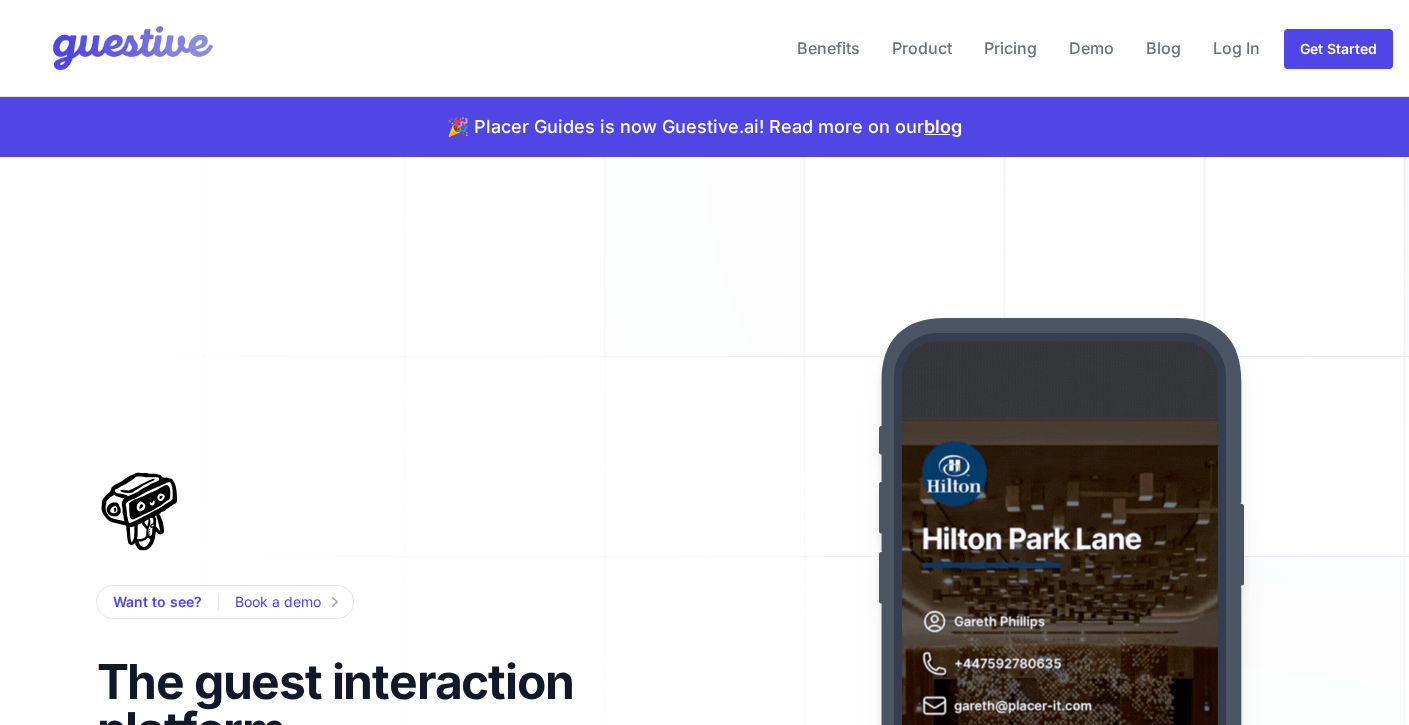 scroll, scrollTop: 0, scrollLeft: 0, axis: both 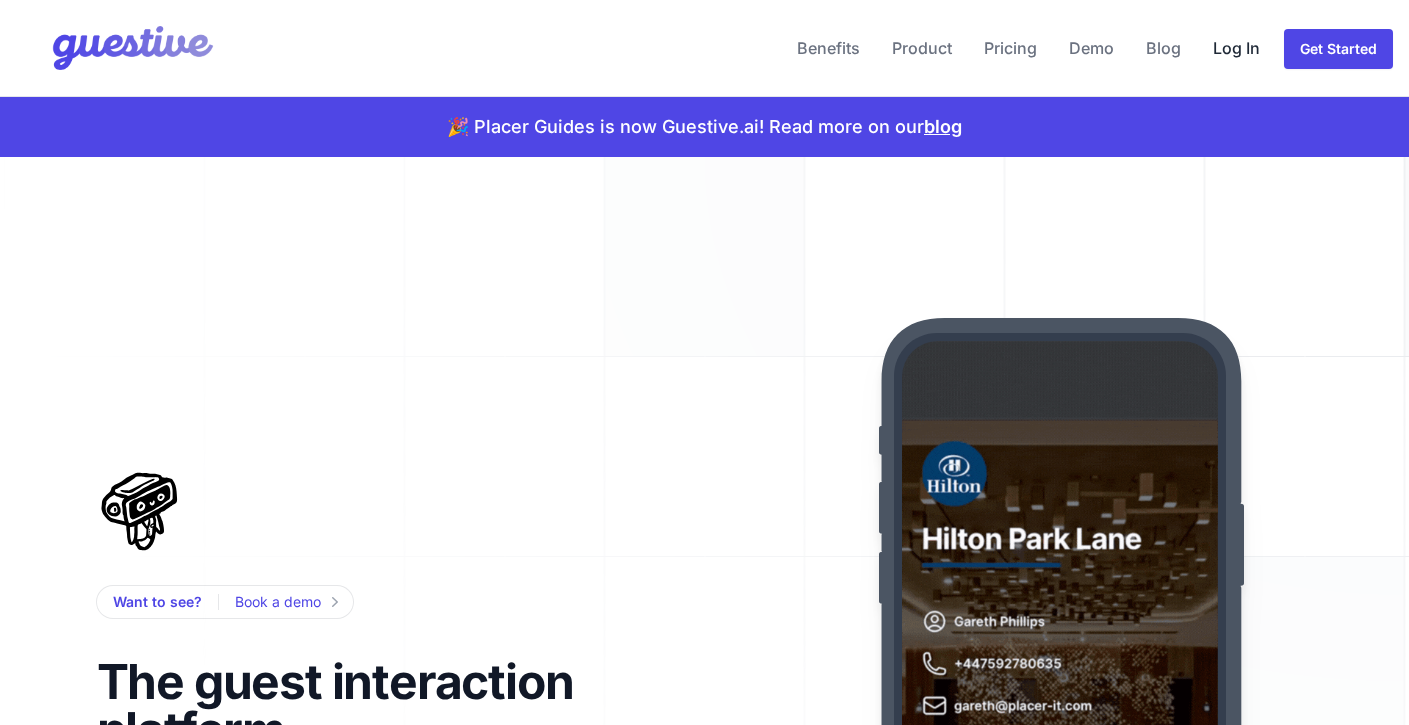 click on "Log In" at bounding box center [1236, 48] 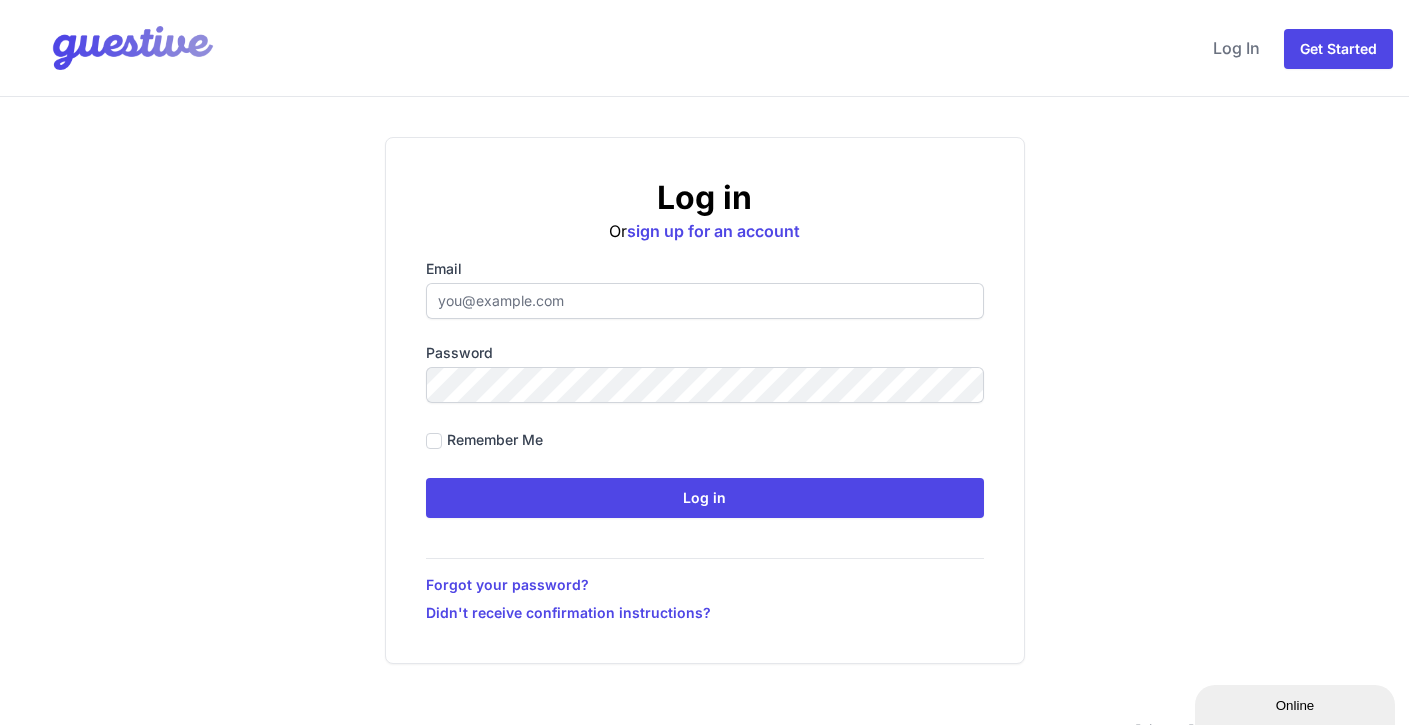 scroll, scrollTop: 0, scrollLeft: 0, axis: both 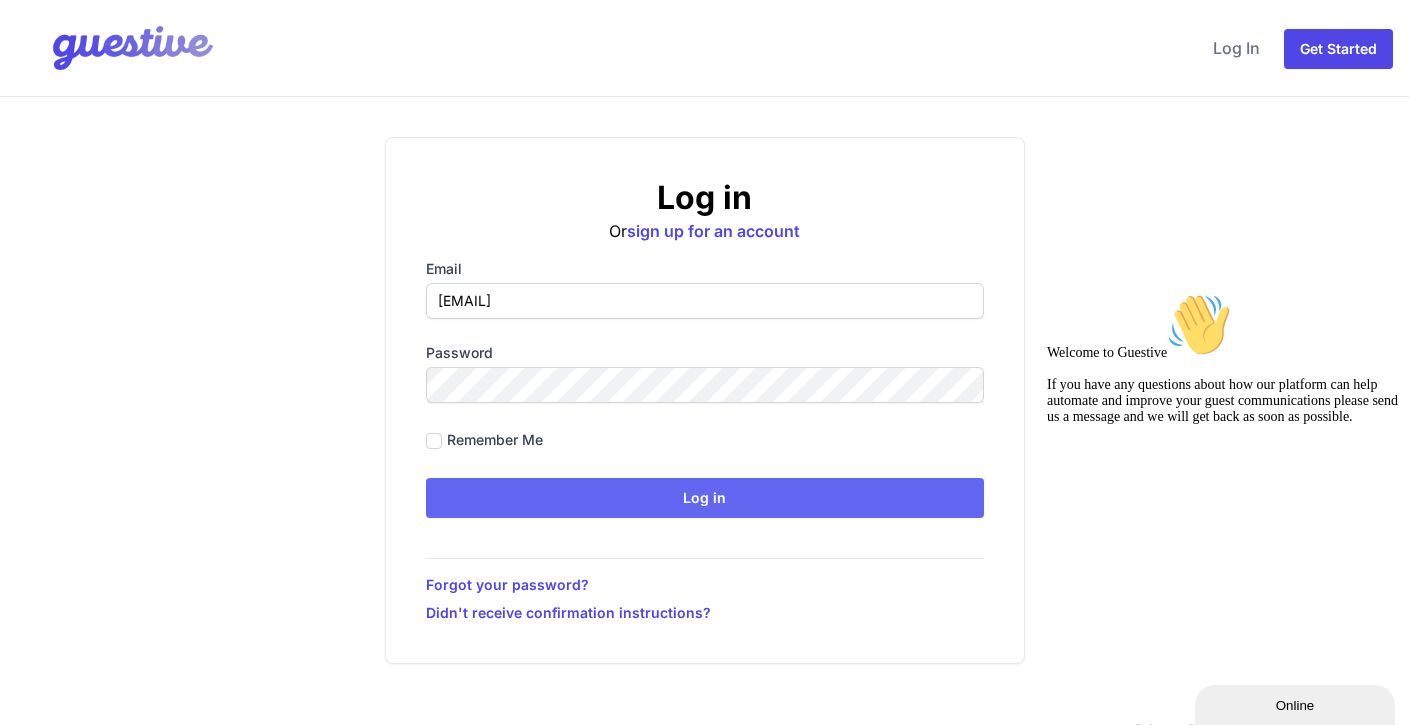 click on "Log in" at bounding box center [705, 498] 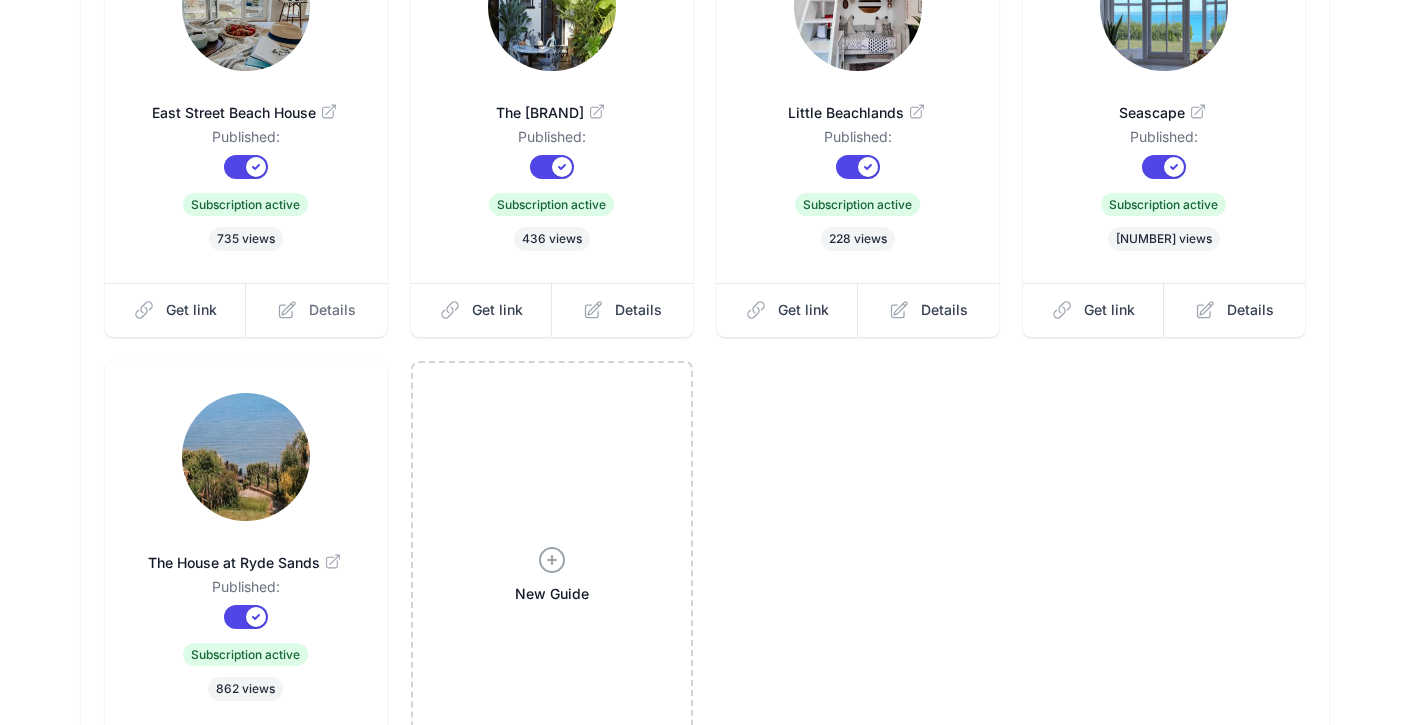 scroll, scrollTop: 325, scrollLeft: 0, axis: vertical 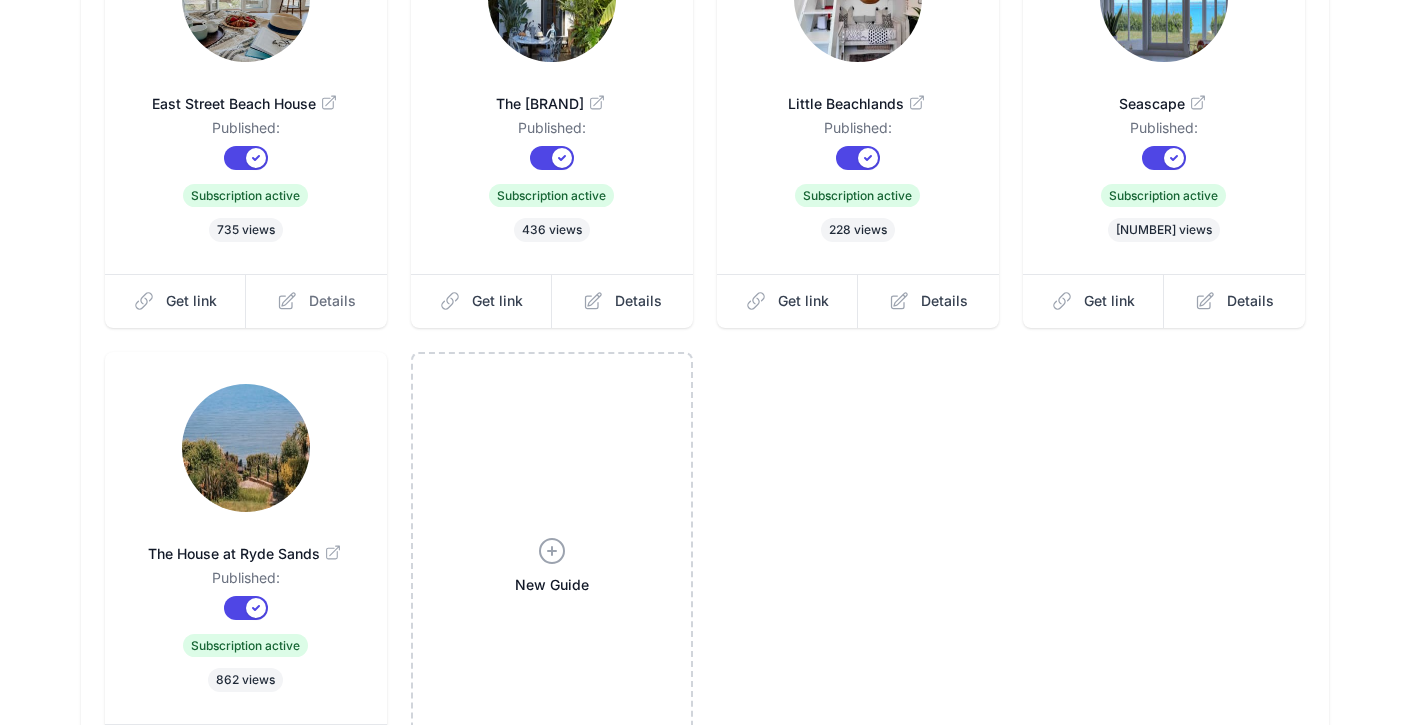 click on "Details" at bounding box center (332, 301) 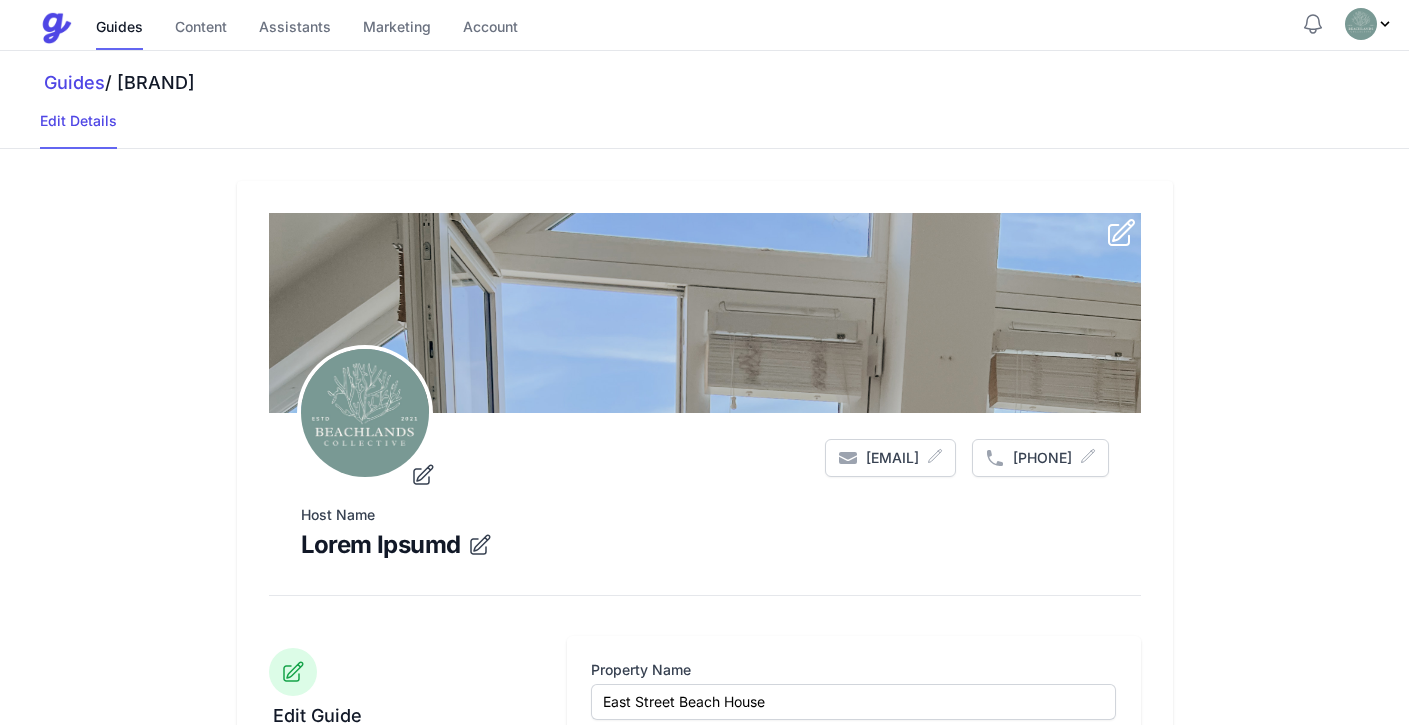 scroll, scrollTop: 0, scrollLeft: 0, axis: both 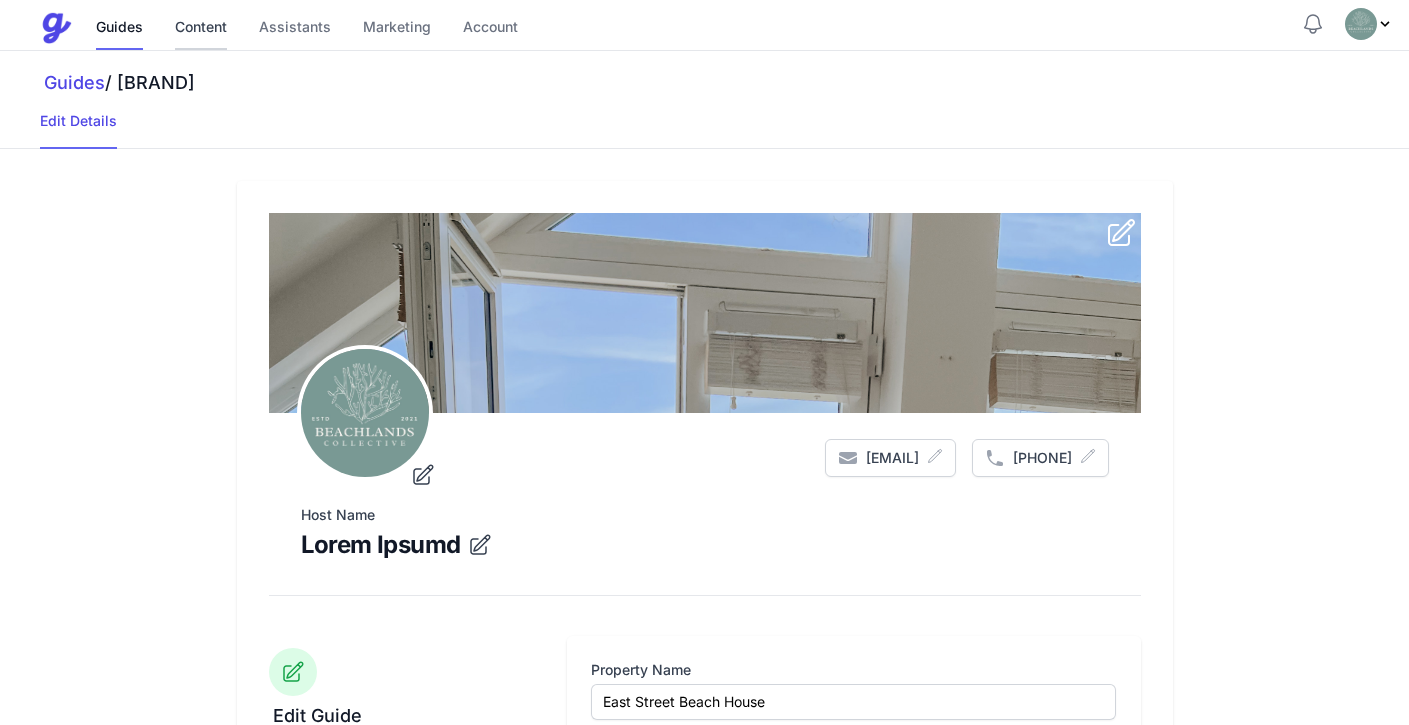 click on "Content" at bounding box center [201, 28] 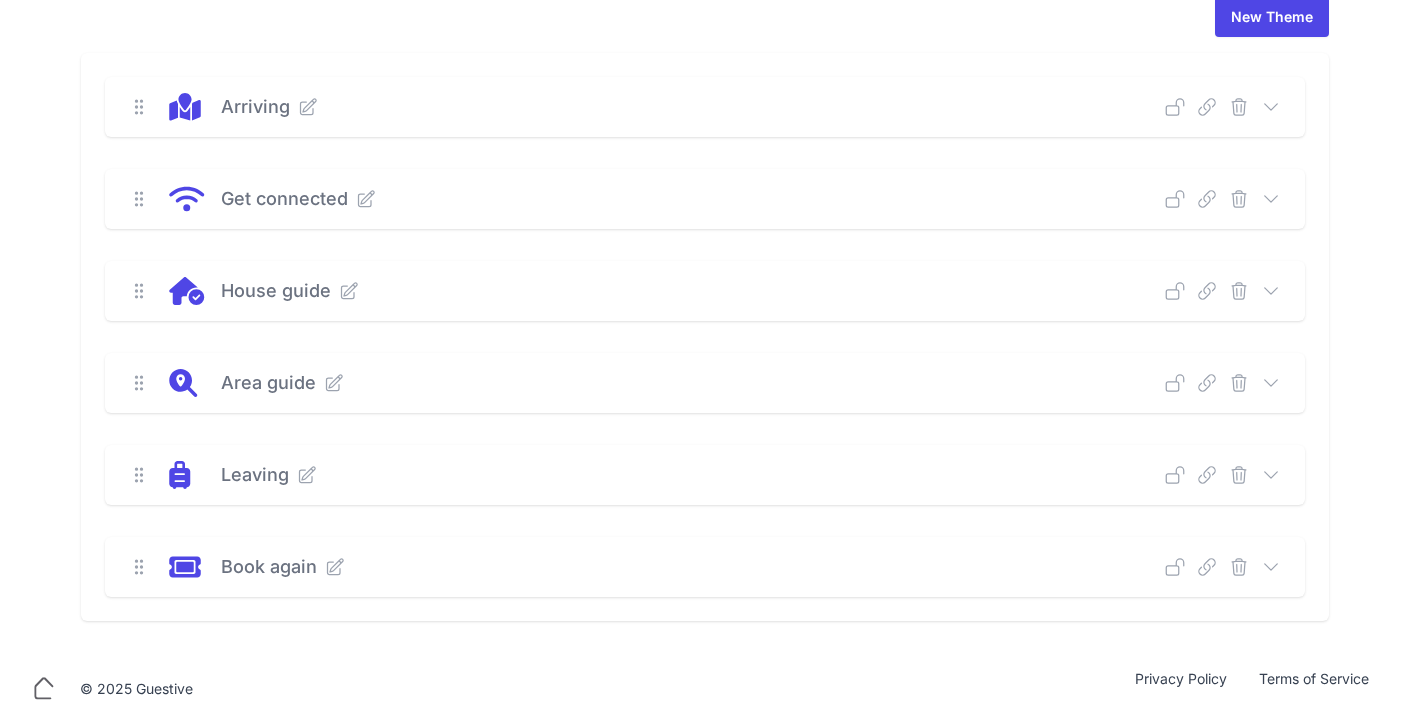 scroll, scrollTop: 146, scrollLeft: 0, axis: vertical 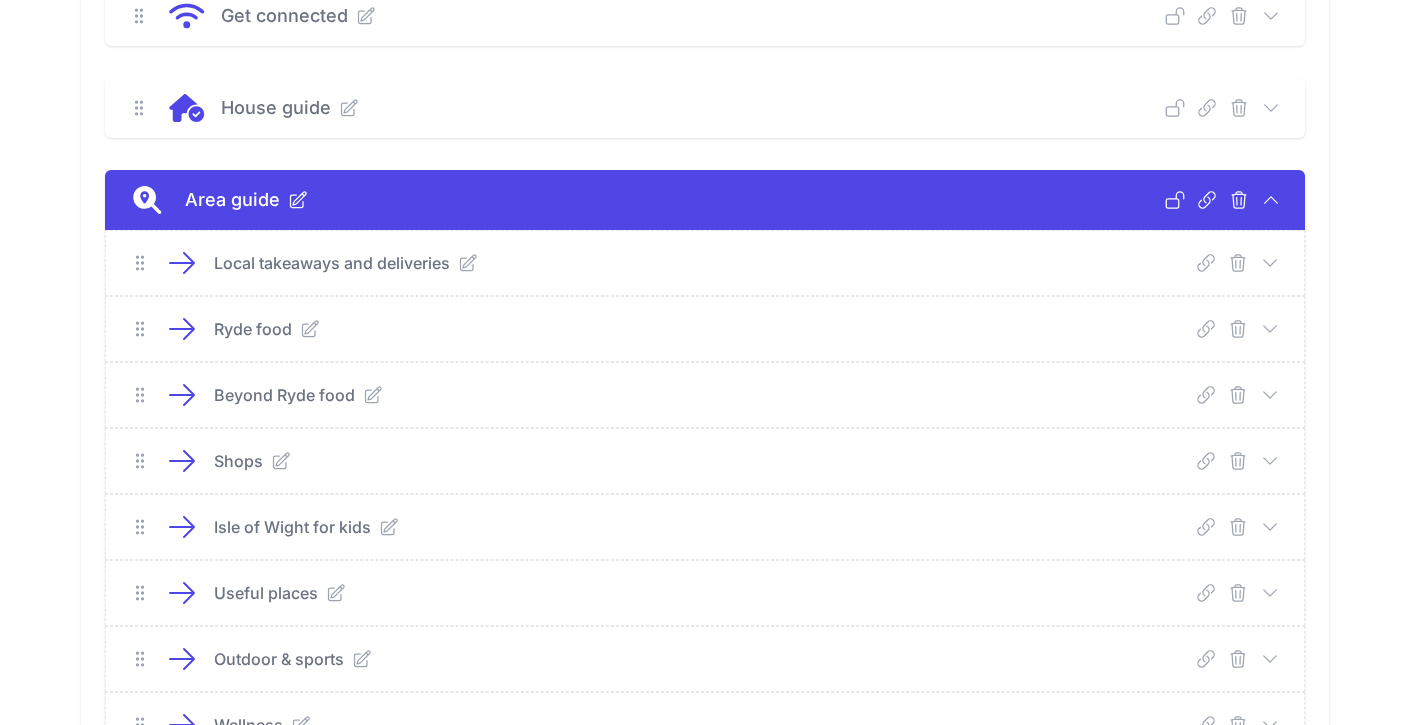 click at bounding box center [1270, 263] 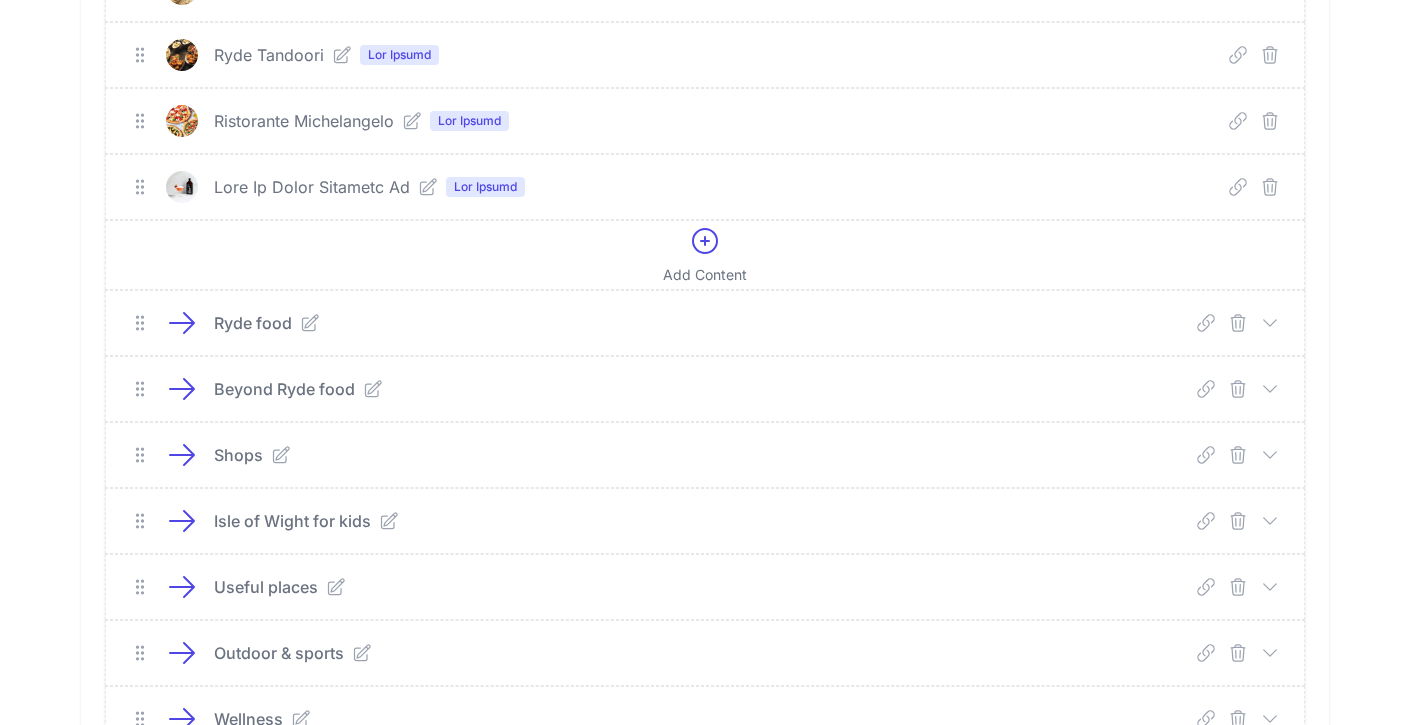 scroll, scrollTop: 997, scrollLeft: 0, axis: vertical 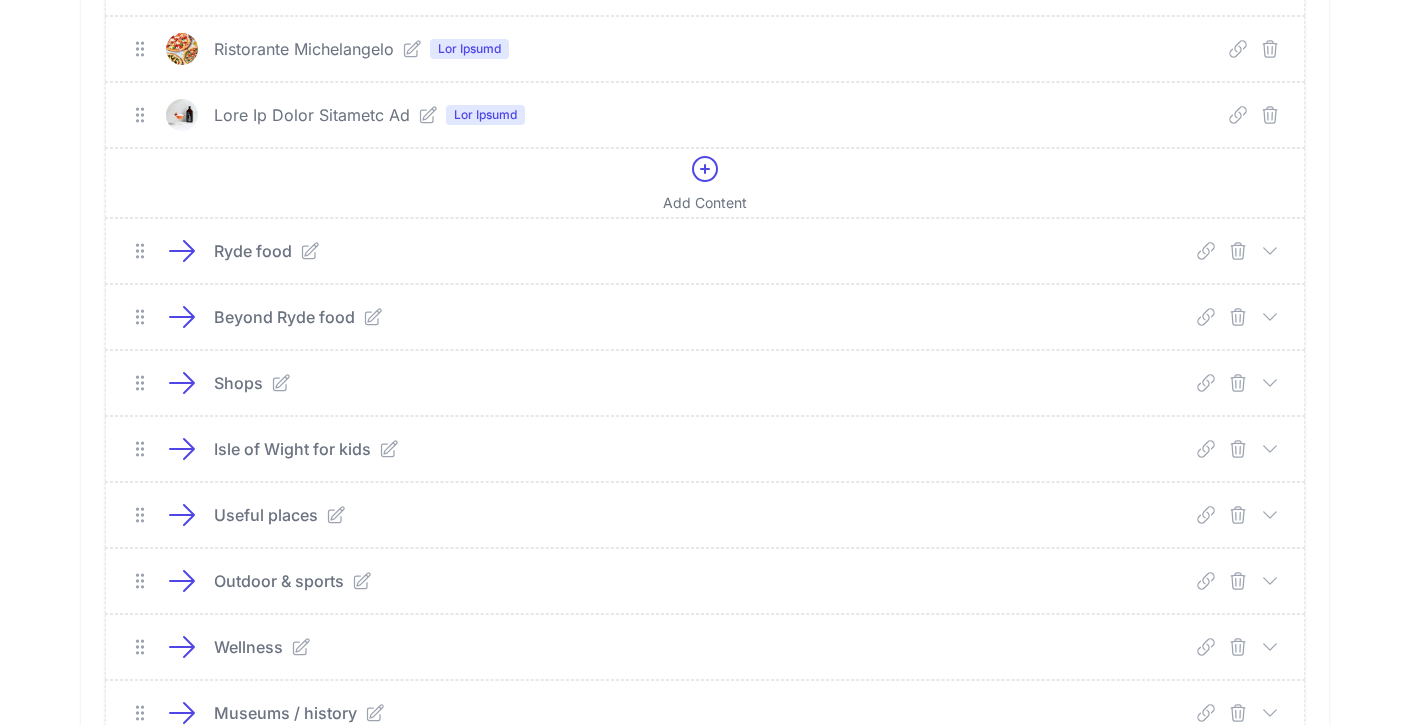 click at bounding box center (1270, 251) 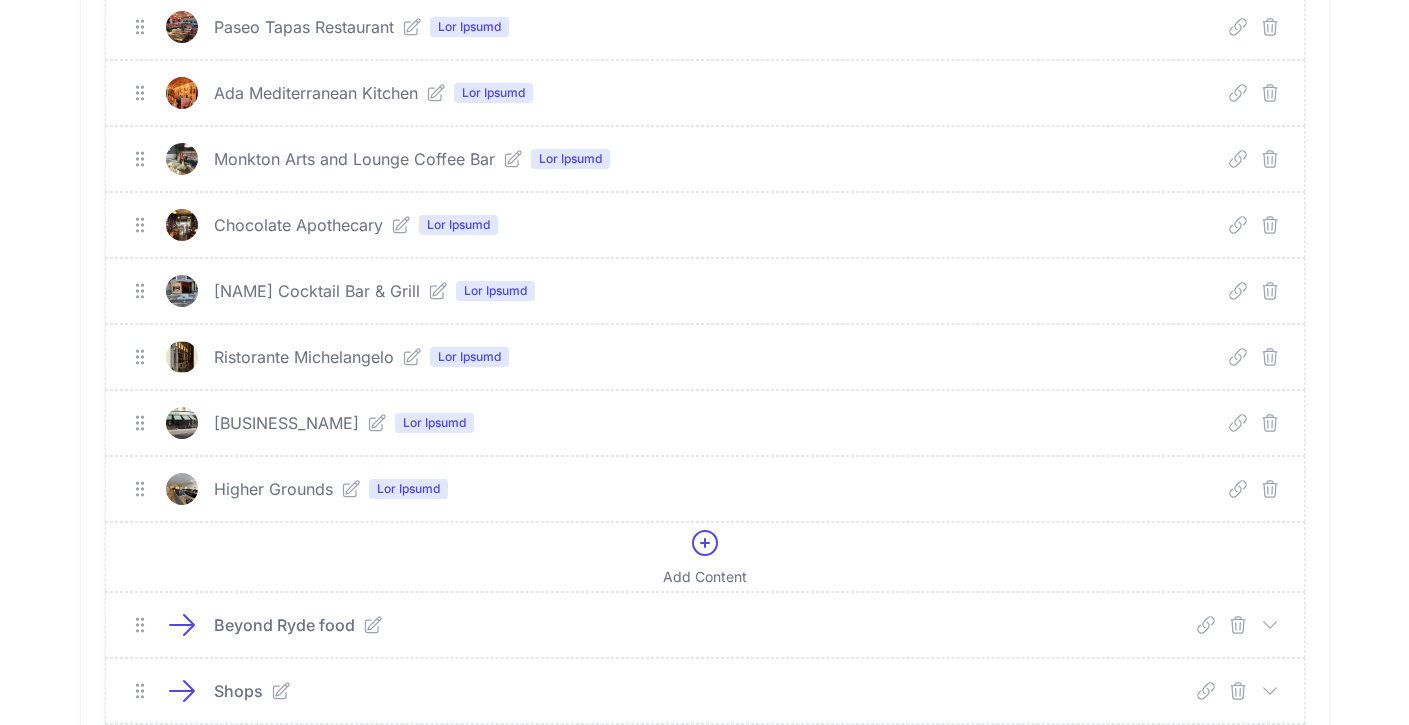 scroll, scrollTop: 1552, scrollLeft: 0, axis: vertical 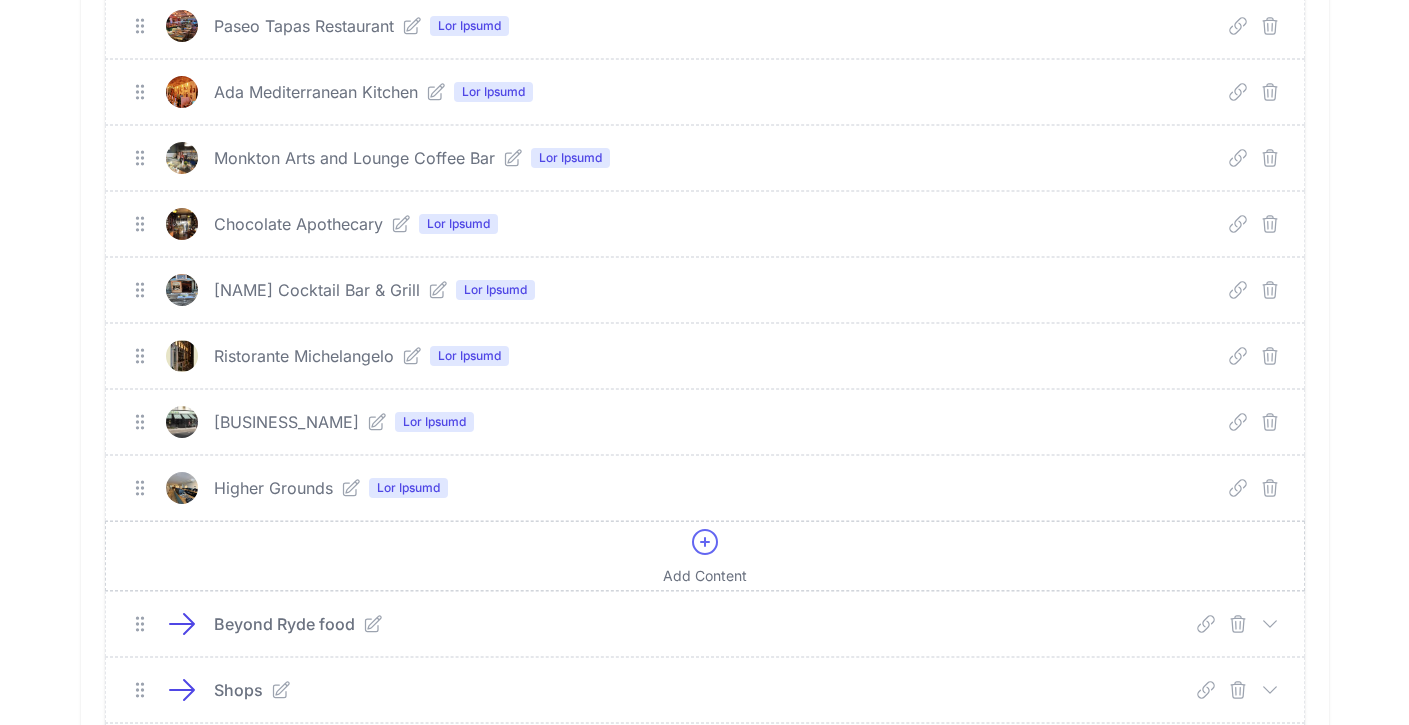 click at bounding box center (705, 542) 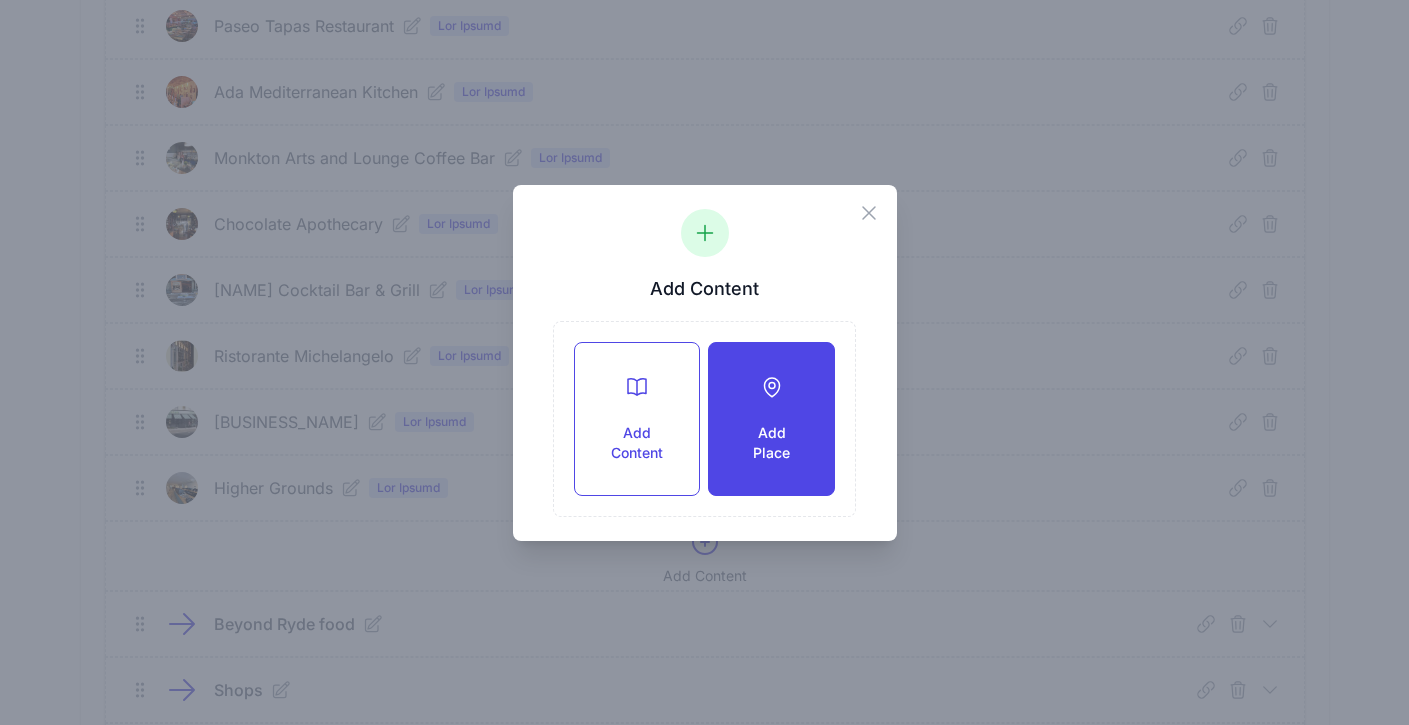 click on "Add Place" at bounding box center [771, 419] 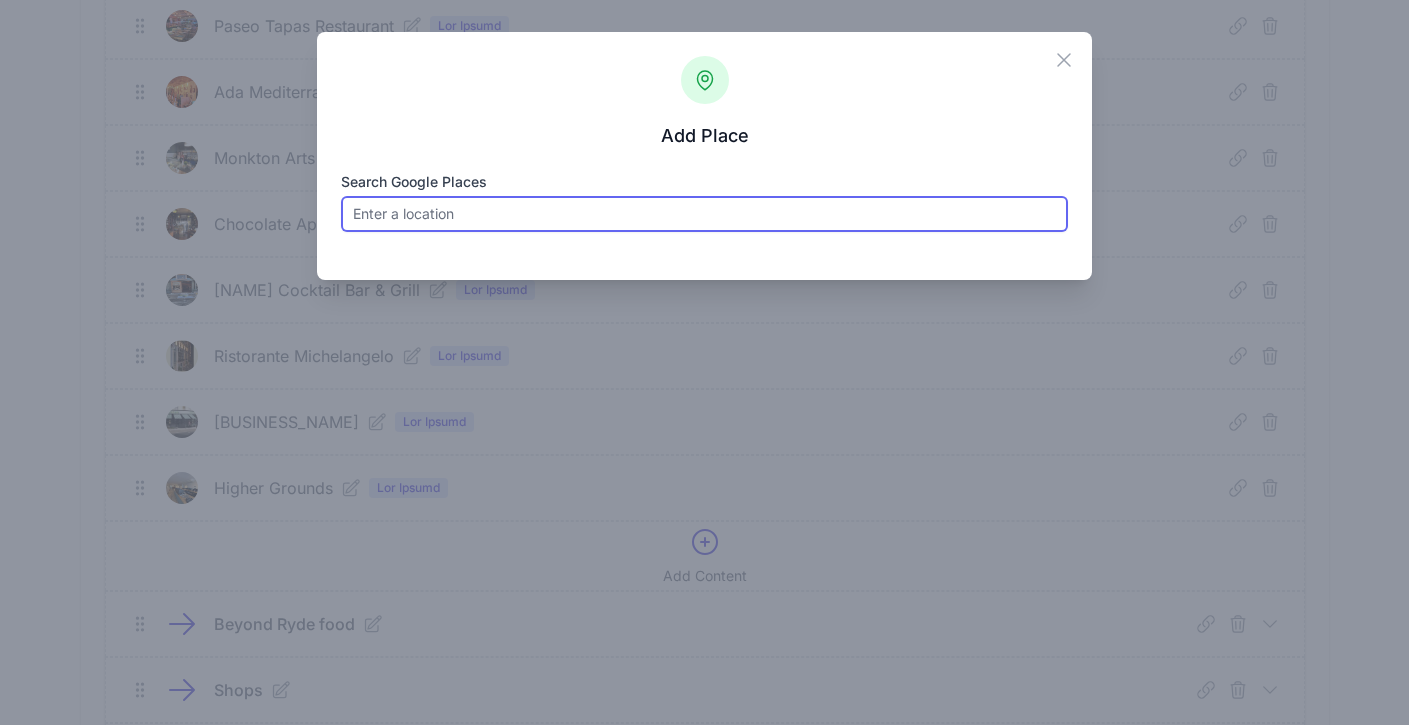 click on "Search Google Places" at bounding box center (704, 214) 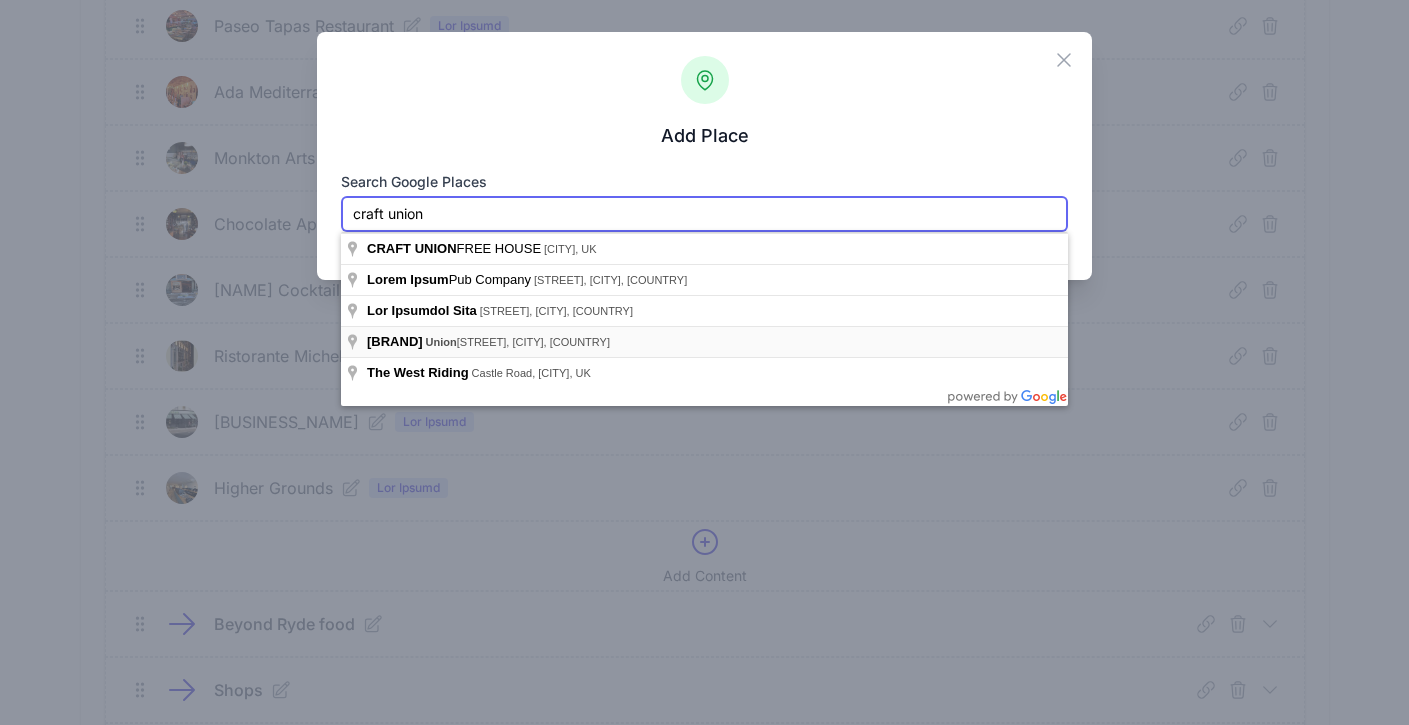 type on "craft union" 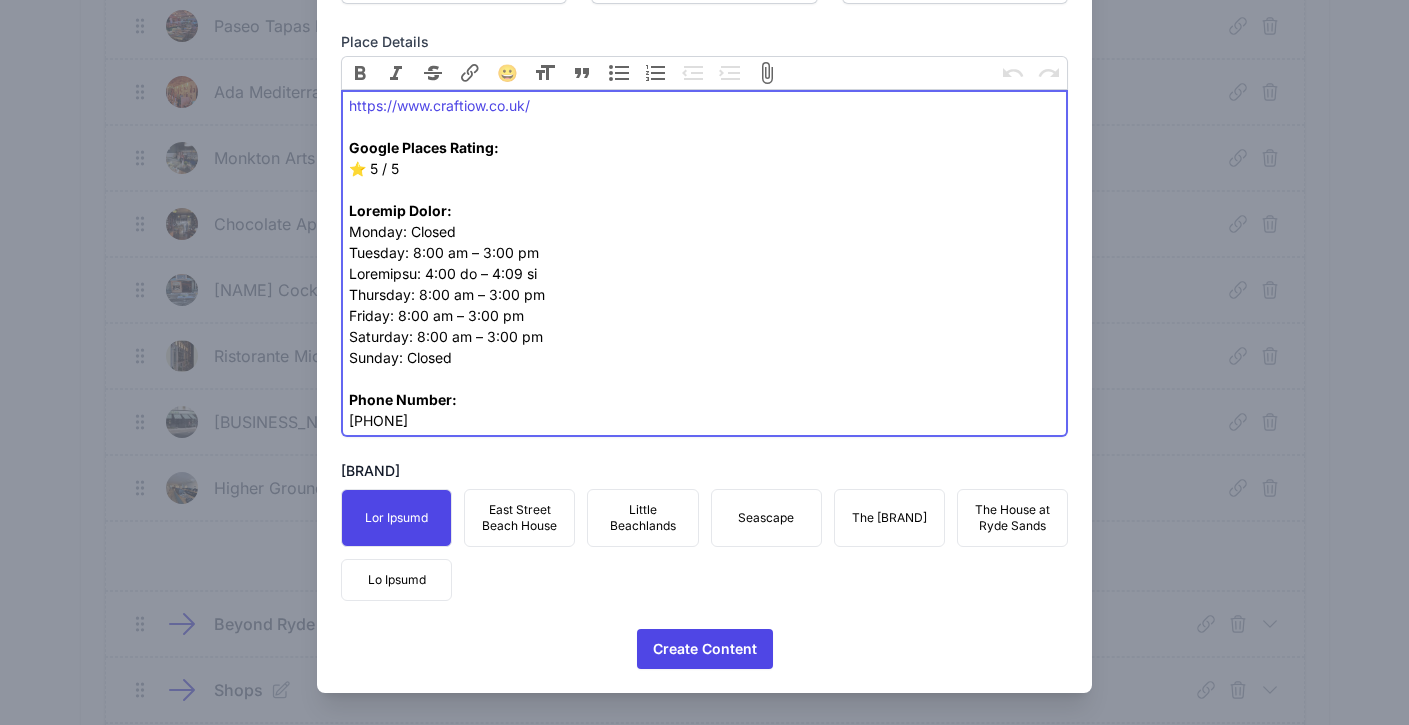 scroll, scrollTop: 957, scrollLeft: 0, axis: vertical 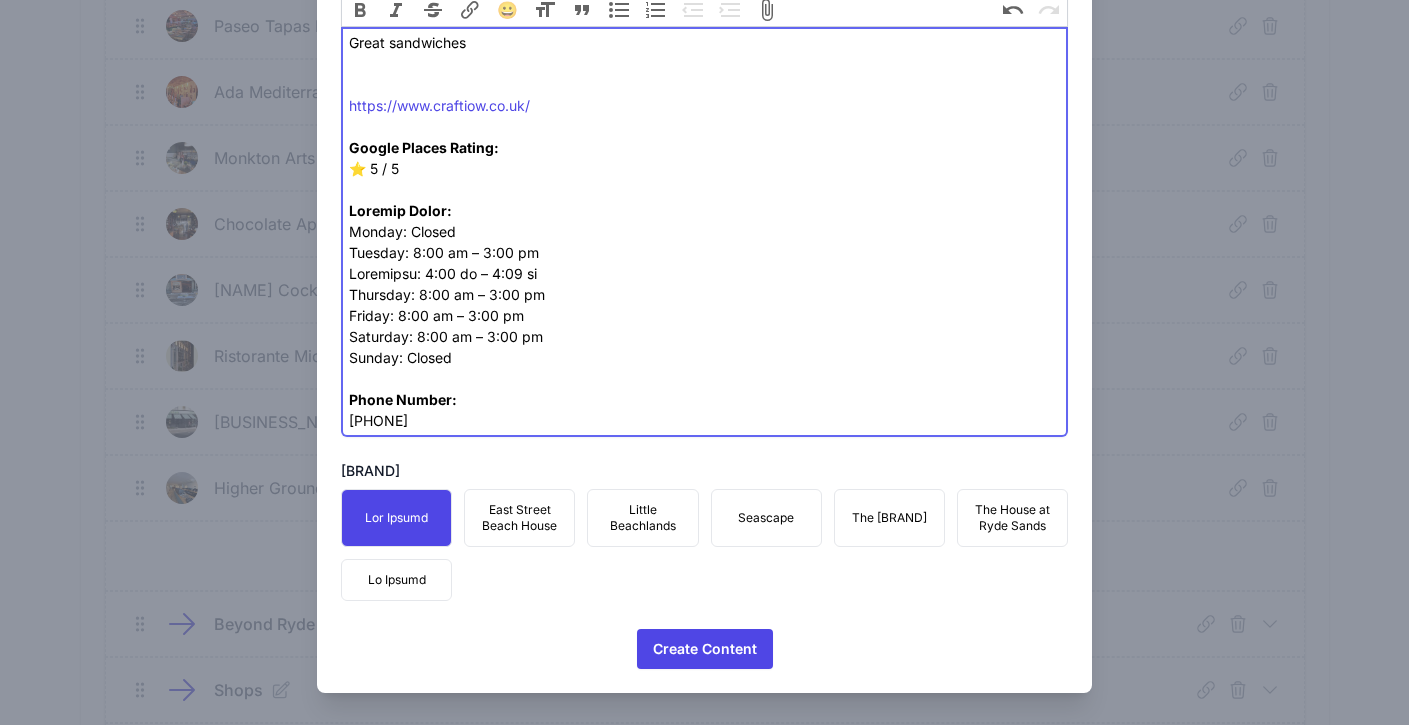 type on "Great sandwiches https://www.craftiow.co.uk/" 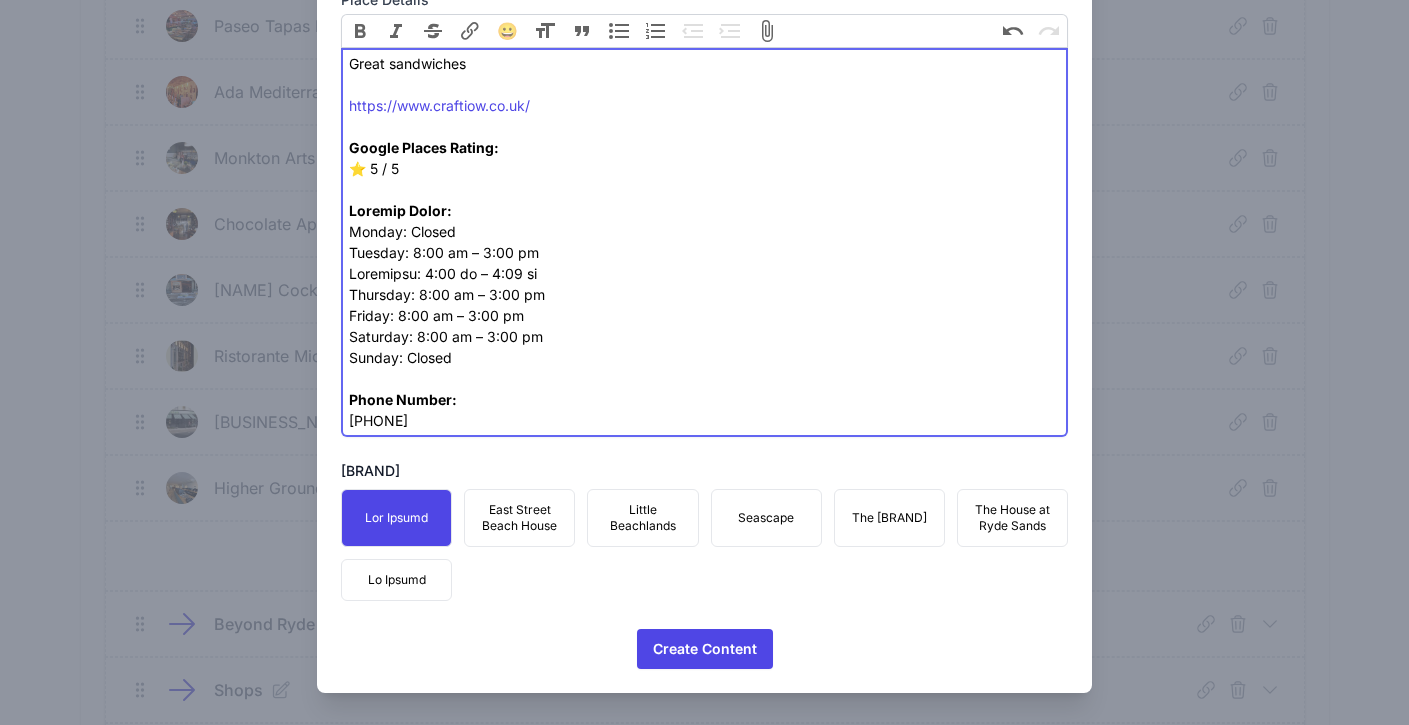 scroll, scrollTop: 1204, scrollLeft: 0, axis: vertical 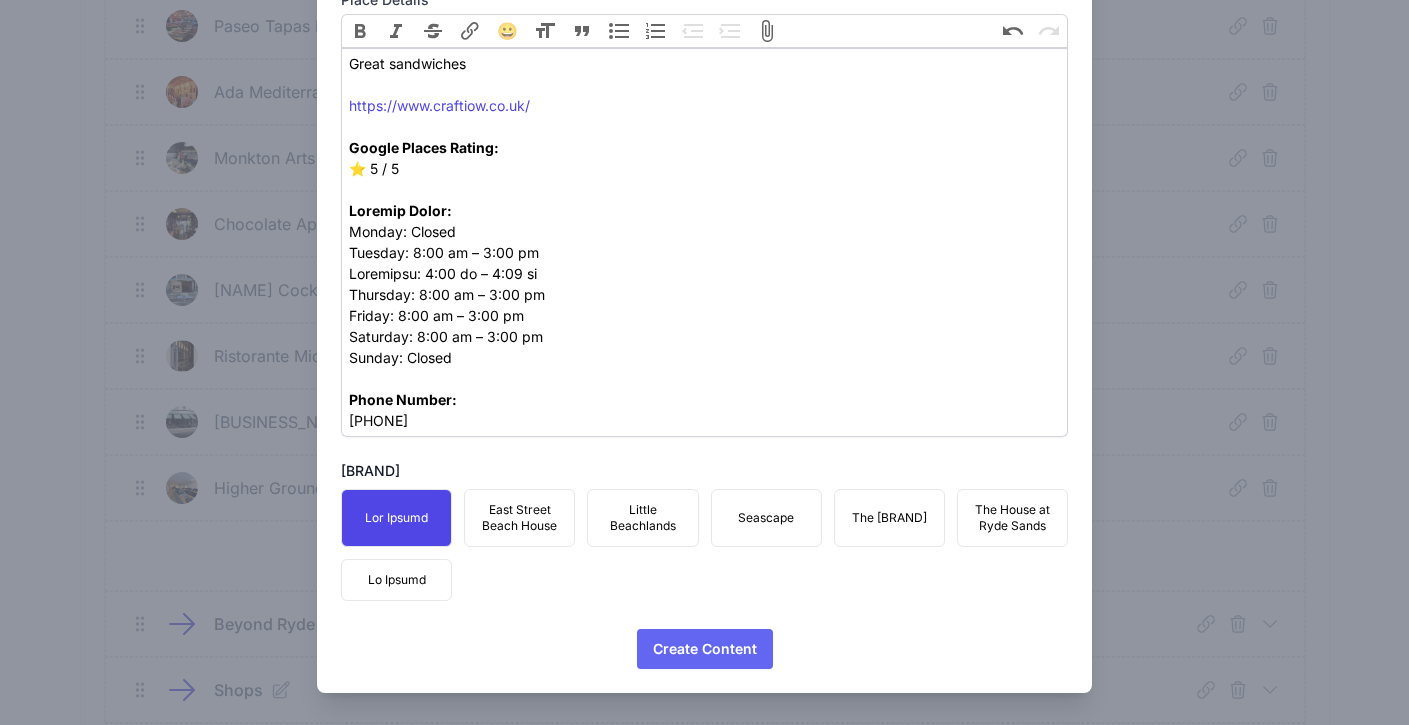 click on "Create Content" at bounding box center (705, 649) 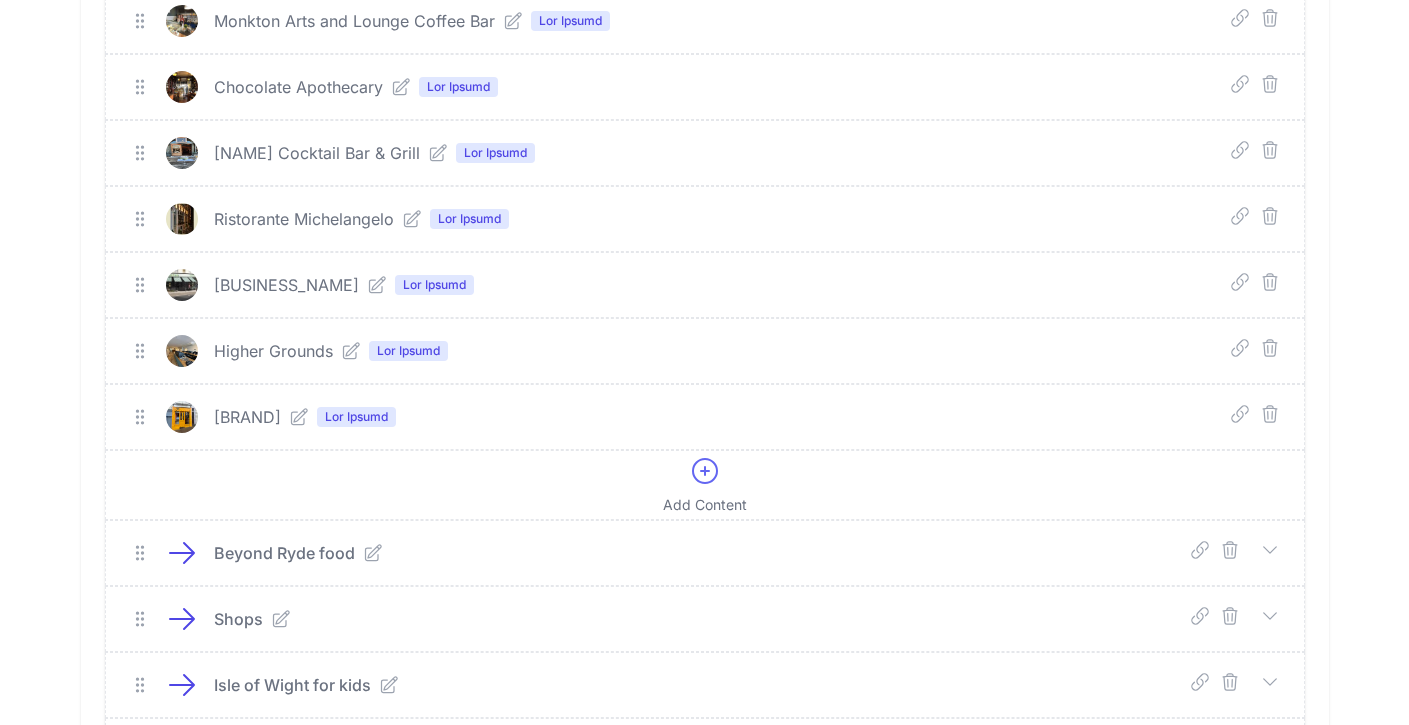 scroll, scrollTop: 1098, scrollLeft: 0, axis: vertical 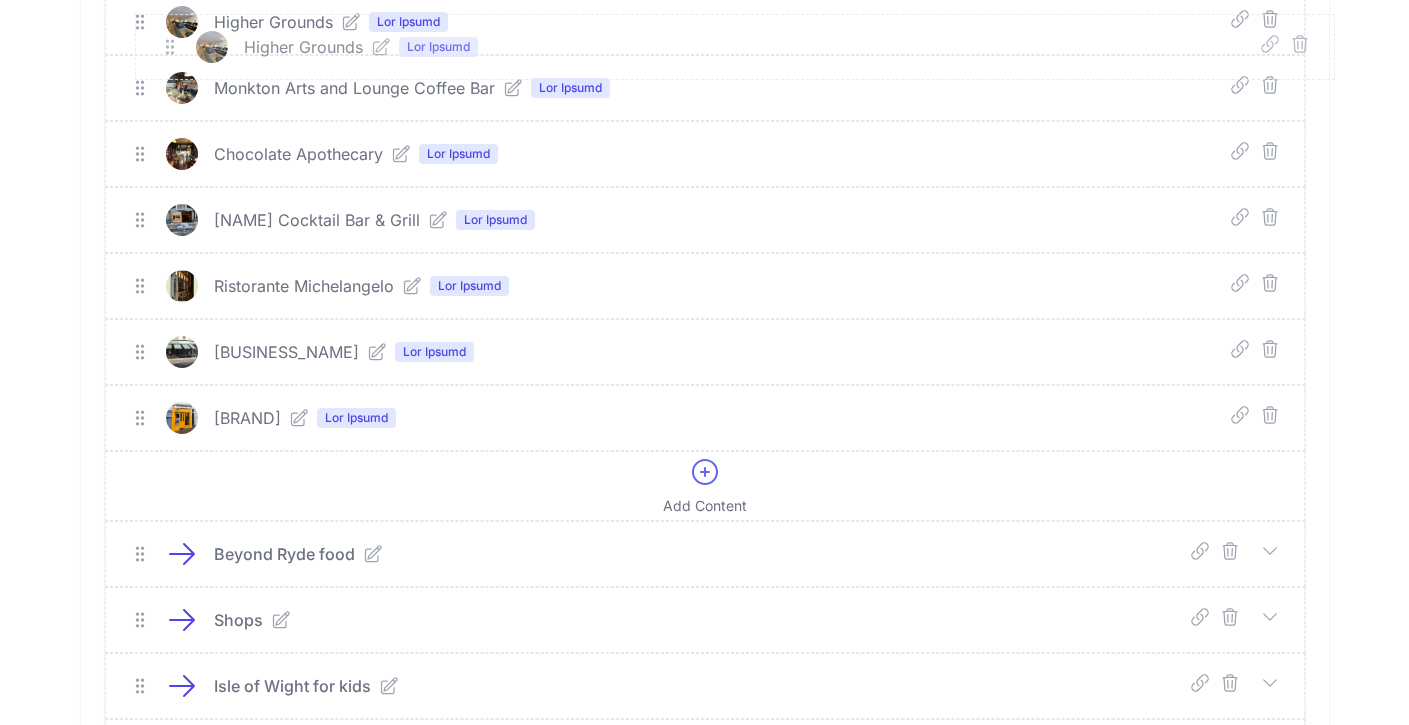 drag, startPoint x: 140, startPoint y: 350, endPoint x: 169, endPoint y: 46, distance: 305.3801 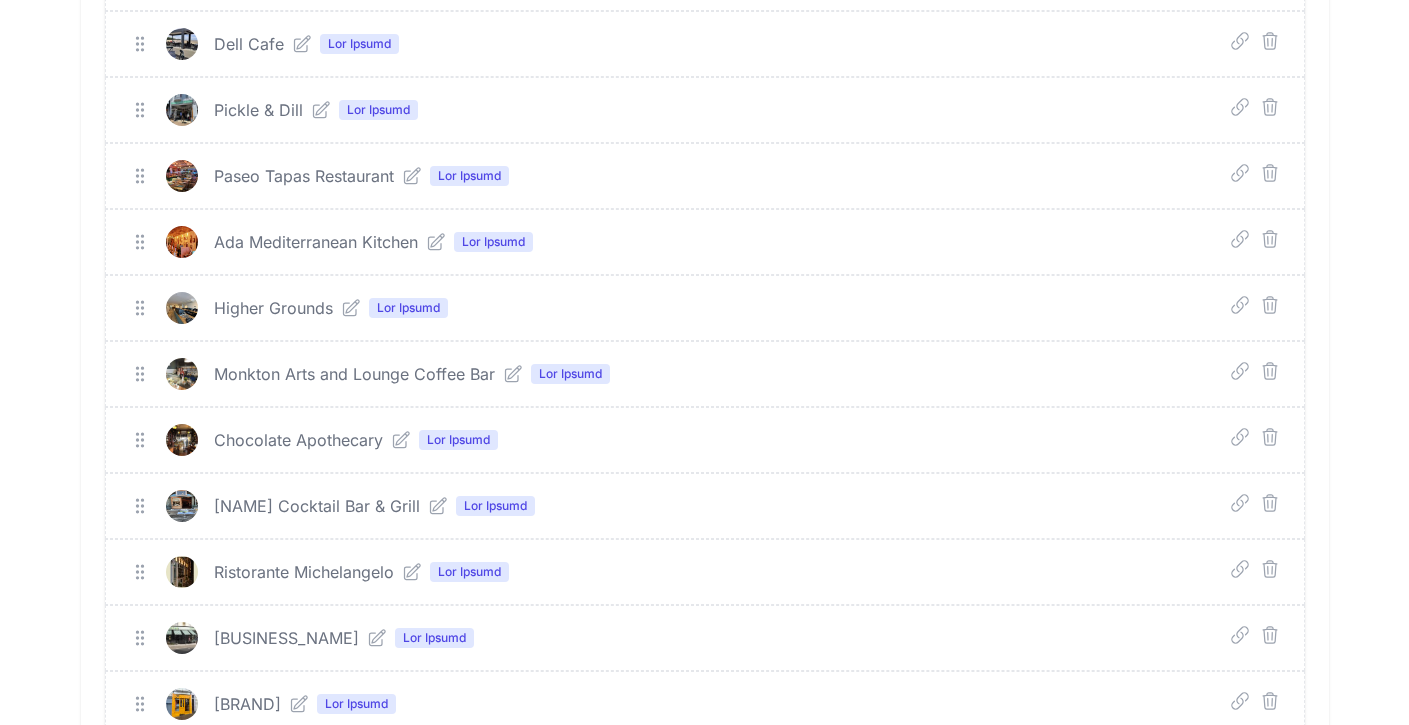 scroll, scrollTop: 808, scrollLeft: 0, axis: vertical 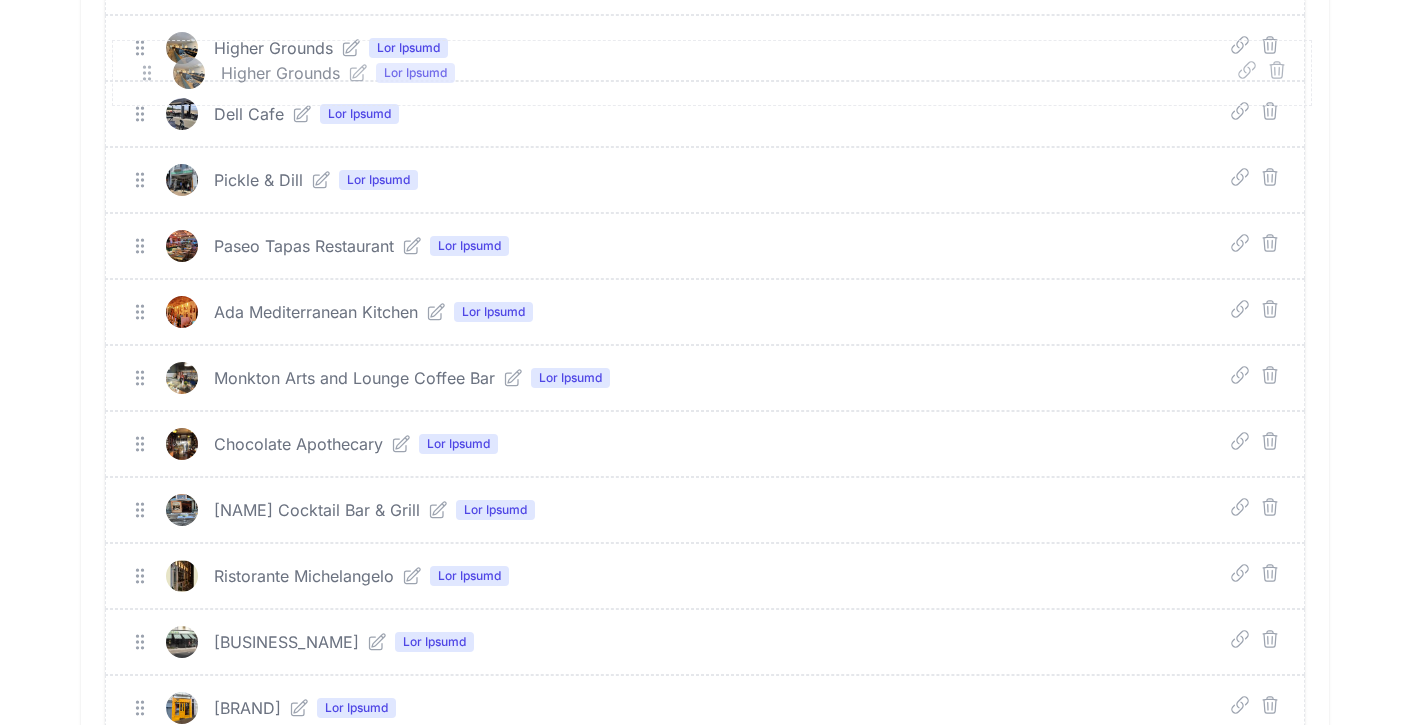 drag, startPoint x: 133, startPoint y: 311, endPoint x: 140, endPoint y: 75, distance: 236.10379 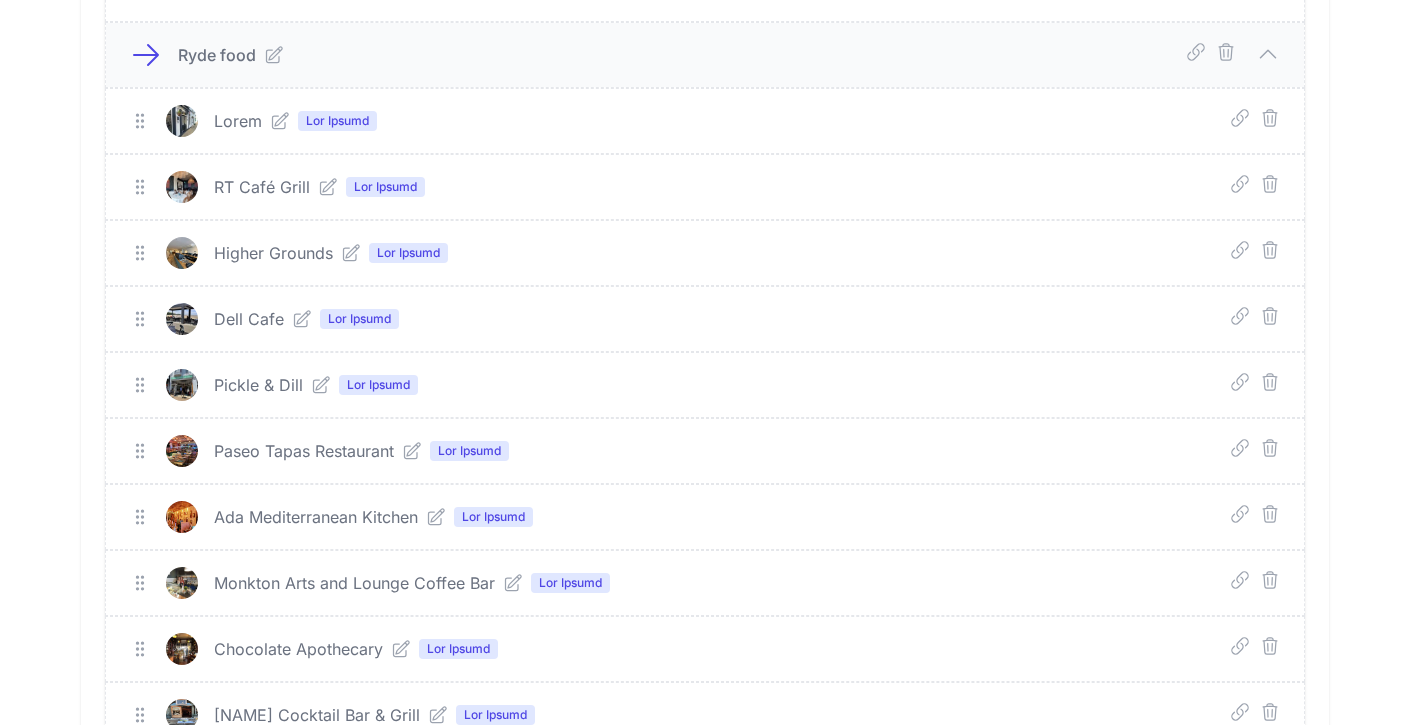 scroll, scrollTop: 605, scrollLeft: 0, axis: vertical 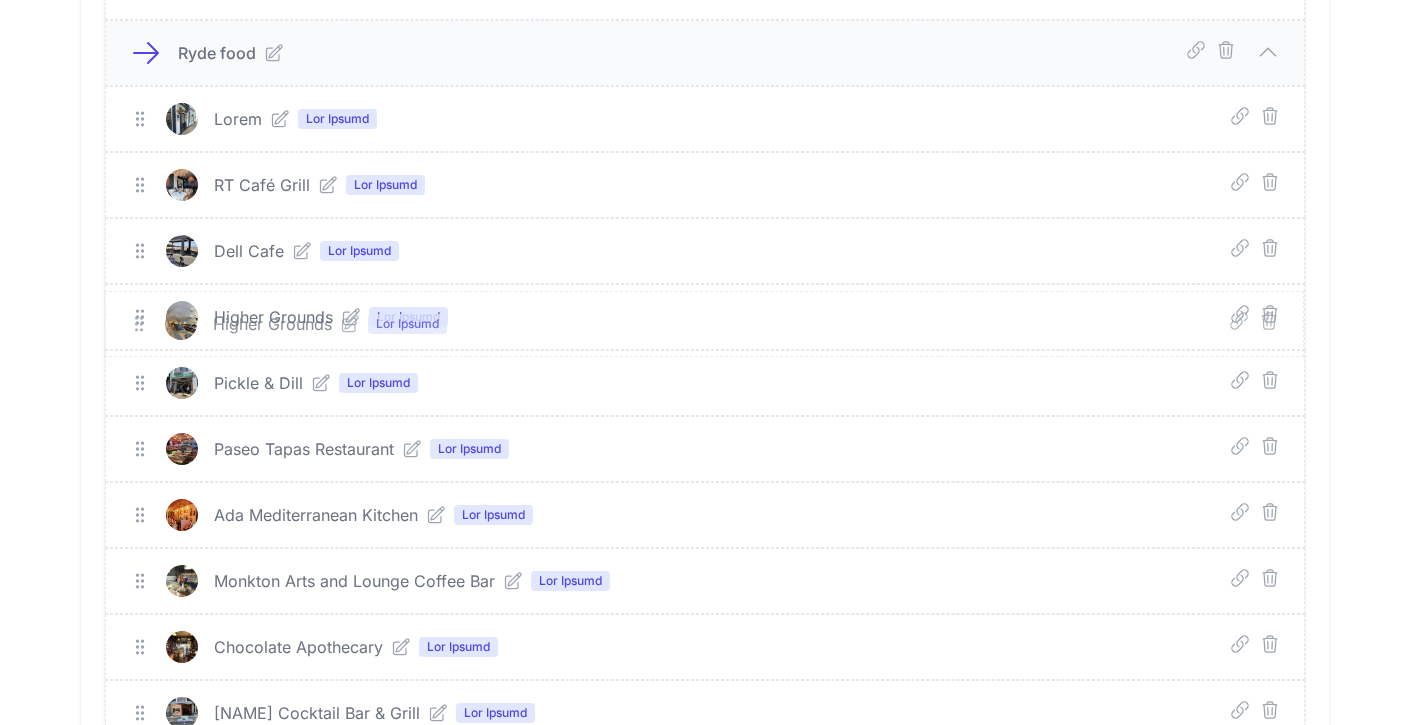 drag, startPoint x: 137, startPoint y: 254, endPoint x: 136, endPoint y: 327, distance: 73.00685 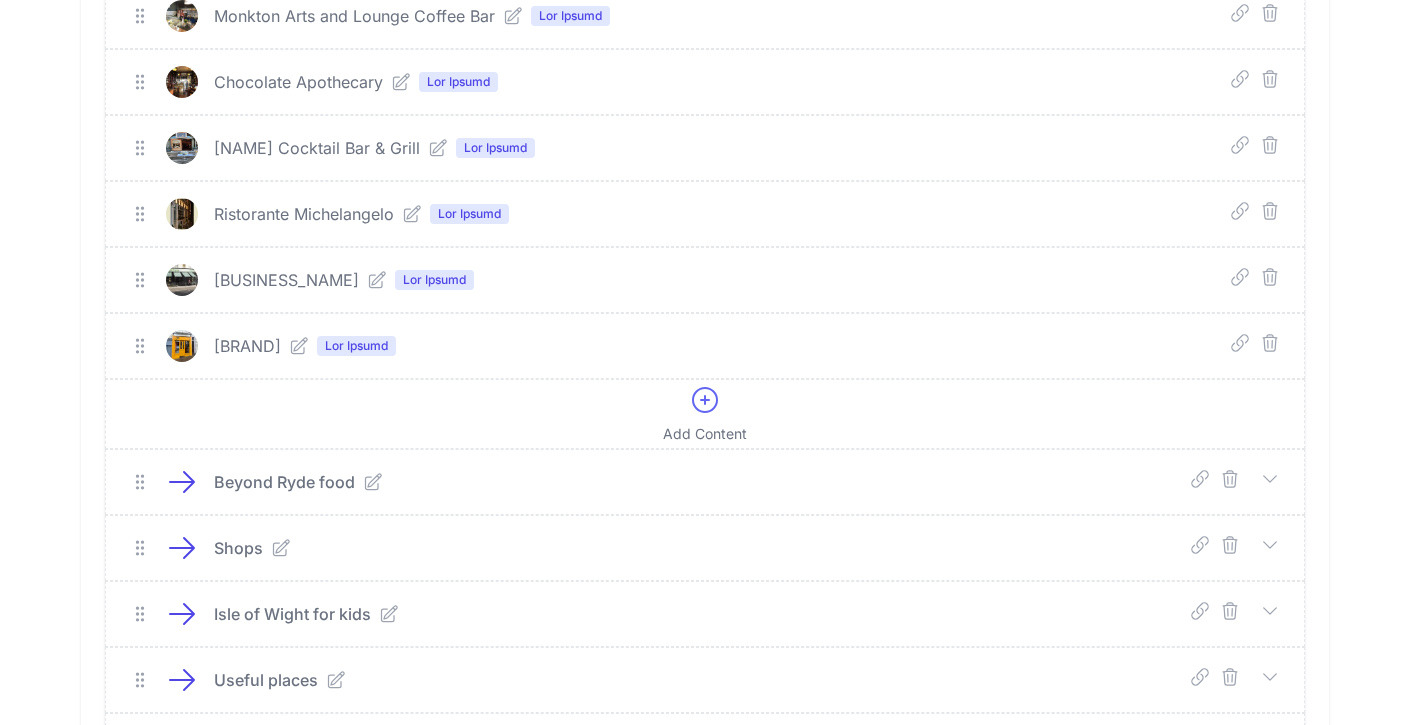 scroll, scrollTop: 1172, scrollLeft: 0, axis: vertical 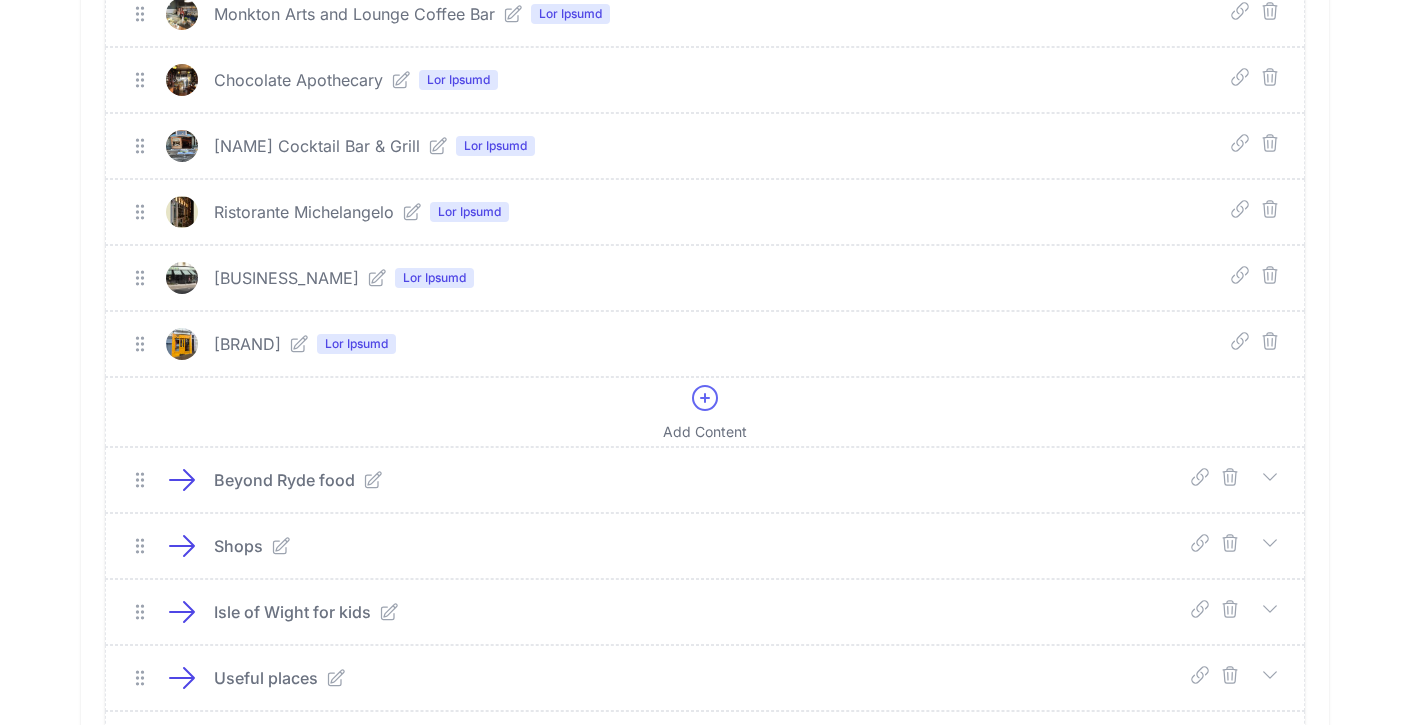 click at bounding box center (1270, 477) 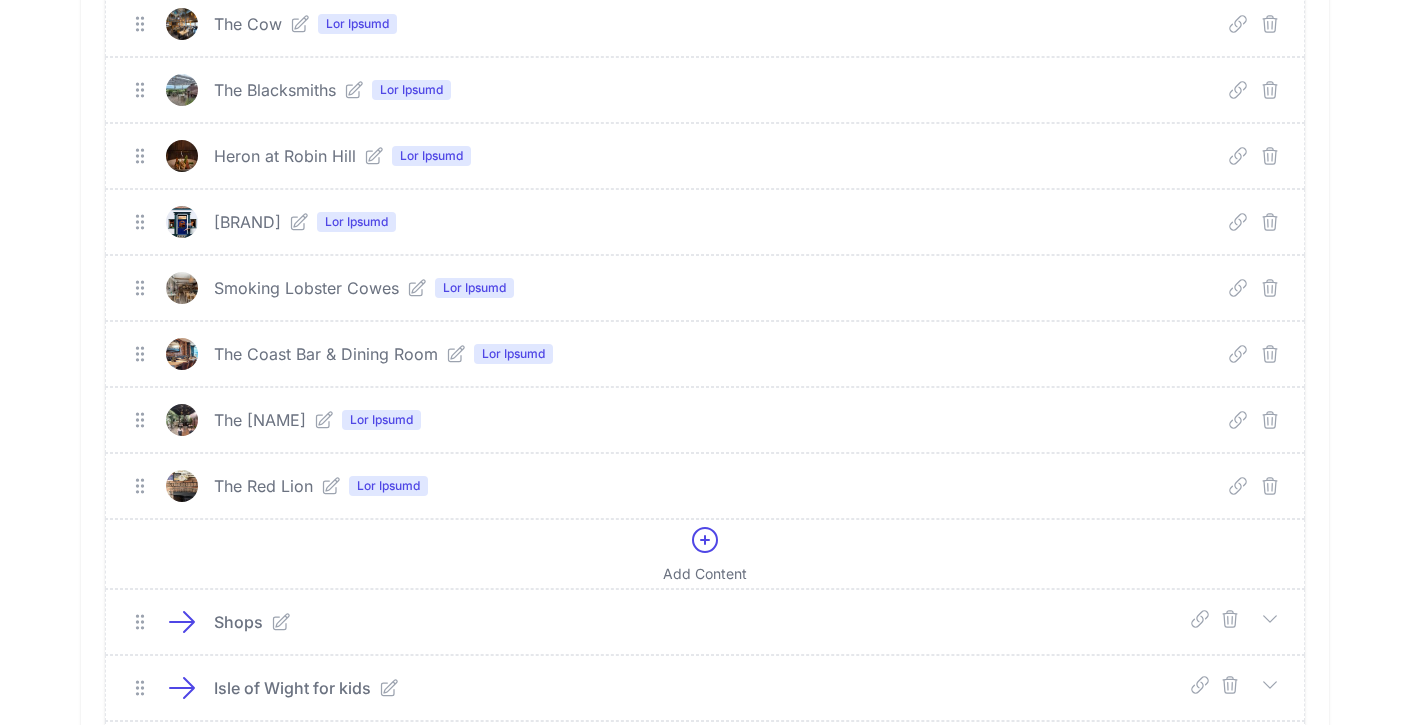scroll, scrollTop: 2900, scrollLeft: 0, axis: vertical 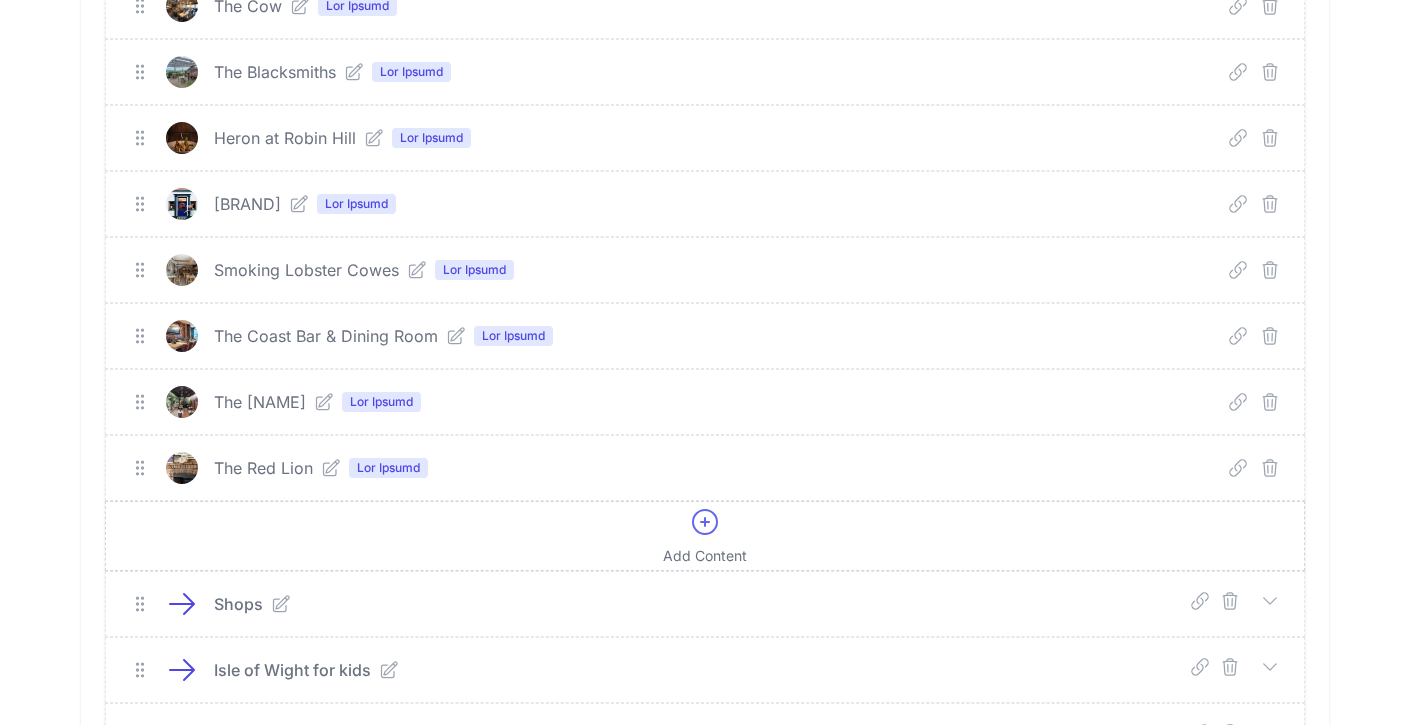 click at bounding box center [705, 522] 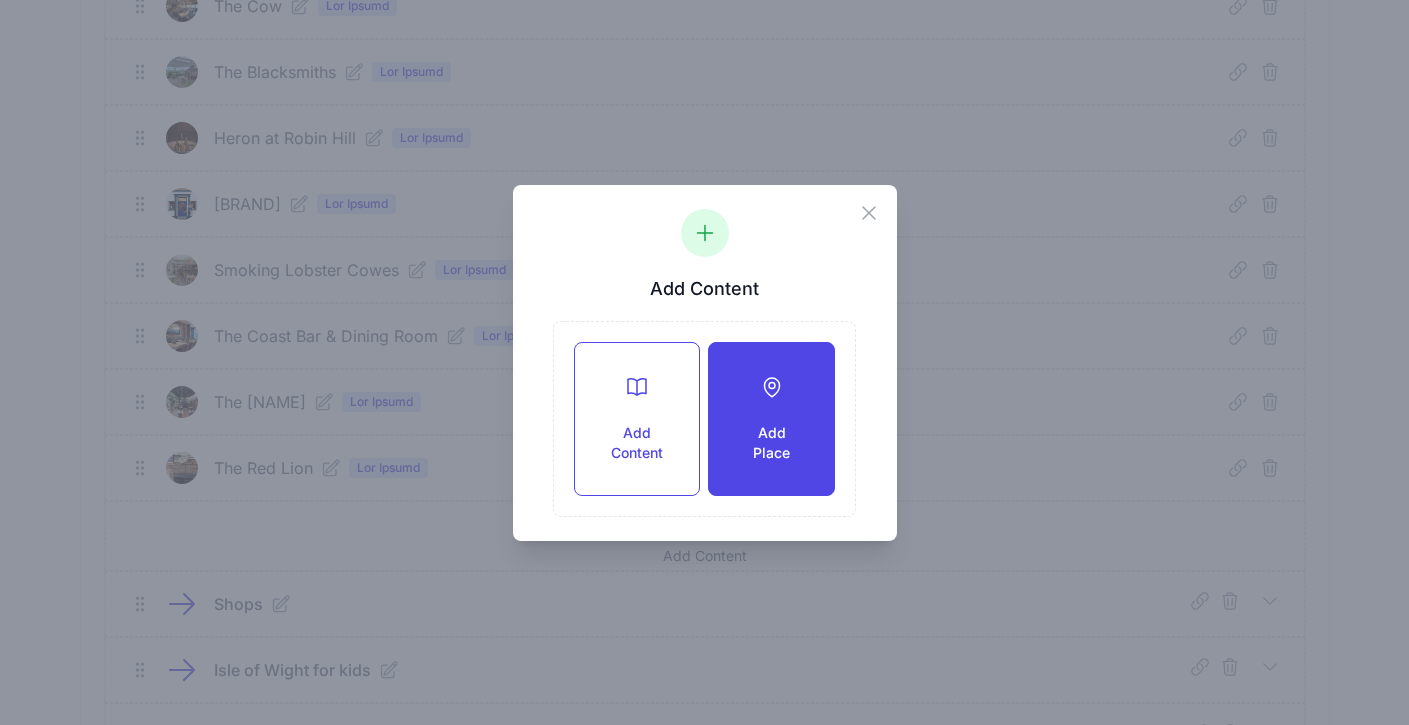 click on "Add Place" at bounding box center (771, 443) 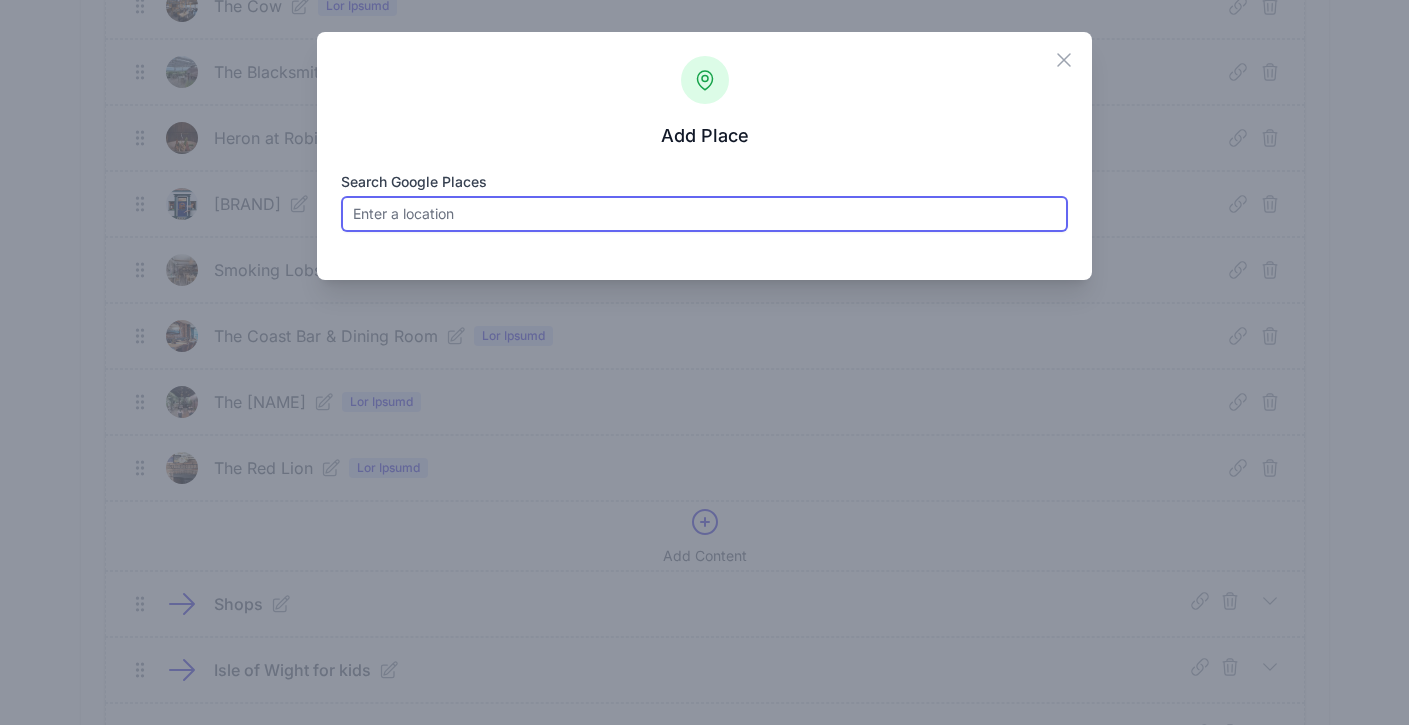 click on "Search Google Places" at bounding box center [704, 214] 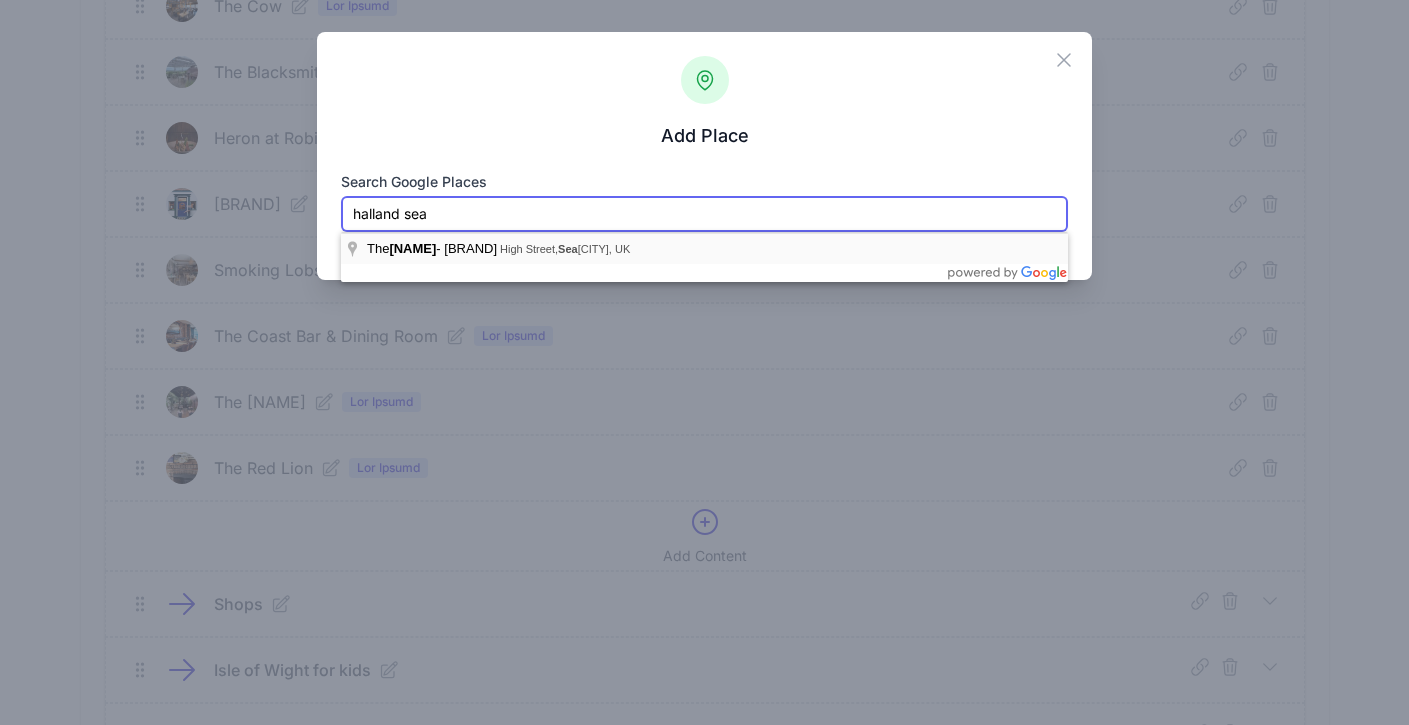 type on "halland sea" 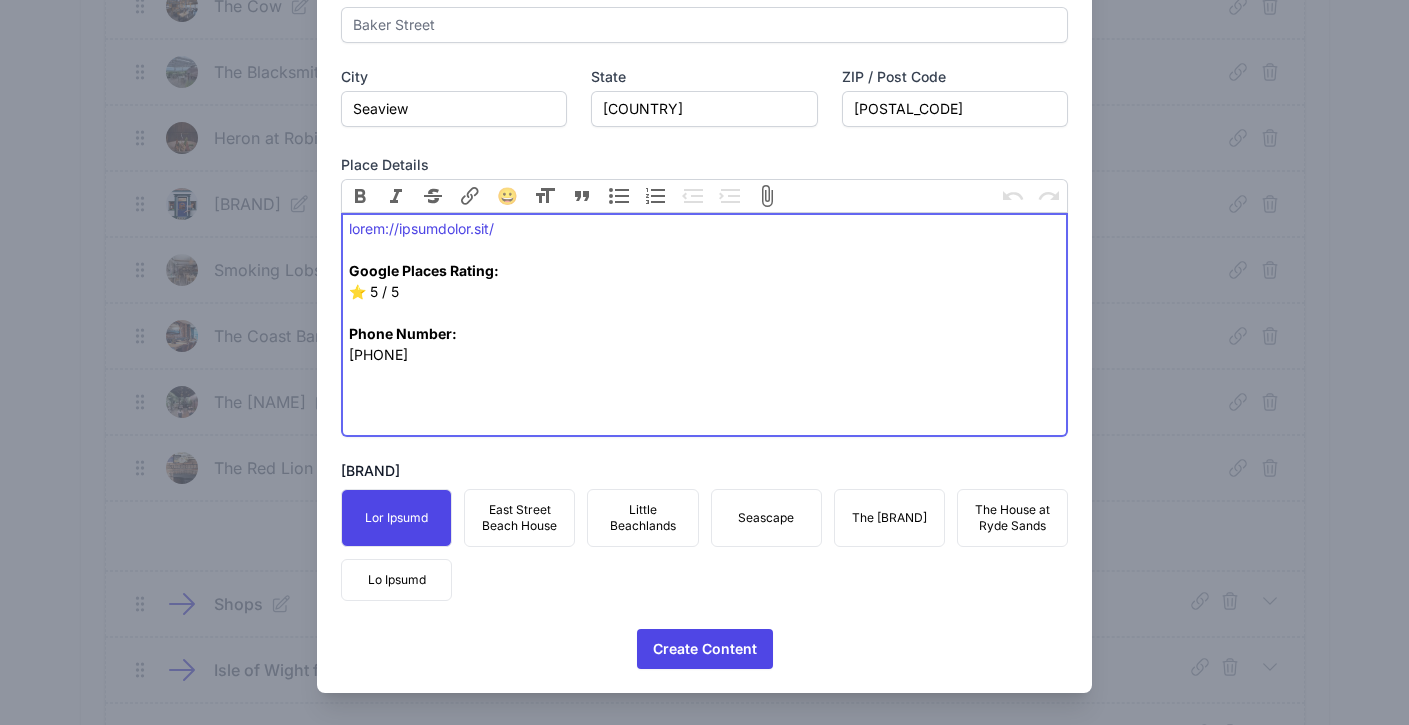 scroll, scrollTop: 836, scrollLeft: 0, axis: vertical 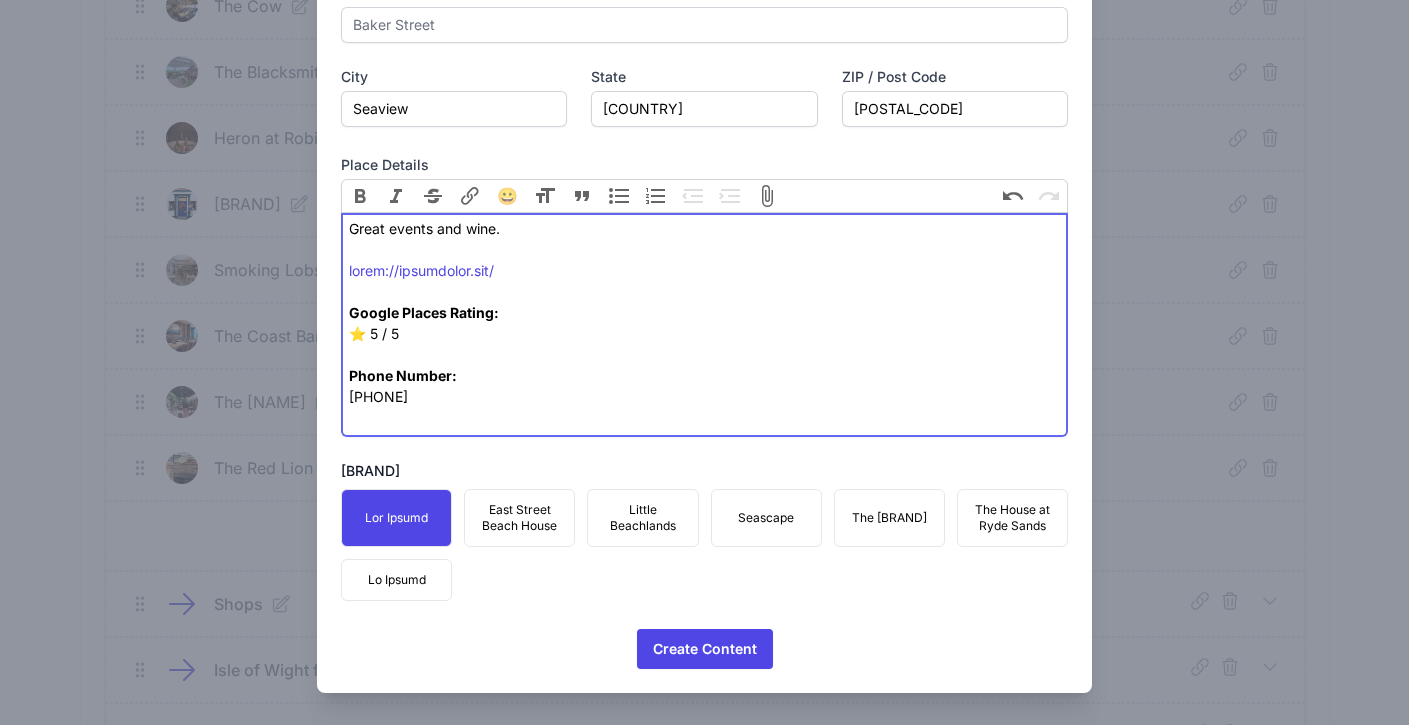 click on "Great events and wine, [BUSINESS_NAME]     Google Places Rating:    ⭐️ 5 / 5" at bounding box center [704, 281] 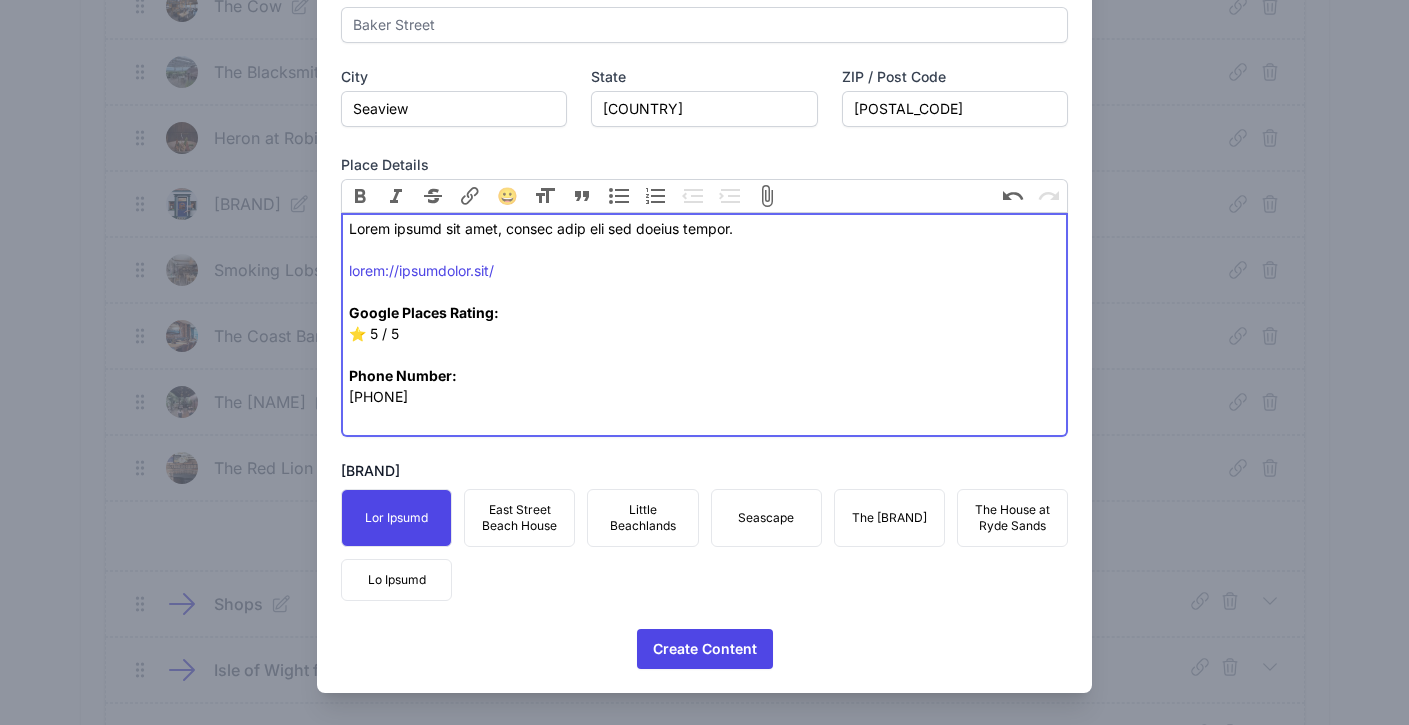 type on "<div>Great events and wine, lovely spot for pre dinner drinks.<br><br><a href="https://thehalland.com/">https://thehalland.com/</a><br> <br> <strong>Google Places Rating:</strong>&nbsp;<br> ⭐️ 5 / 5</div><div><br><strong>Phone Number:</strong>&nbsp;<br>[PHONE]</div>" 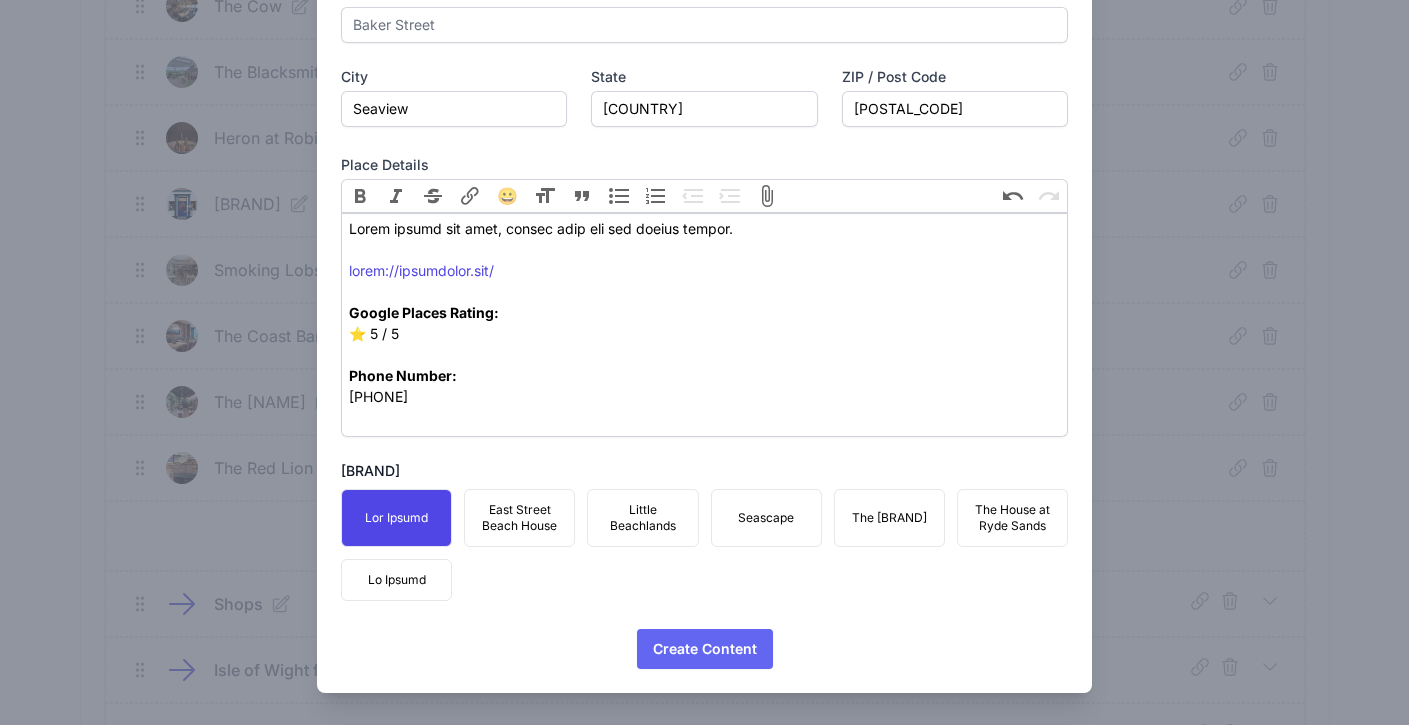 click on "Create Content" at bounding box center [705, 649] 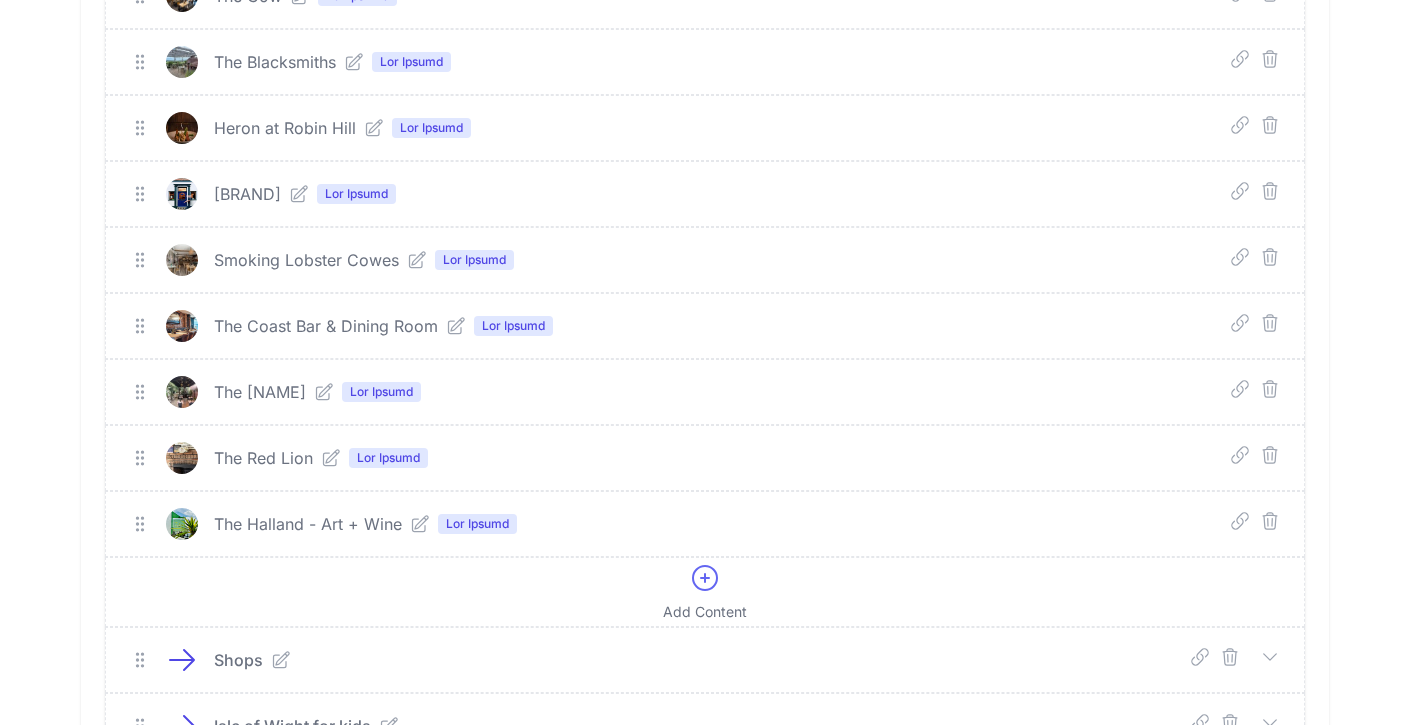 scroll, scrollTop: 1938, scrollLeft: 0, axis: vertical 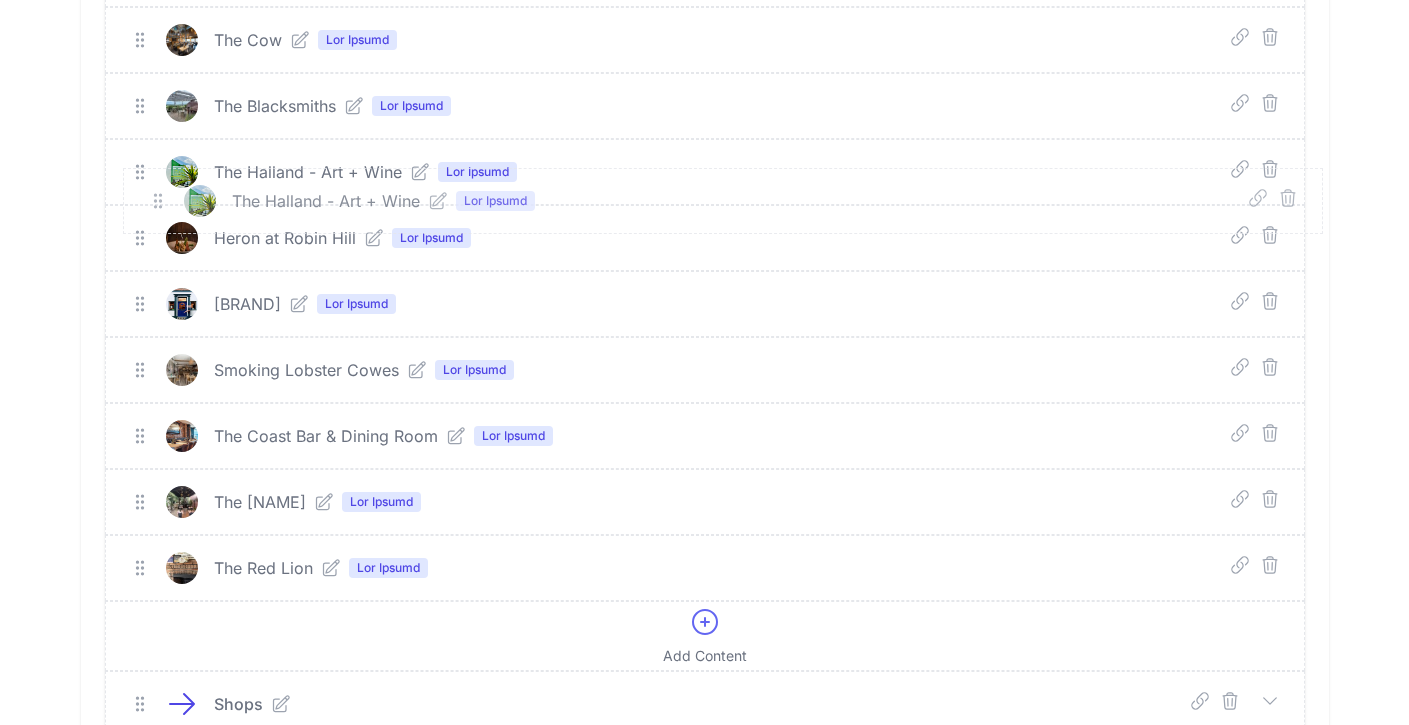 drag, startPoint x: 141, startPoint y: 570, endPoint x: 159, endPoint y: 203, distance: 367.44116 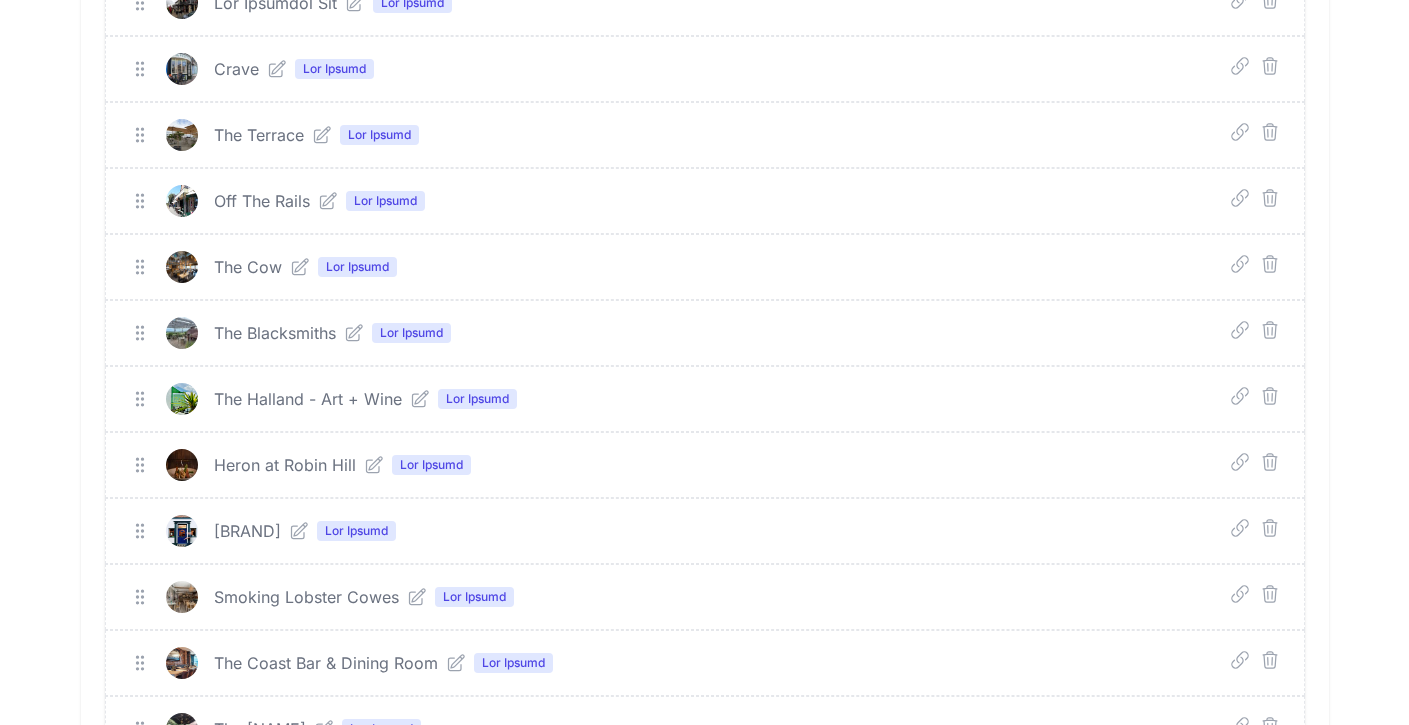 scroll, scrollTop: 1682, scrollLeft: 0, axis: vertical 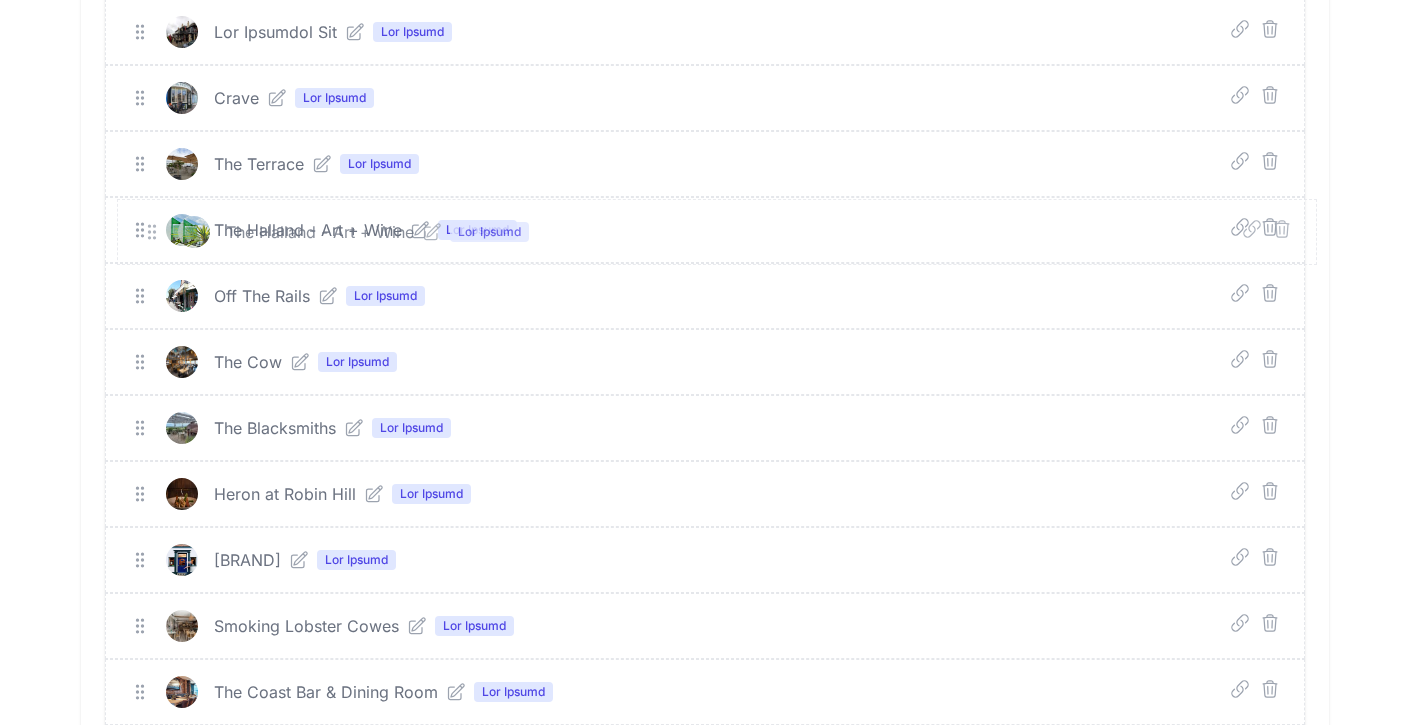 drag, startPoint x: 138, startPoint y: 431, endPoint x: 150, endPoint y: 235, distance: 196.367 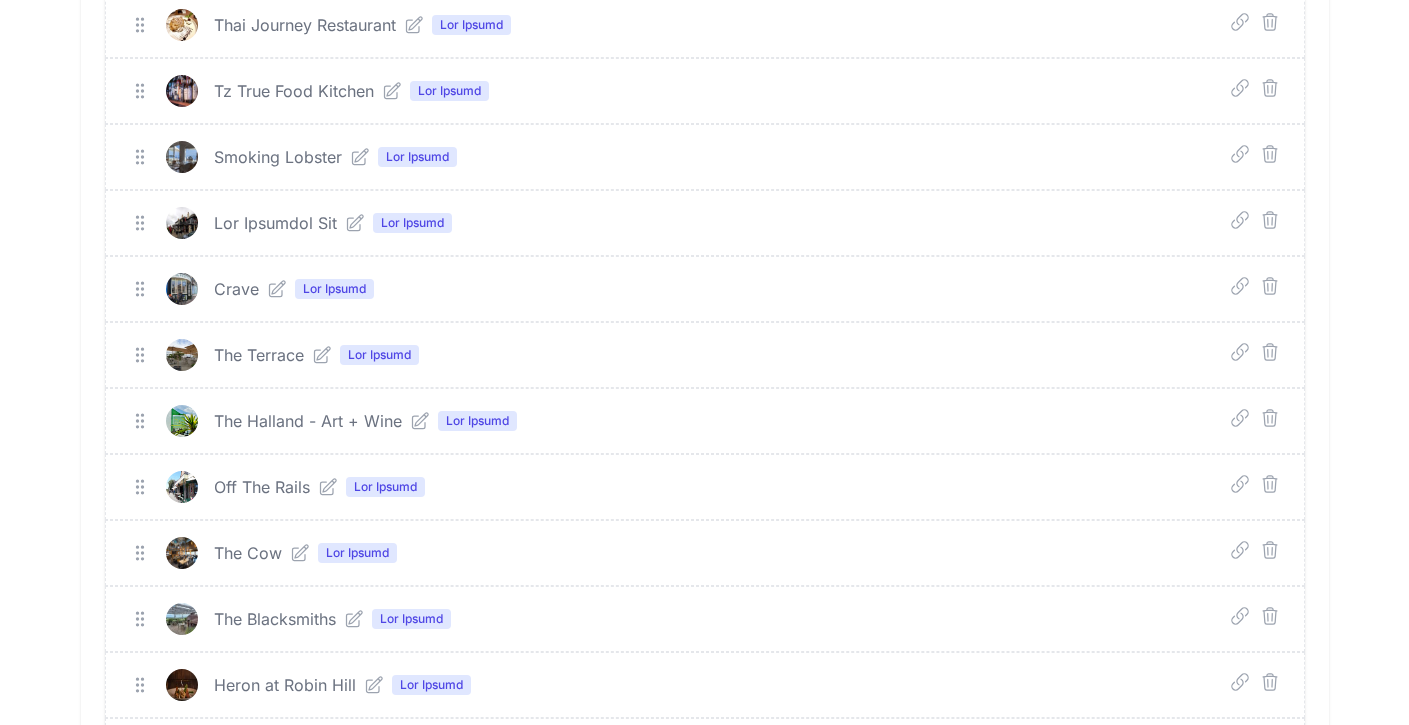 scroll, scrollTop: 1441, scrollLeft: 0, axis: vertical 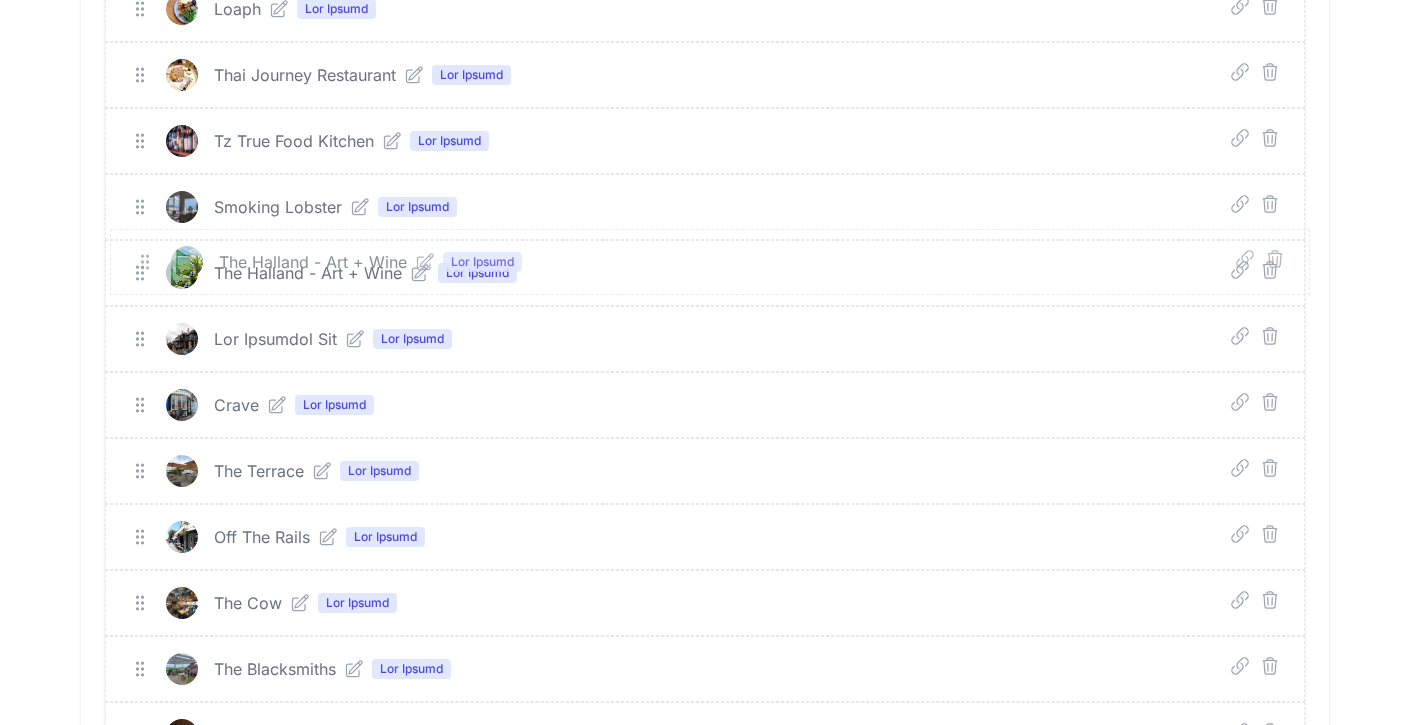 drag, startPoint x: 145, startPoint y: 479, endPoint x: 150, endPoint y: 270, distance: 209.0598 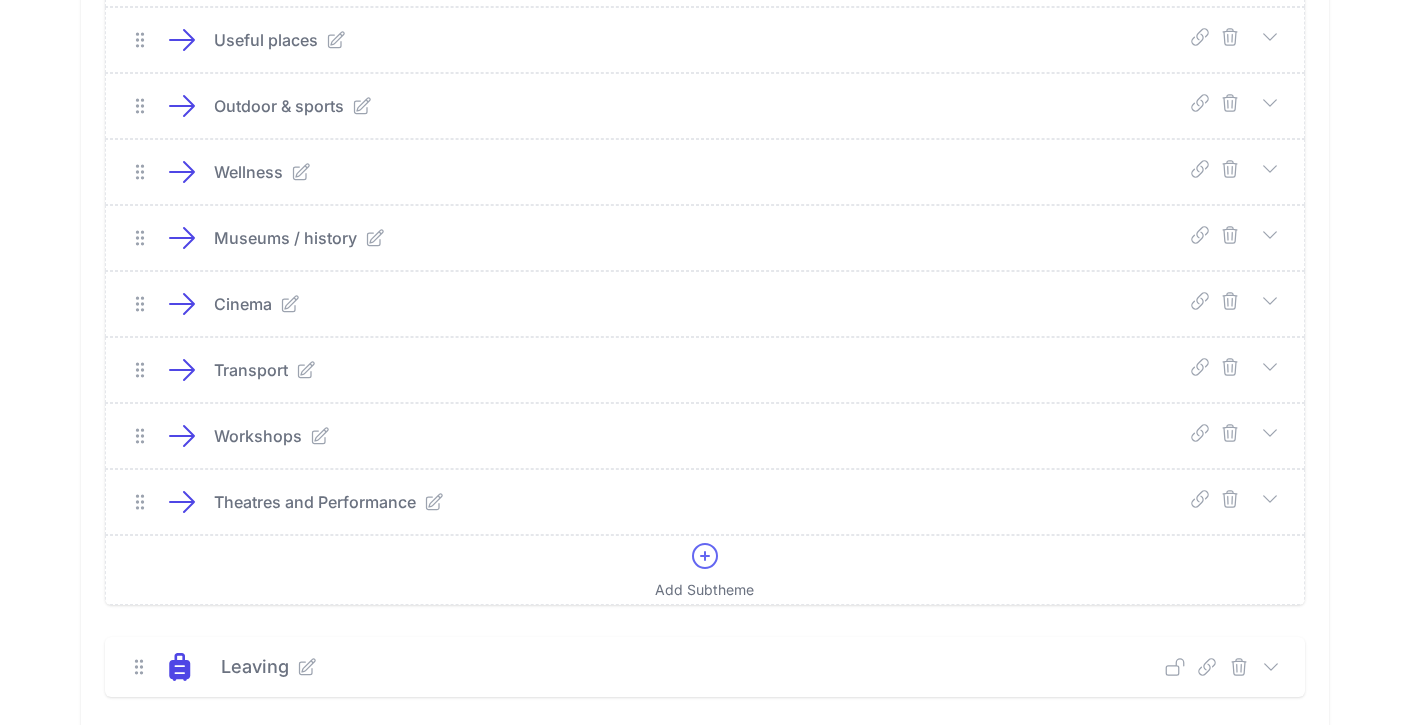 scroll, scrollTop: 2732, scrollLeft: 0, axis: vertical 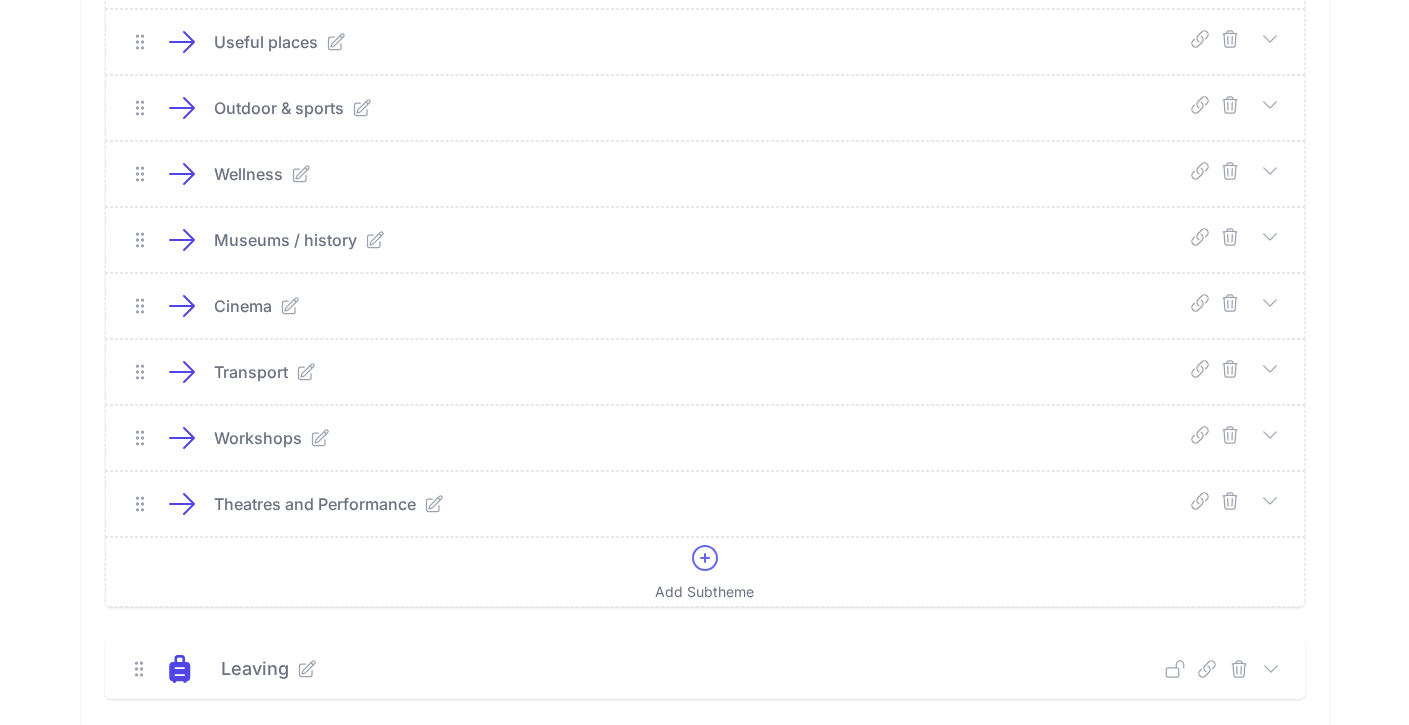 click at bounding box center [1270, 435] 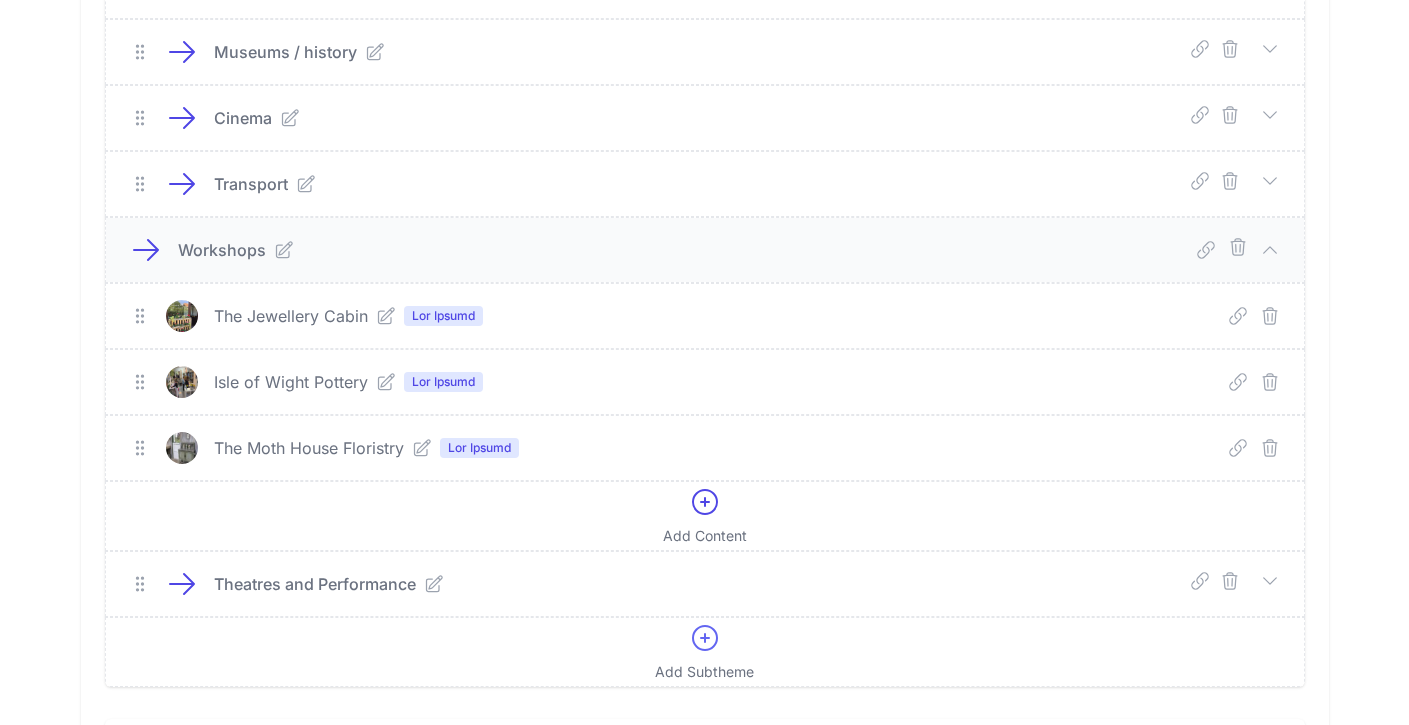 scroll, scrollTop: 2928, scrollLeft: 0, axis: vertical 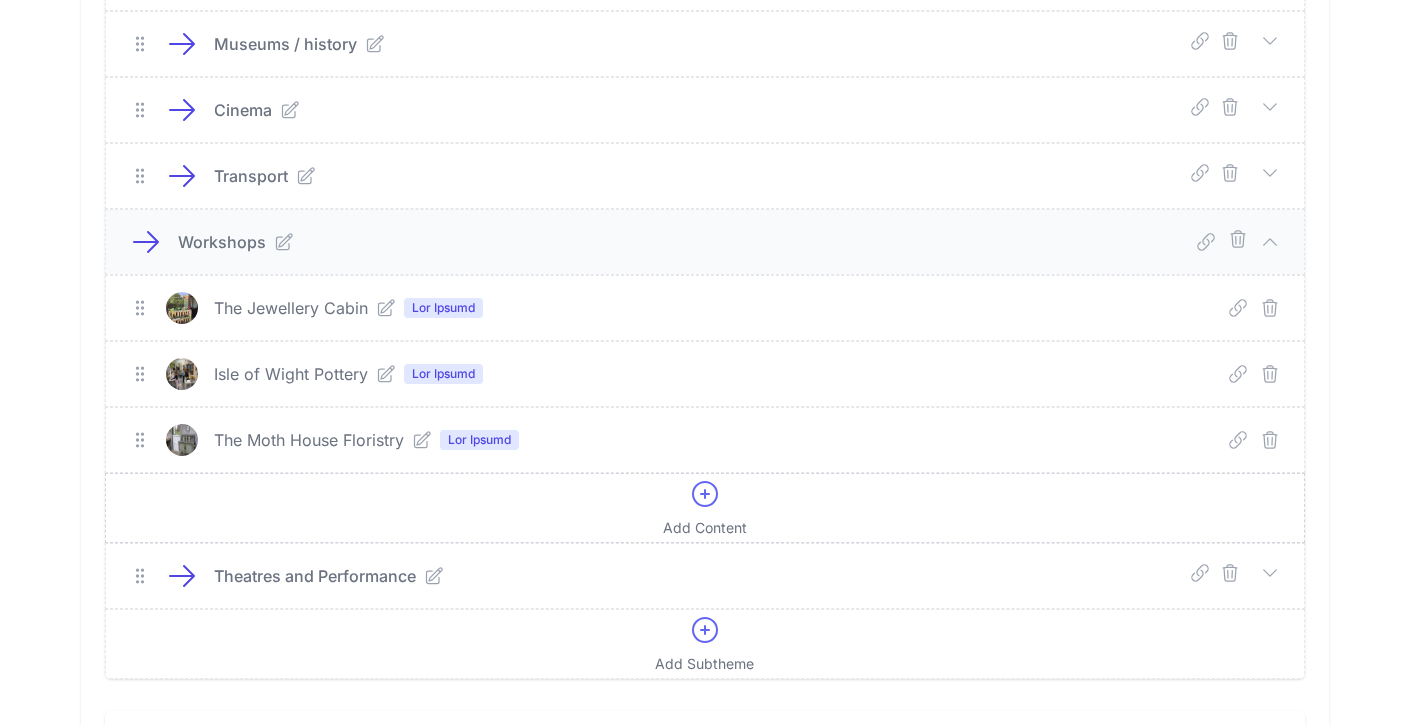 click at bounding box center (705, 494) 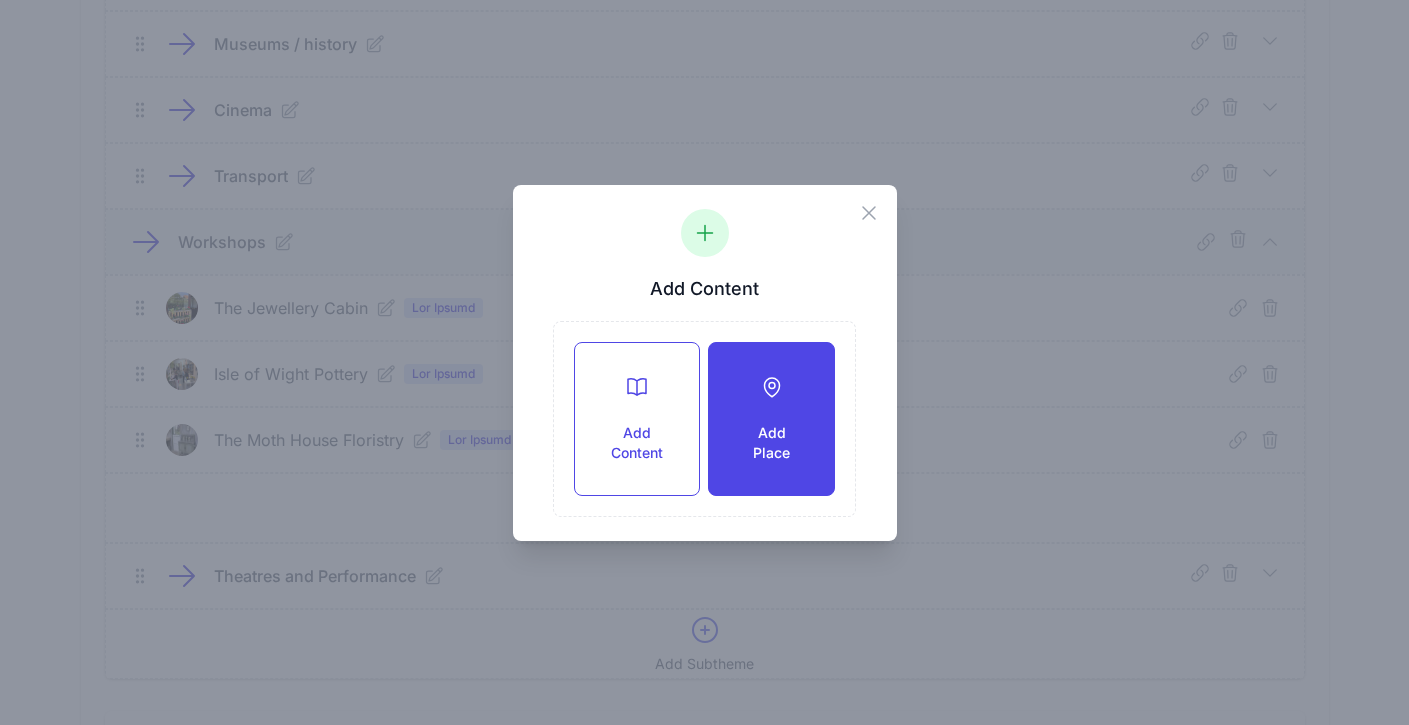 click on "Add Place" at bounding box center [771, 443] 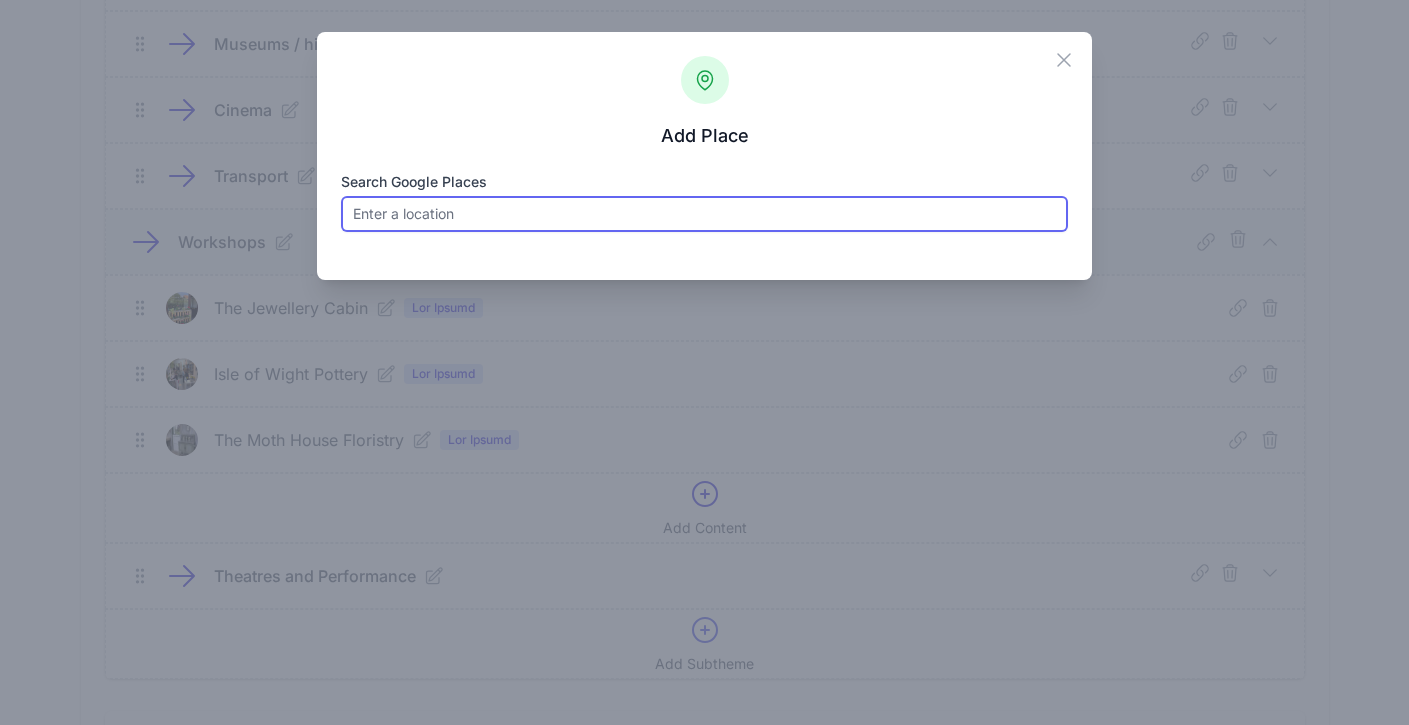 click on "Search Google Places" at bounding box center [704, 214] 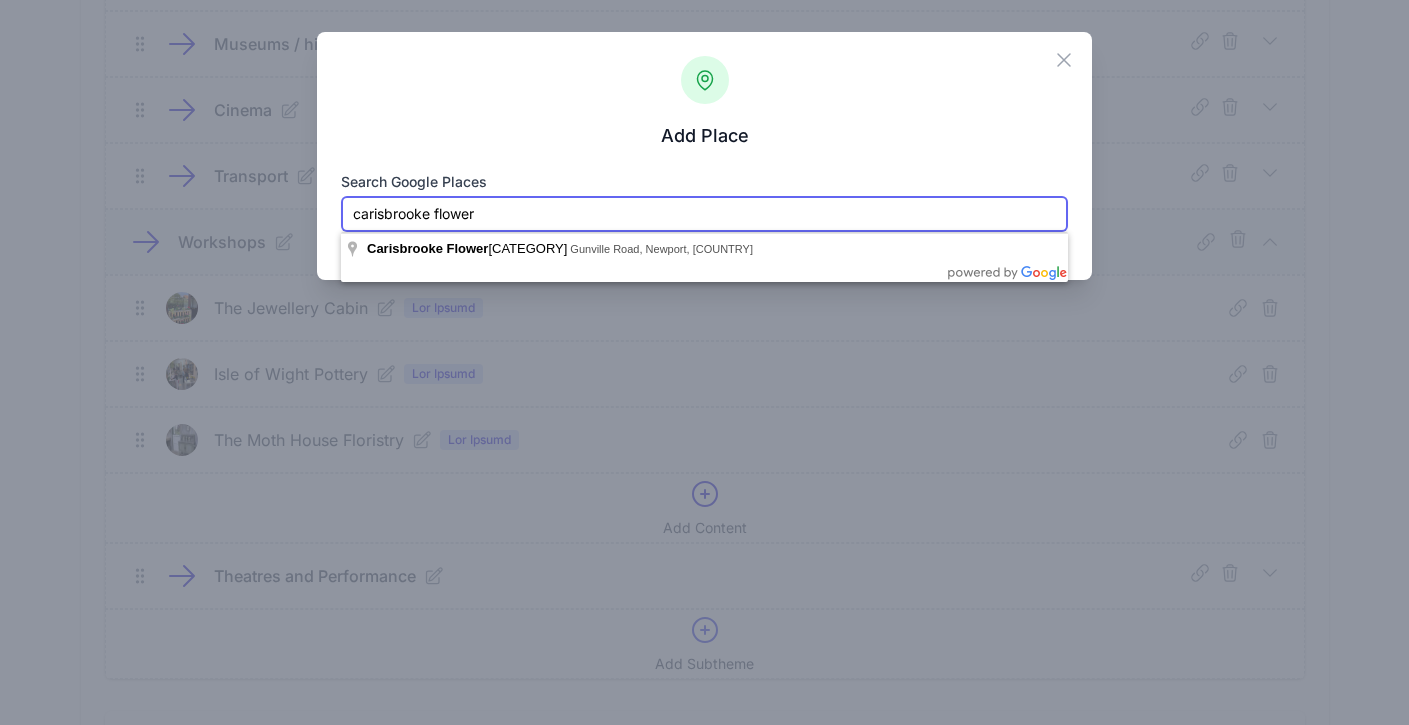 type on "carisbrooke flower" 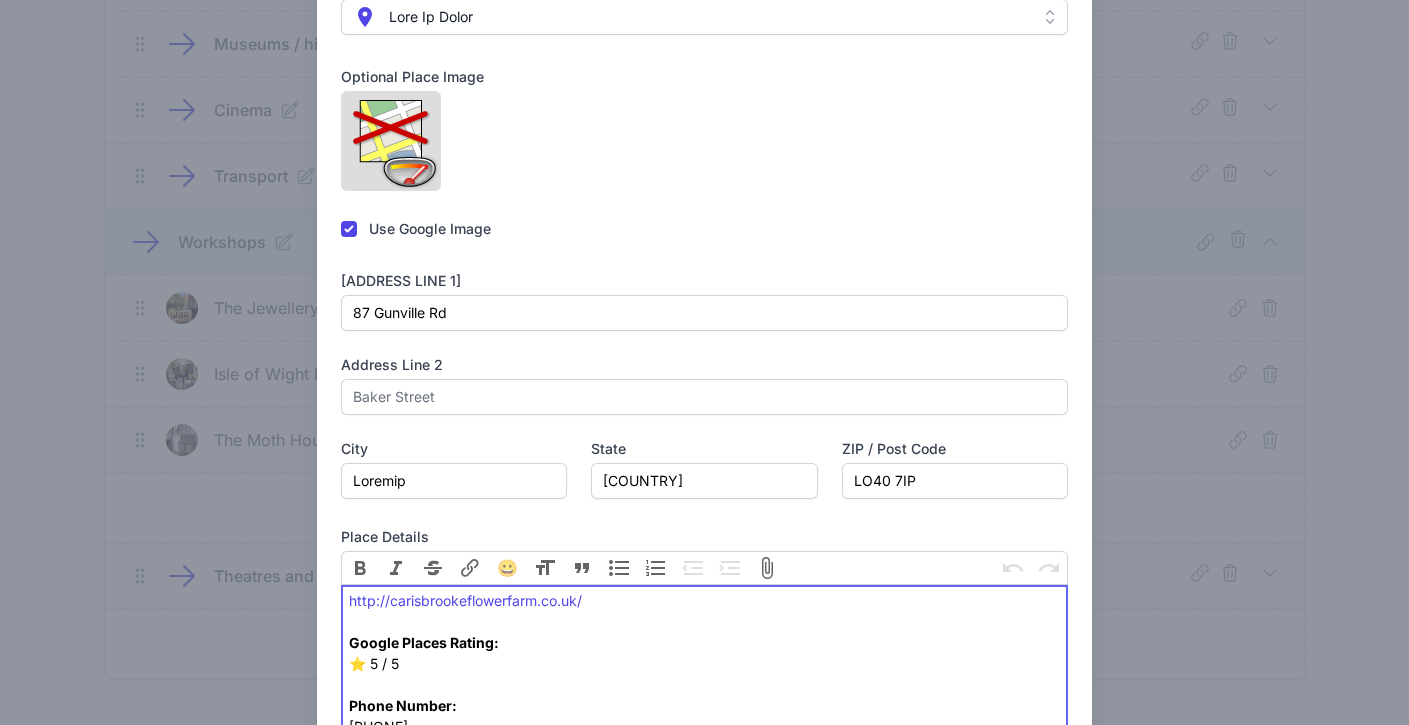 scroll, scrollTop: 435, scrollLeft: 0, axis: vertical 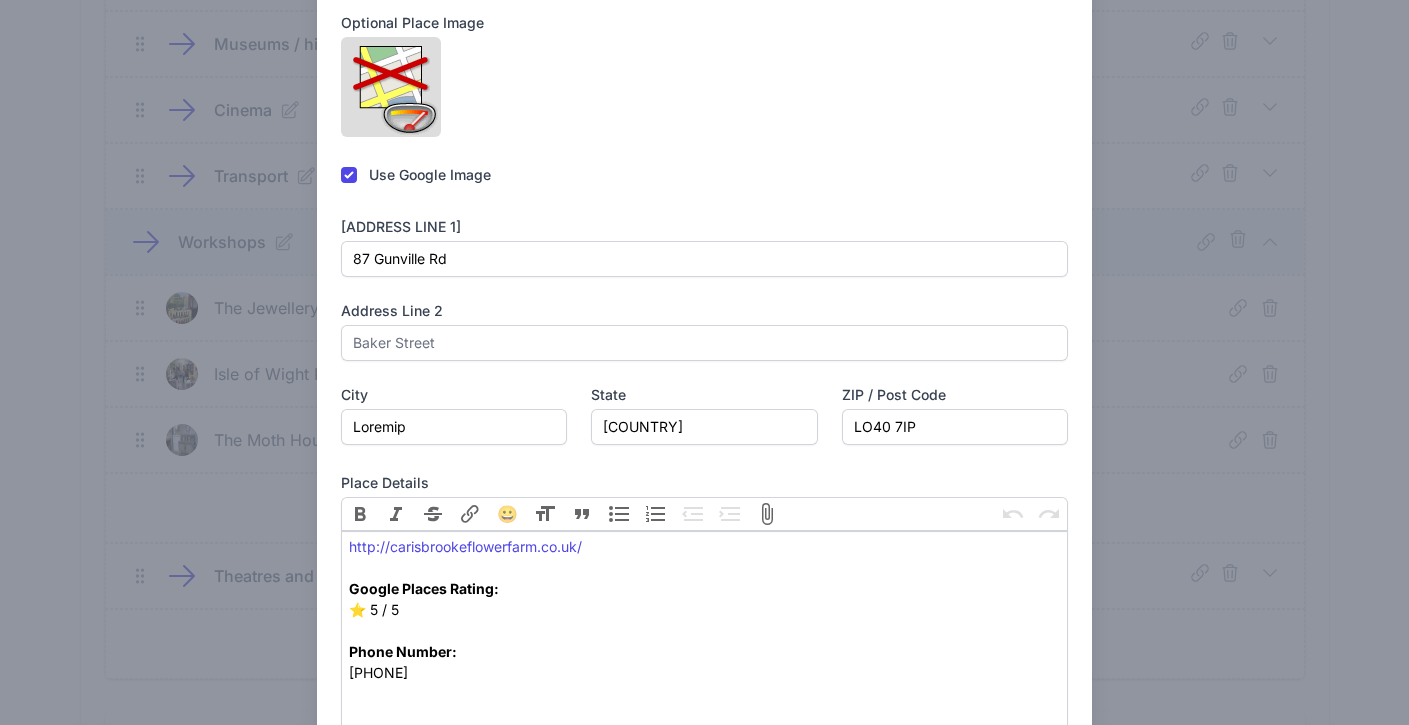 click at bounding box center [349, 175] 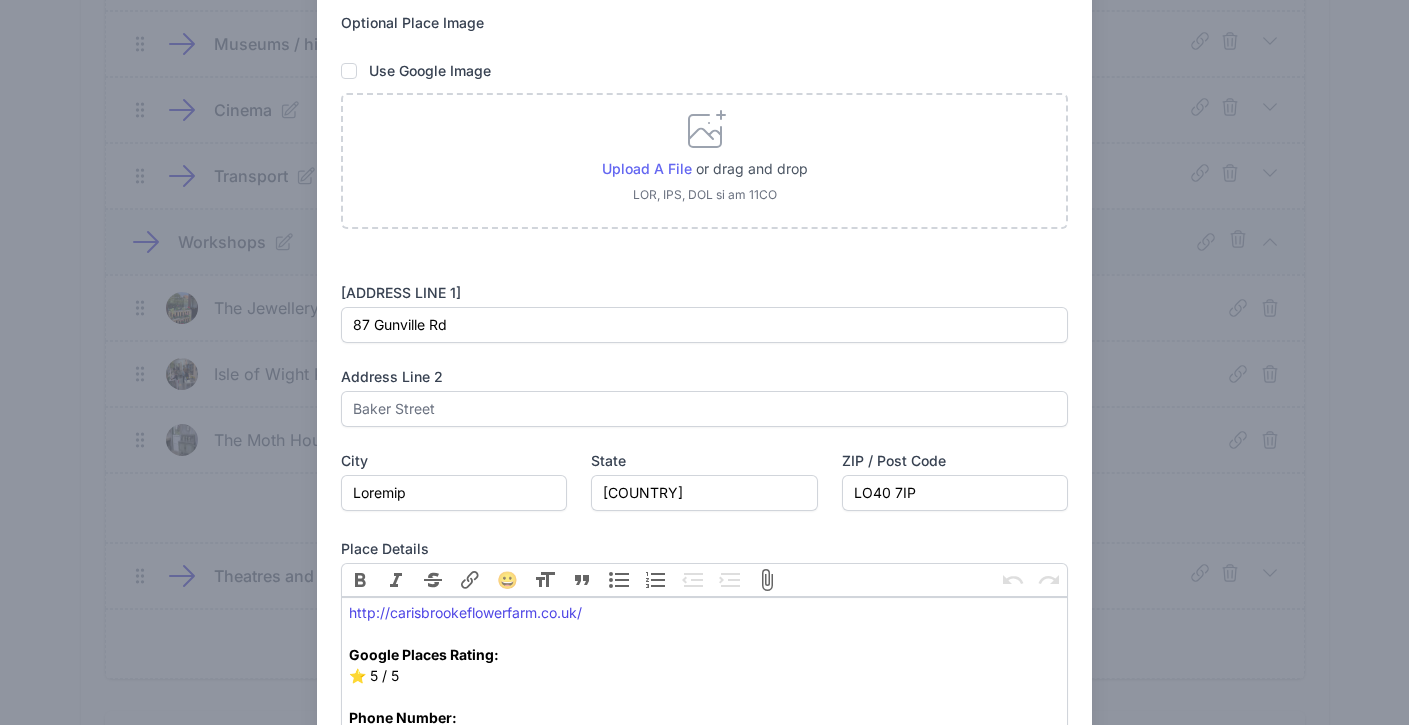 click on "Upload a file" at bounding box center [647, 168] 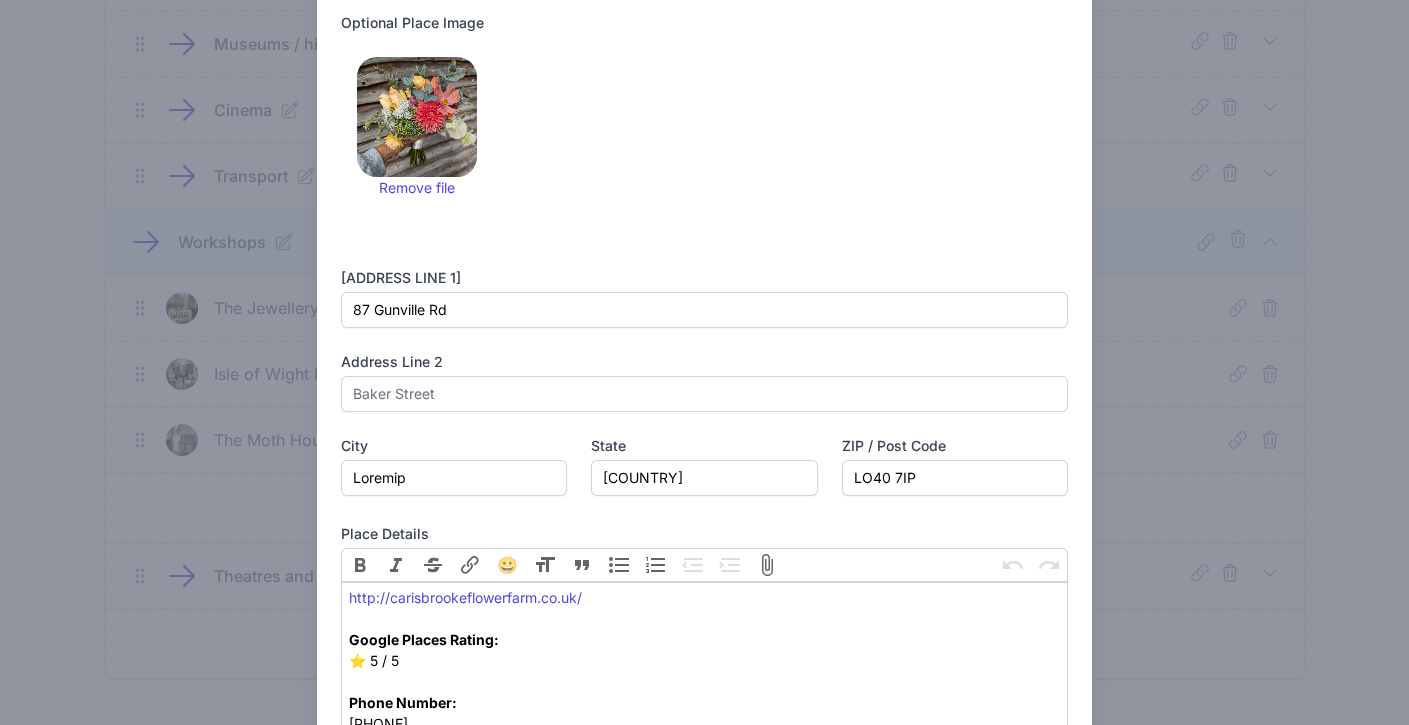 scroll, scrollTop: 501, scrollLeft: 0, axis: vertical 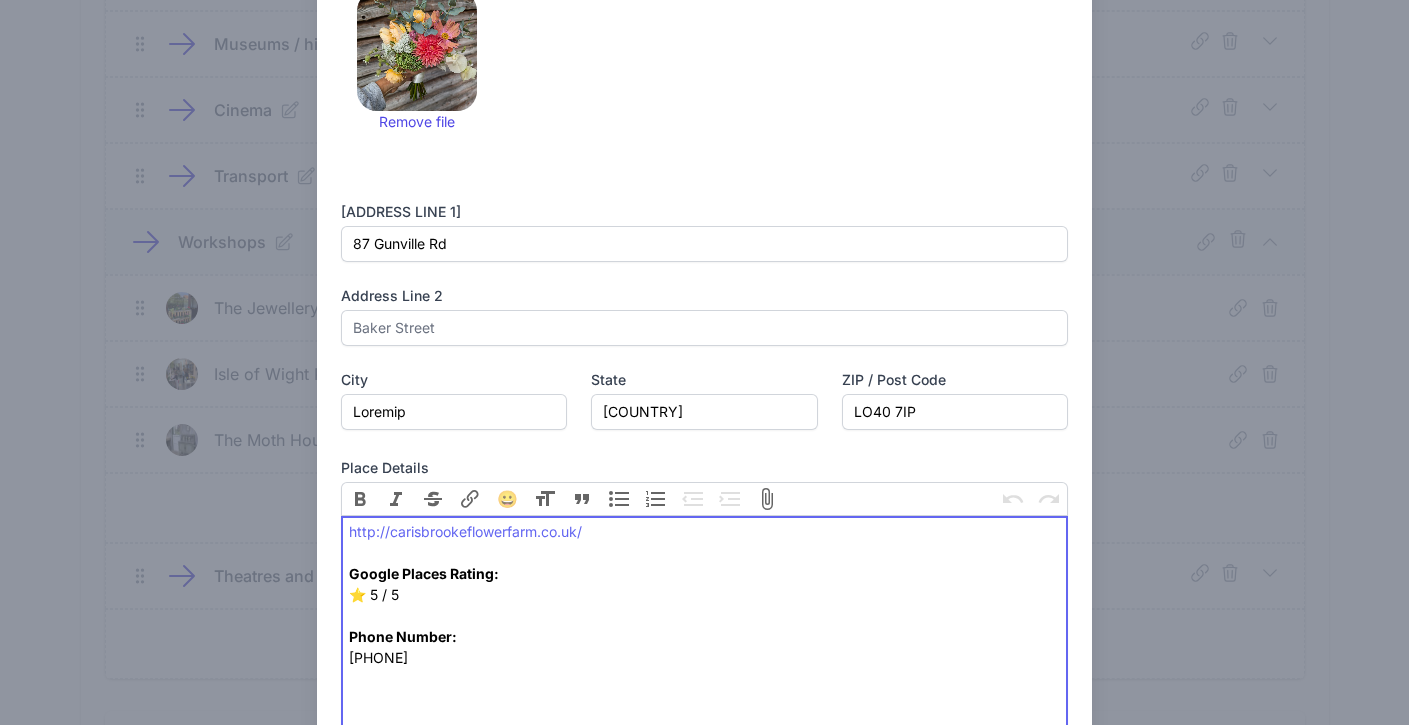click on "http://carisbrookeflowerfarm.co.uk/" at bounding box center (465, 531) 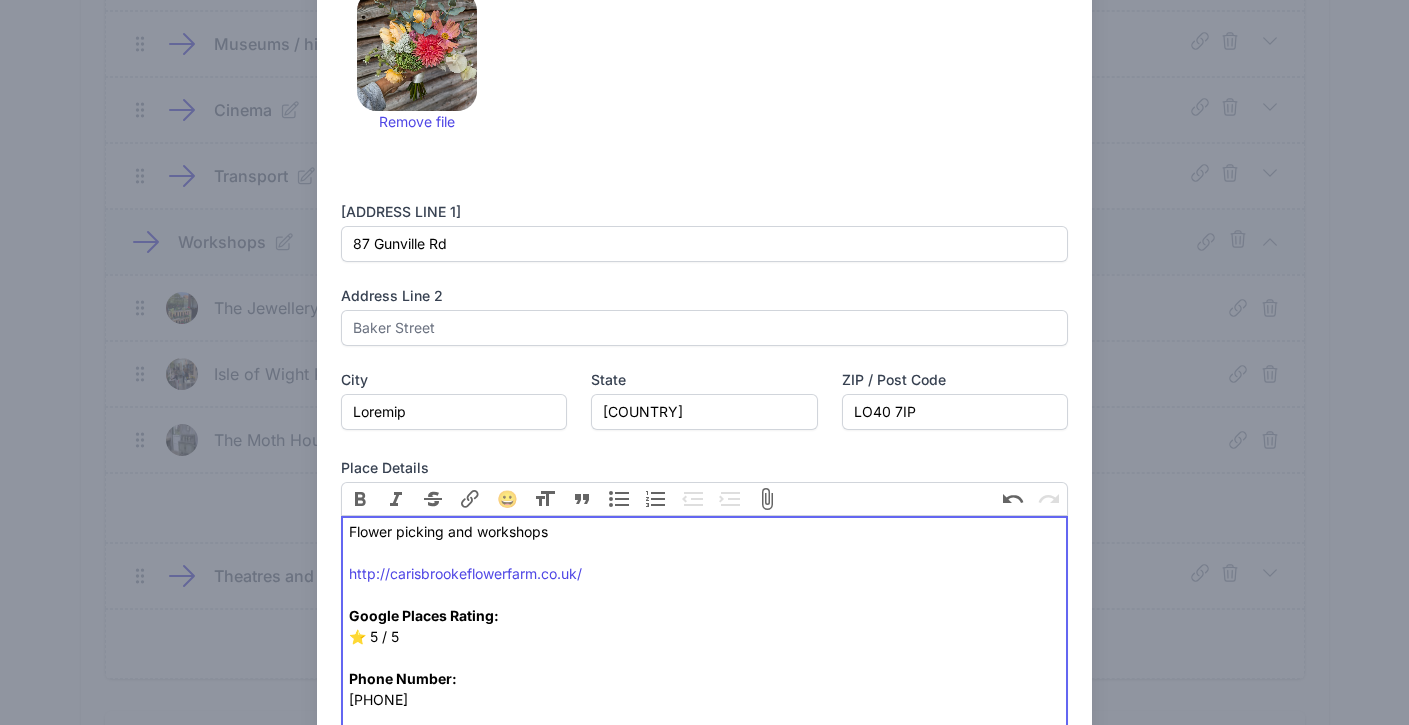type on "Flower picking and workshops
http://carisbrookeflowerfarm.co.uk/
Google Places Rating:
⭐️ 5 / 5
Phone Number:
[PHONE]" 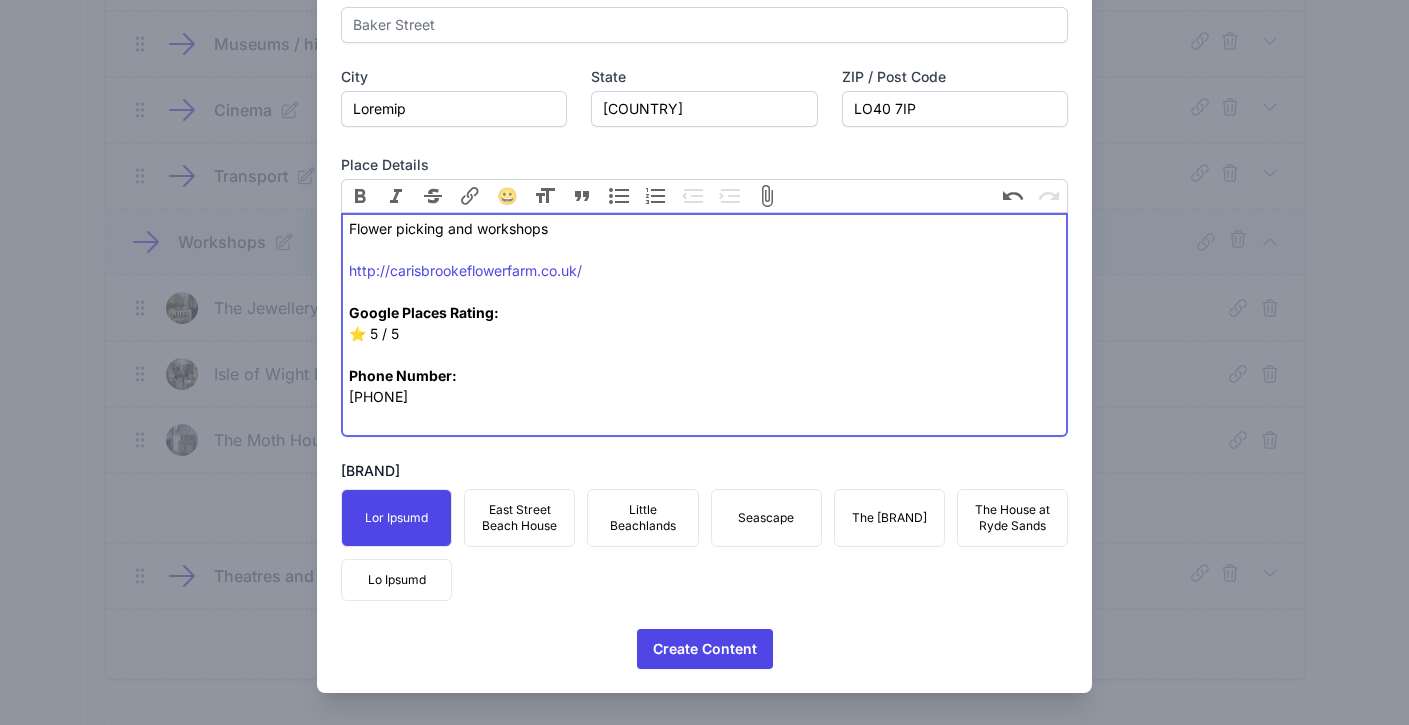 scroll, scrollTop: 804, scrollLeft: 0, axis: vertical 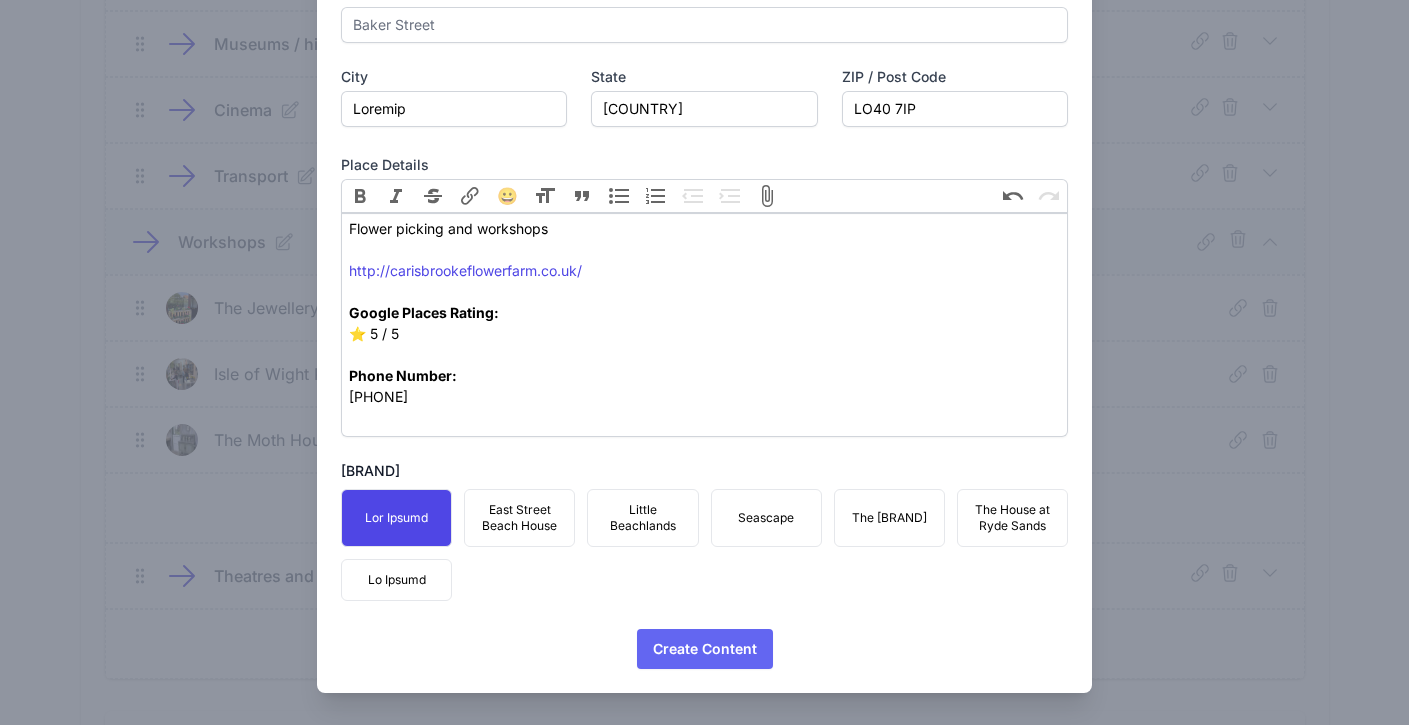 click on "Create Content" at bounding box center [705, 649] 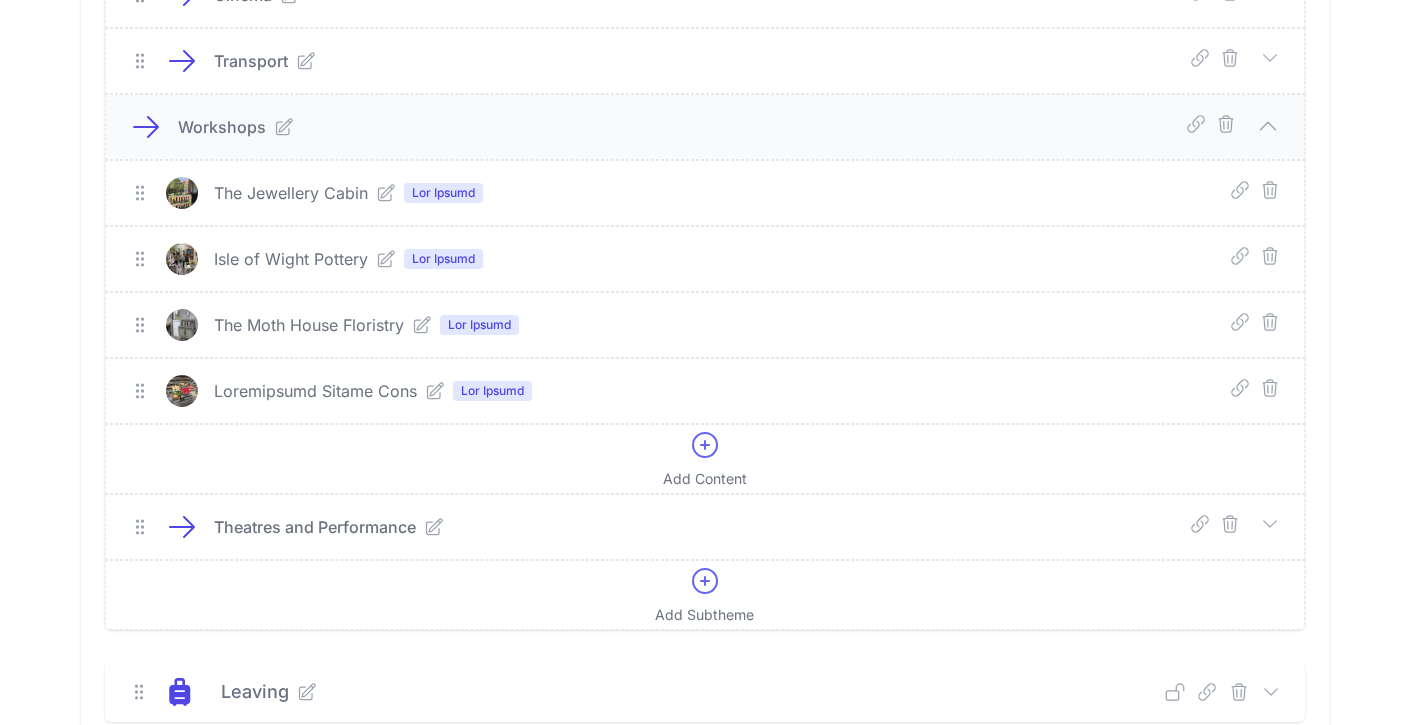 scroll, scrollTop: 1198, scrollLeft: 0, axis: vertical 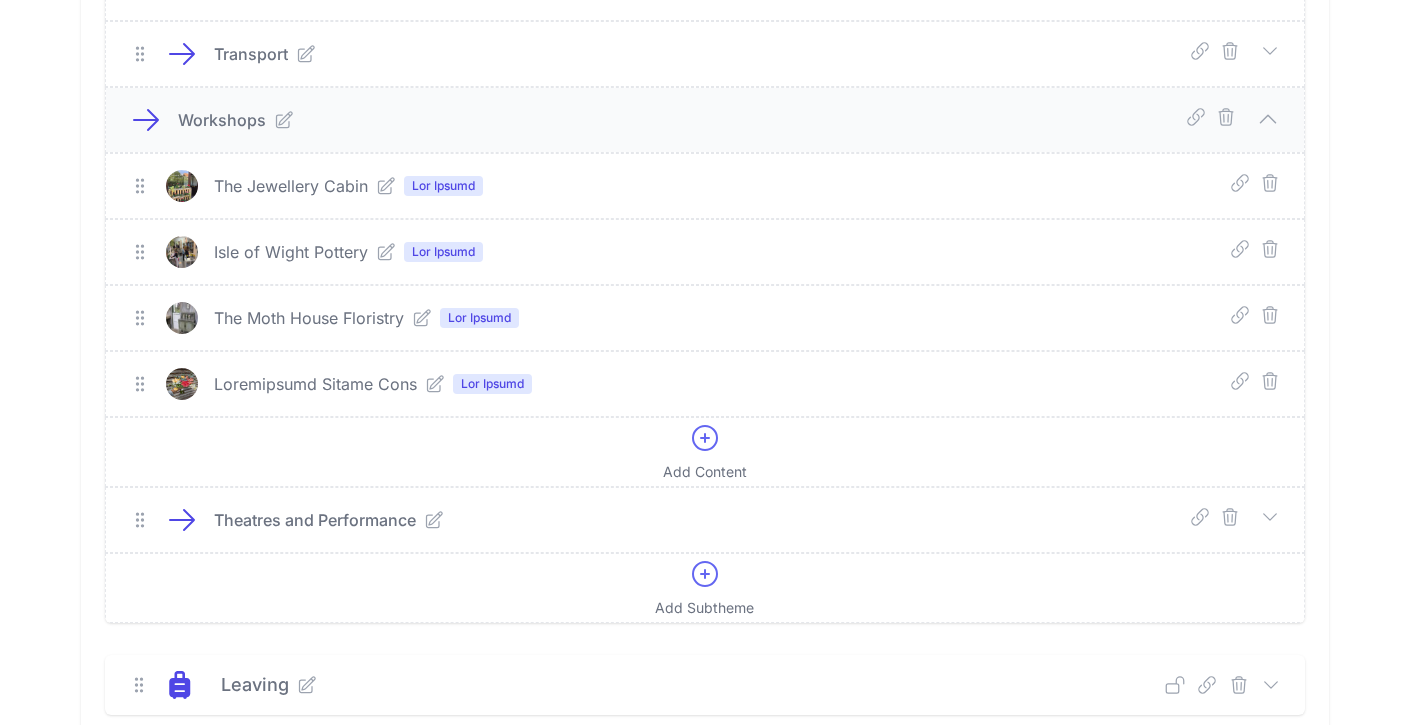 click at bounding box center [1270, 517] 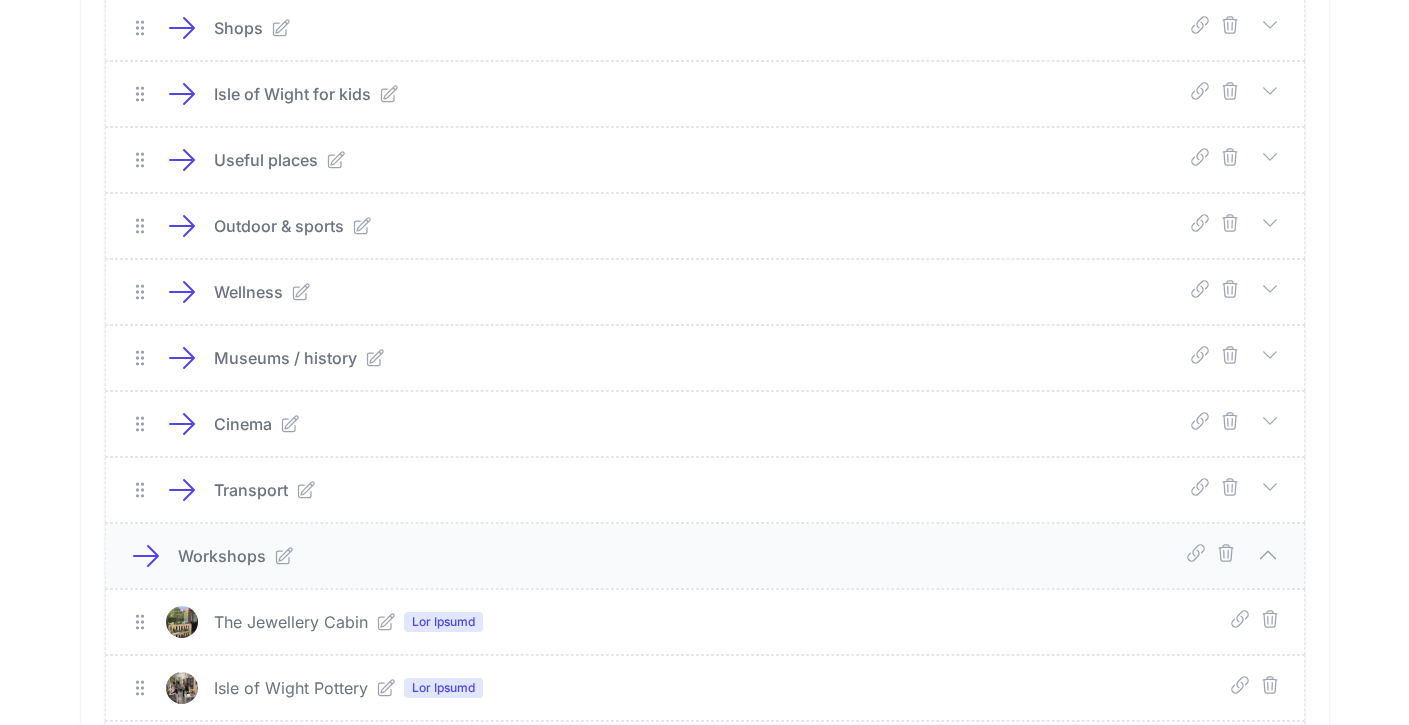 scroll, scrollTop: 761, scrollLeft: 0, axis: vertical 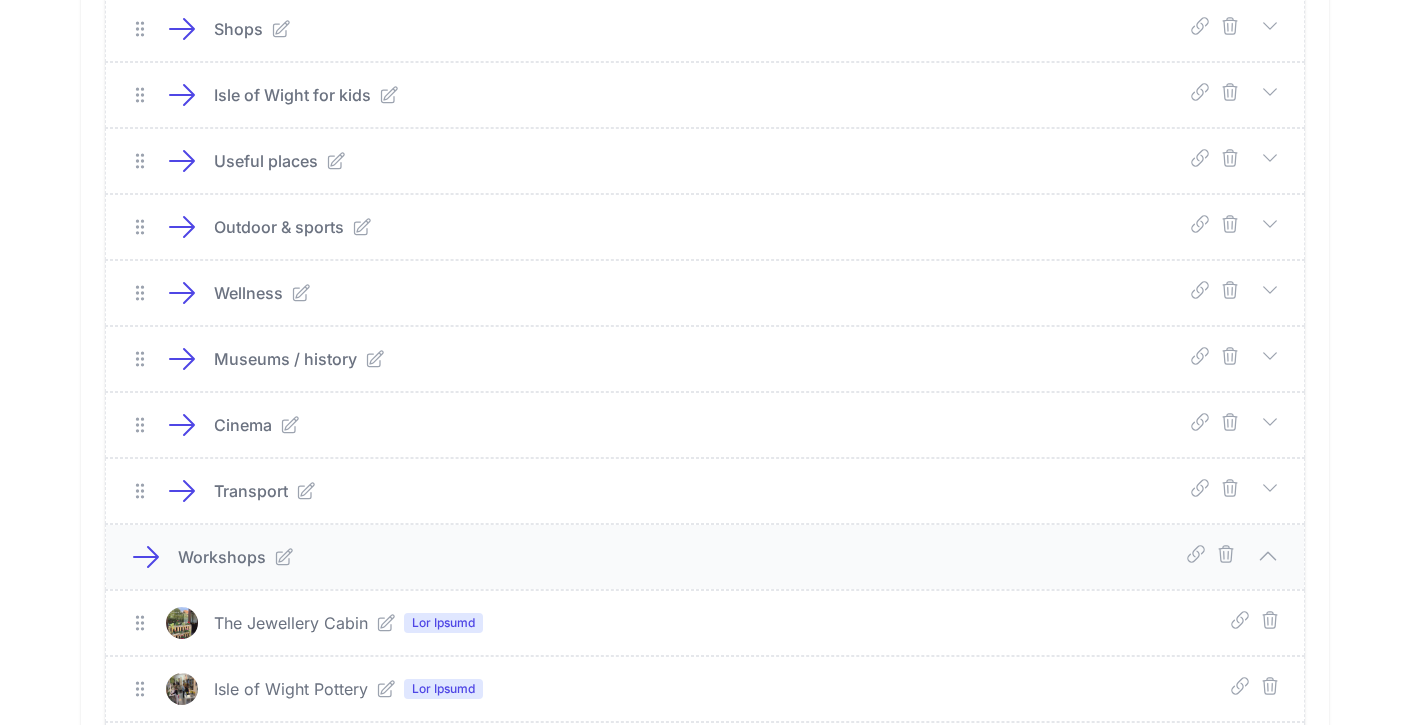 click at bounding box center [1270, 224] 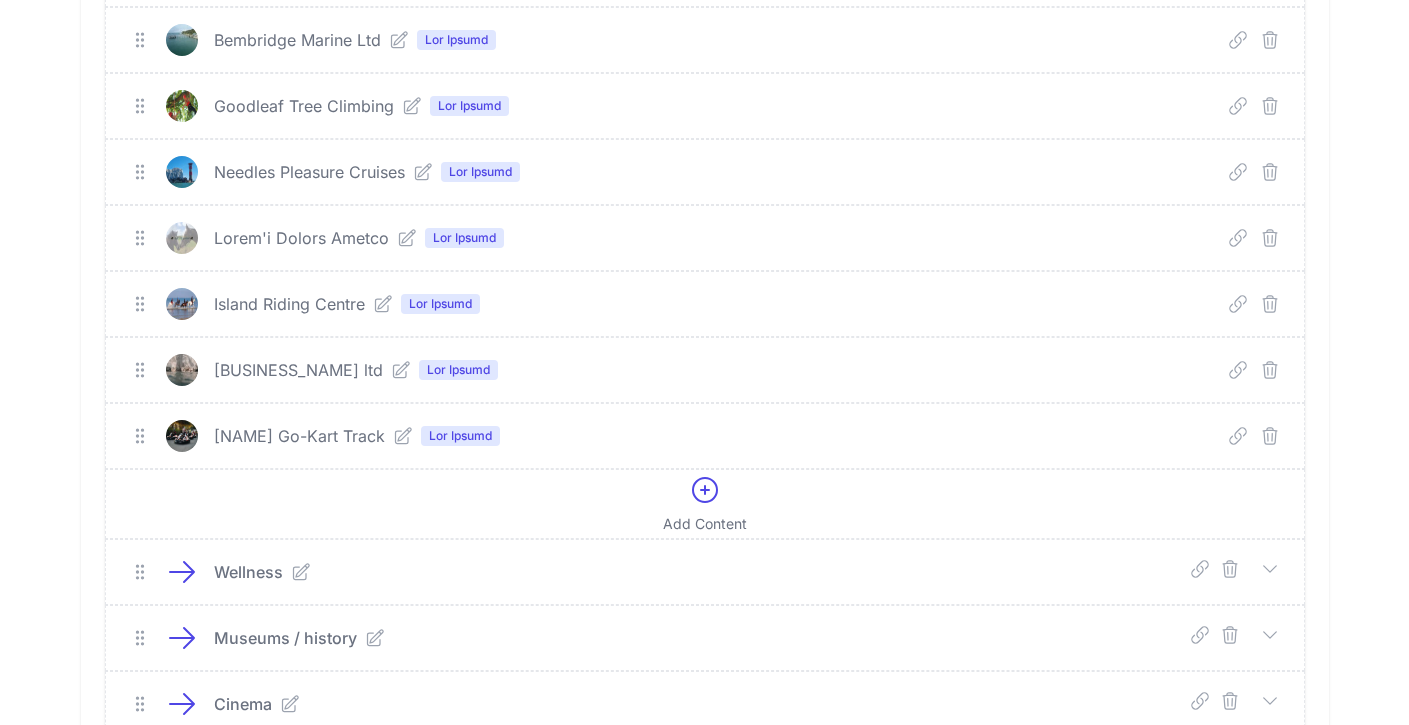 scroll, scrollTop: 1421, scrollLeft: 0, axis: vertical 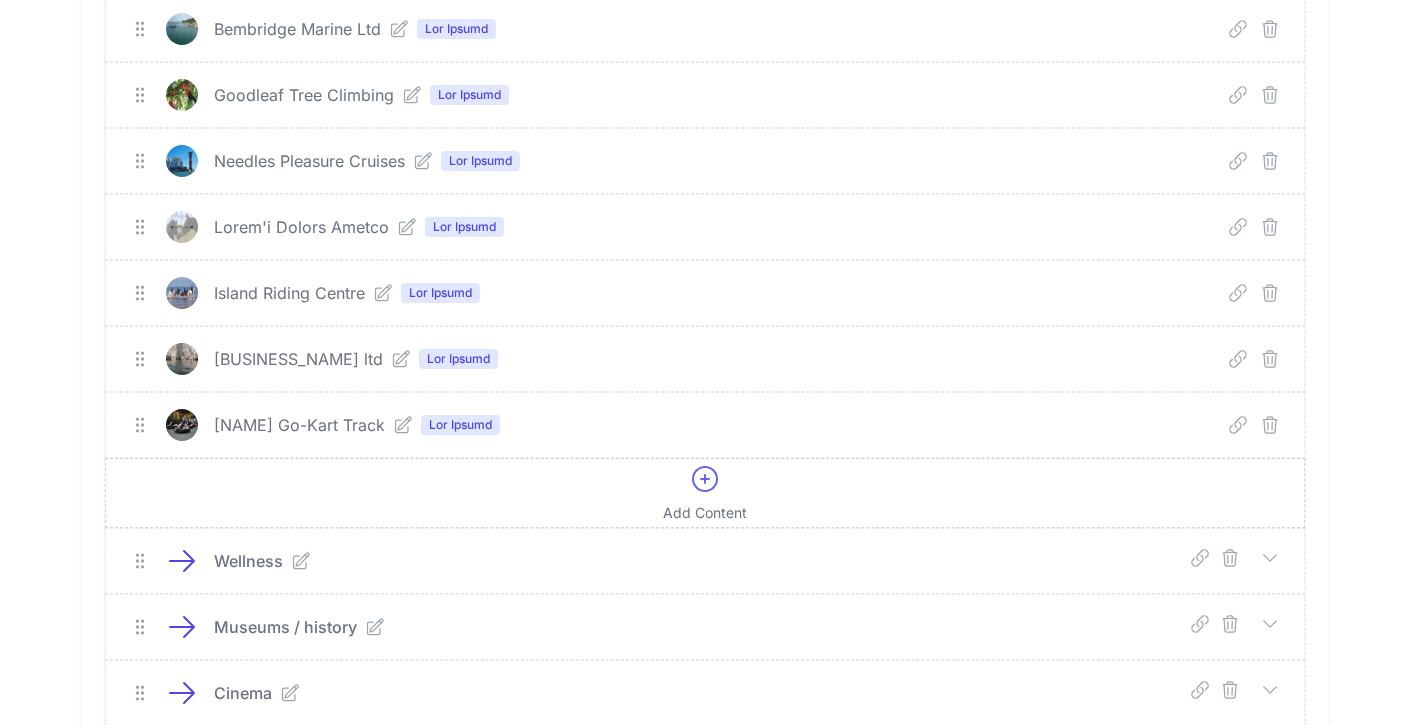 click at bounding box center (705, 479) 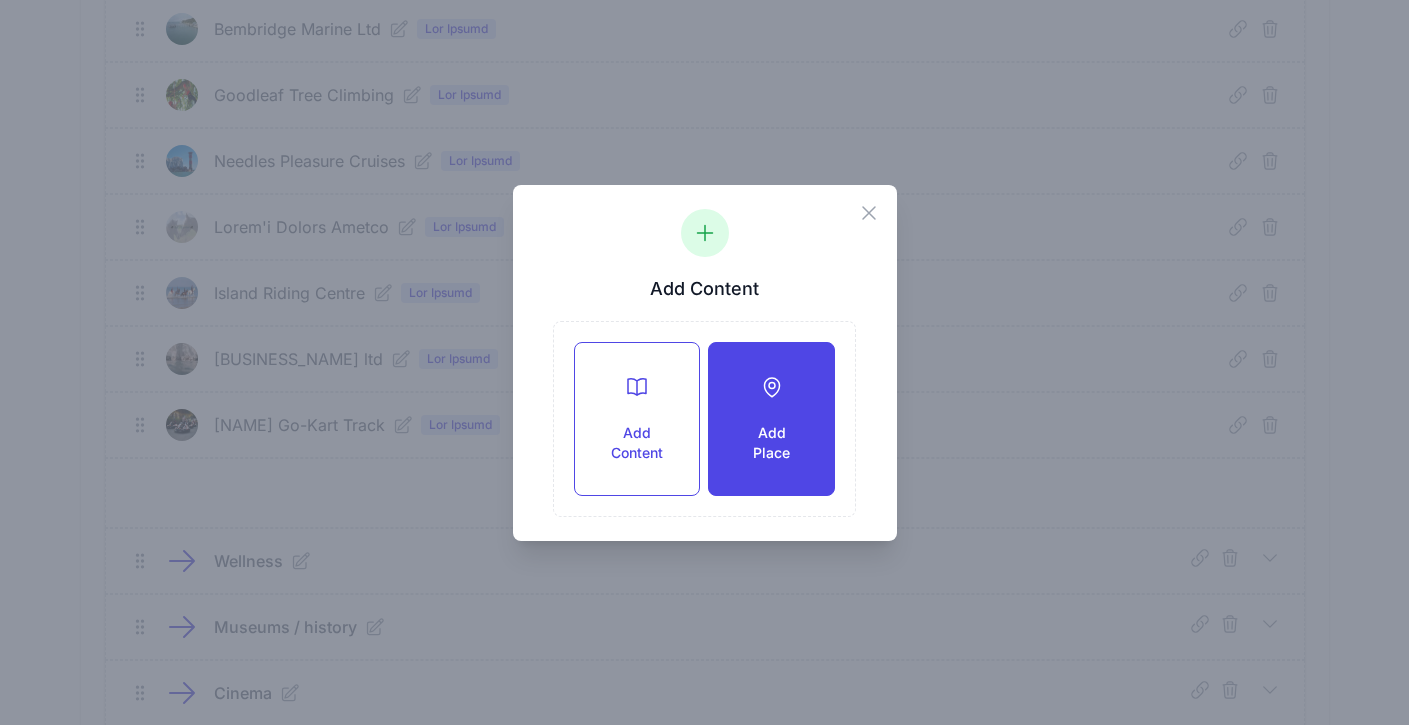 click on "Add Place" at bounding box center (771, 443) 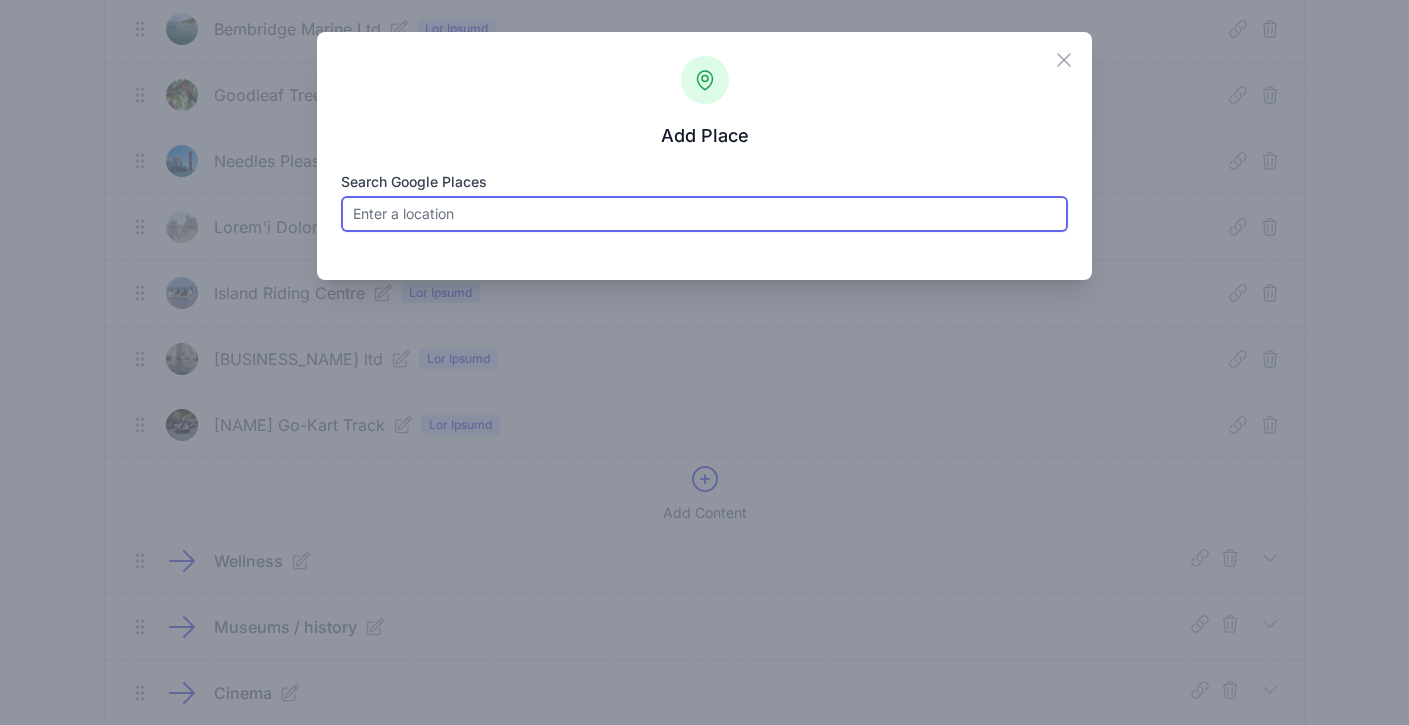 click on "Search Google Places" at bounding box center [704, 214] 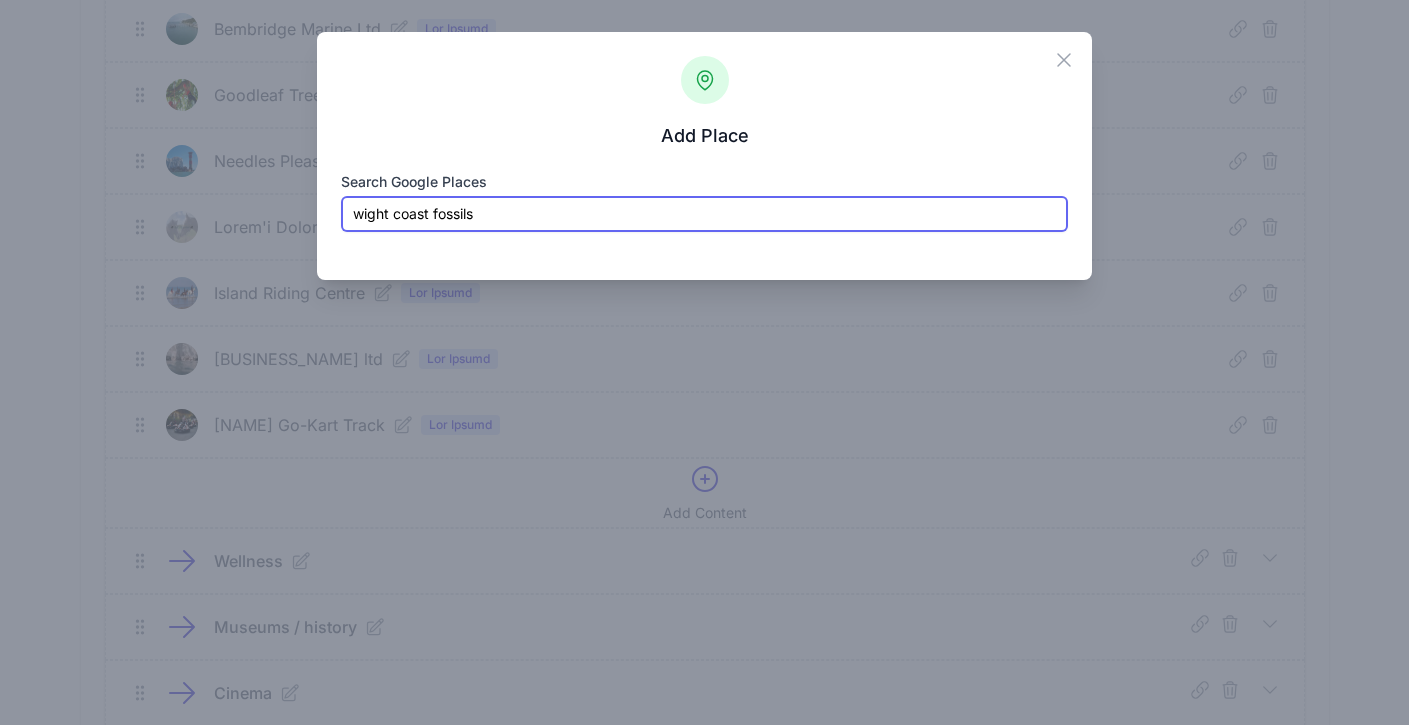 click on "😀" at bounding box center [0, 0] 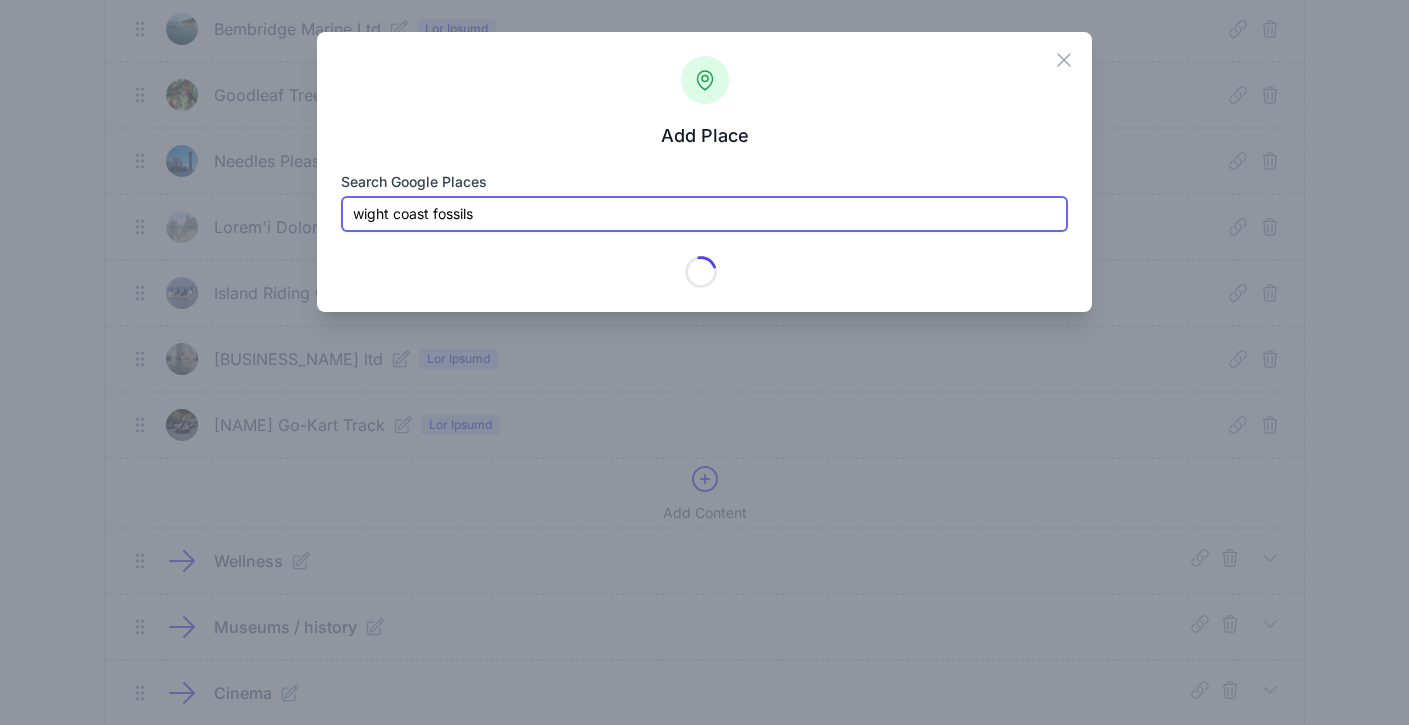 click on "wight coast fossils" at bounding box center (704, 214) 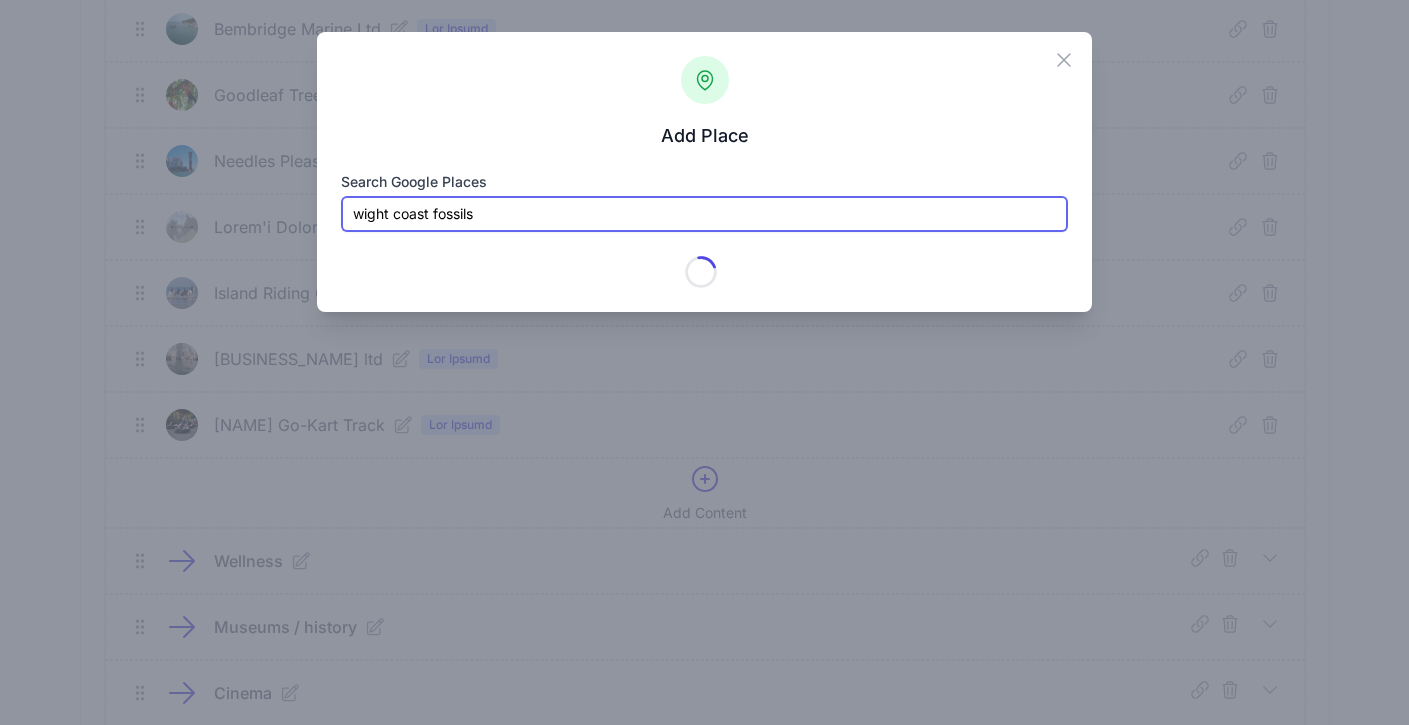 drag, startPoint x: 490, startPoint y: 213, endPoint x: 398, endPoint y: 212, distance: 92.00543 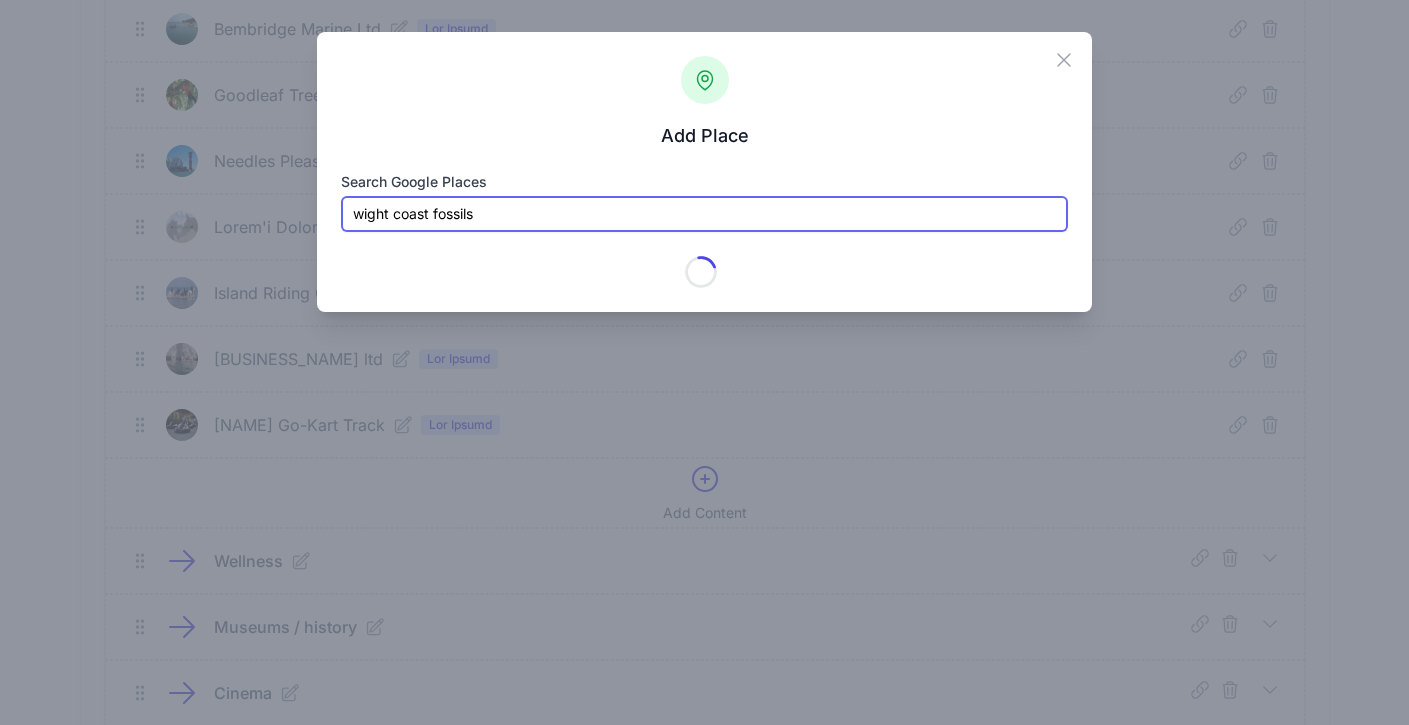 click on "wight coast fossils" at bounding box center (704, 214) 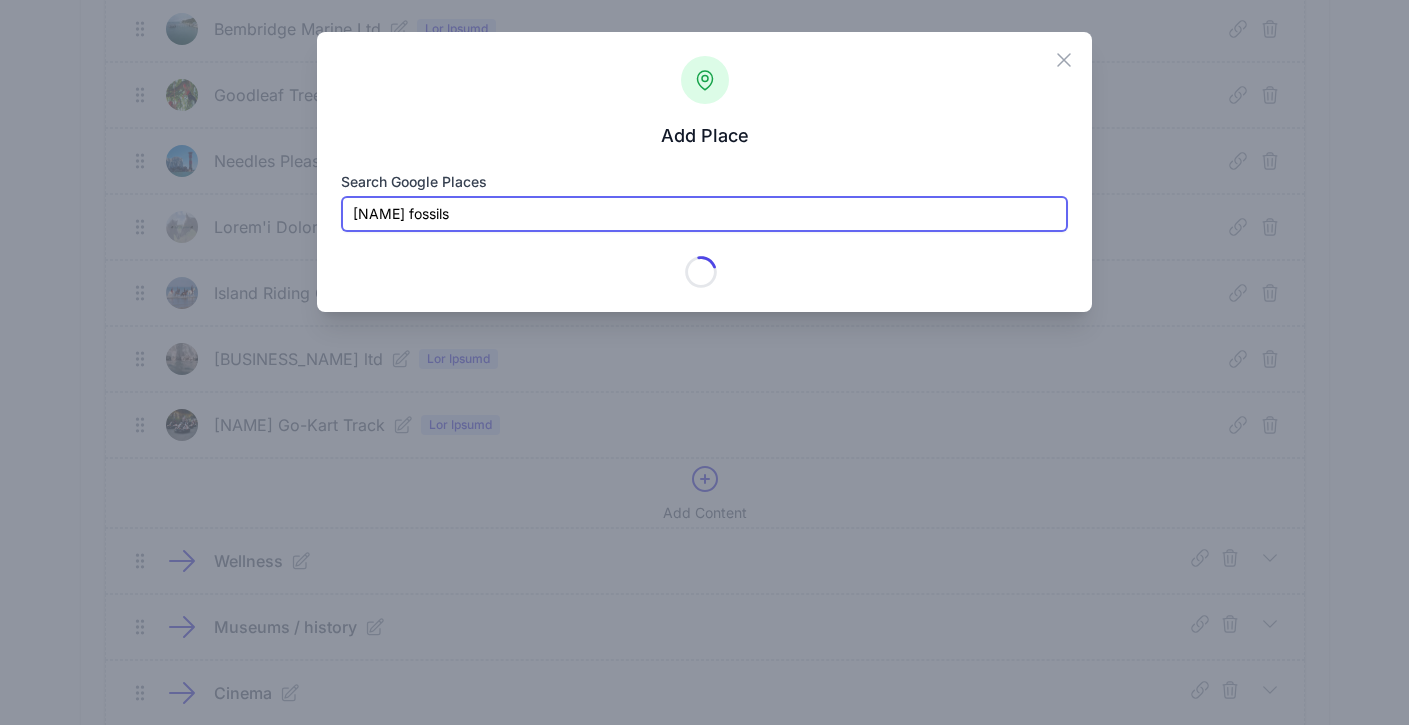 click on "😀" at bounding box center [0, 0] 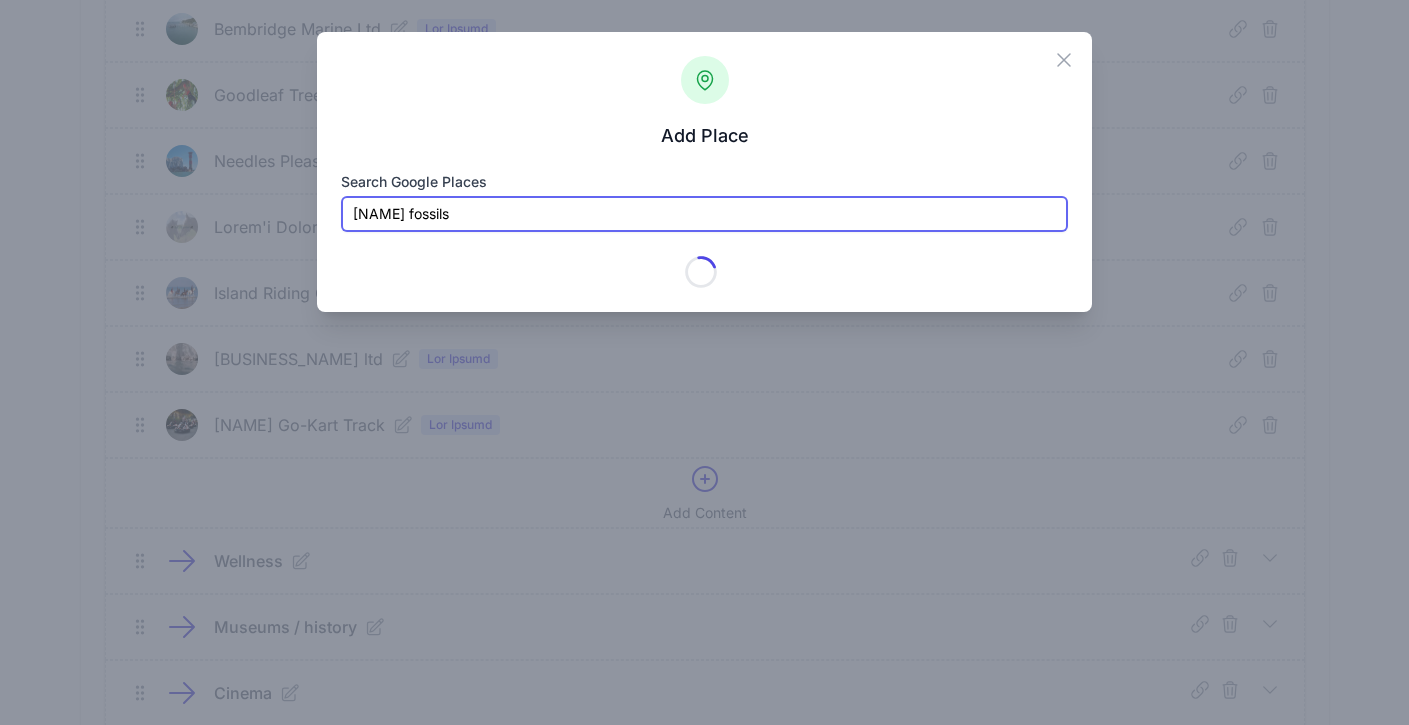 click on "[NAME] fossils" at bounding box center (704, 214) 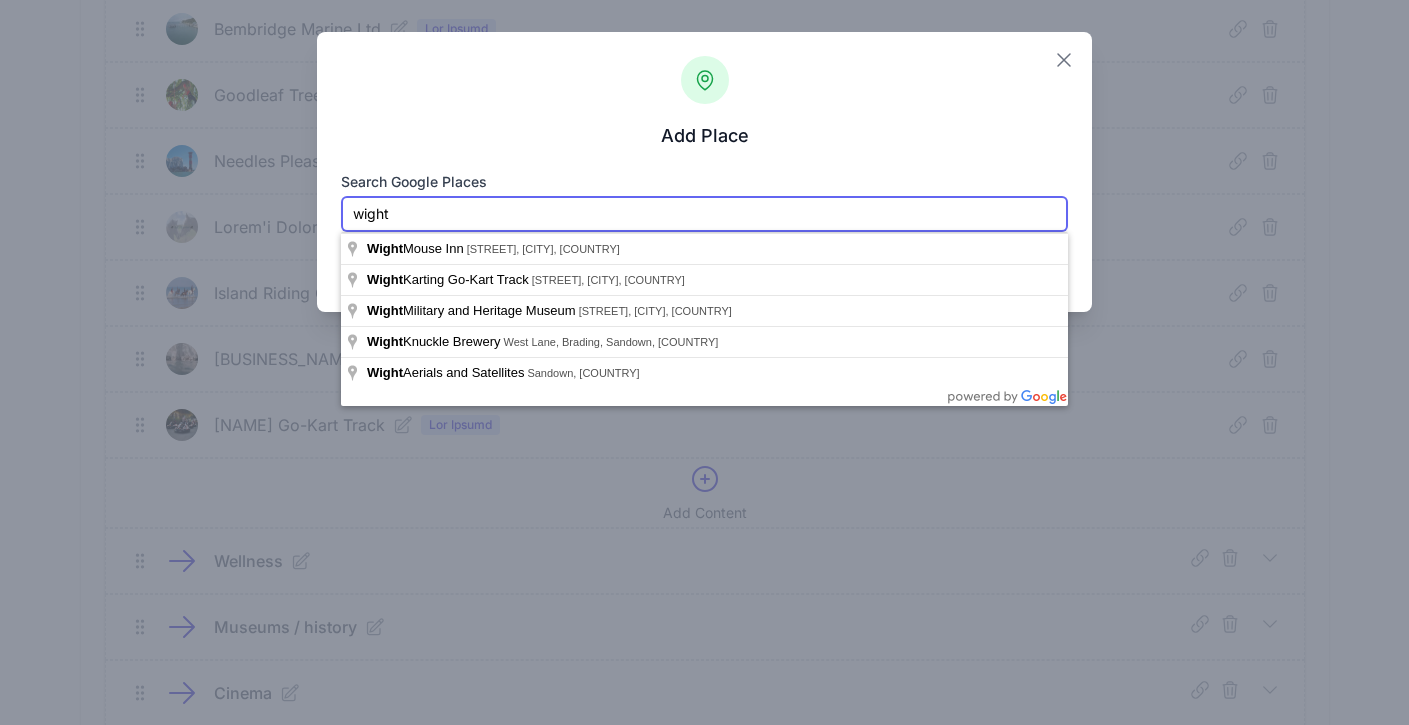 type on "wight" 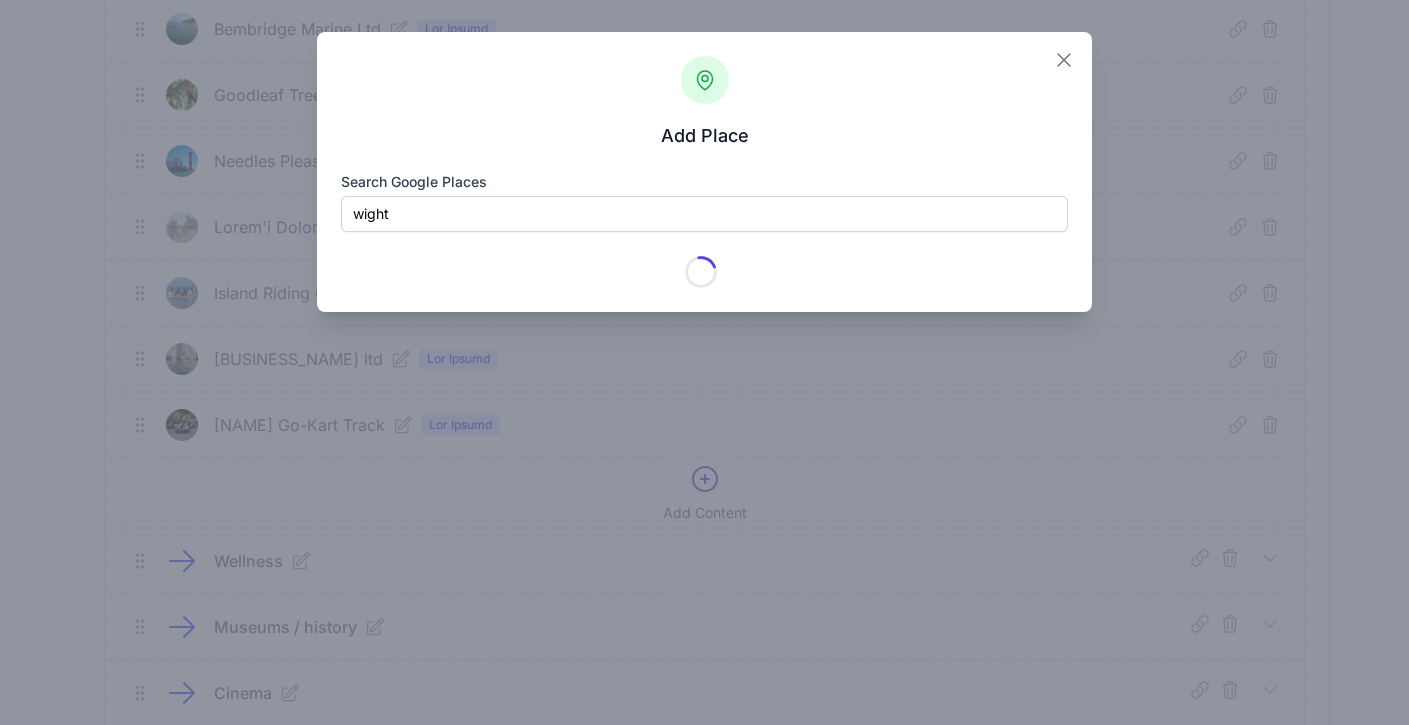 click at bounding box center (1064, 60) 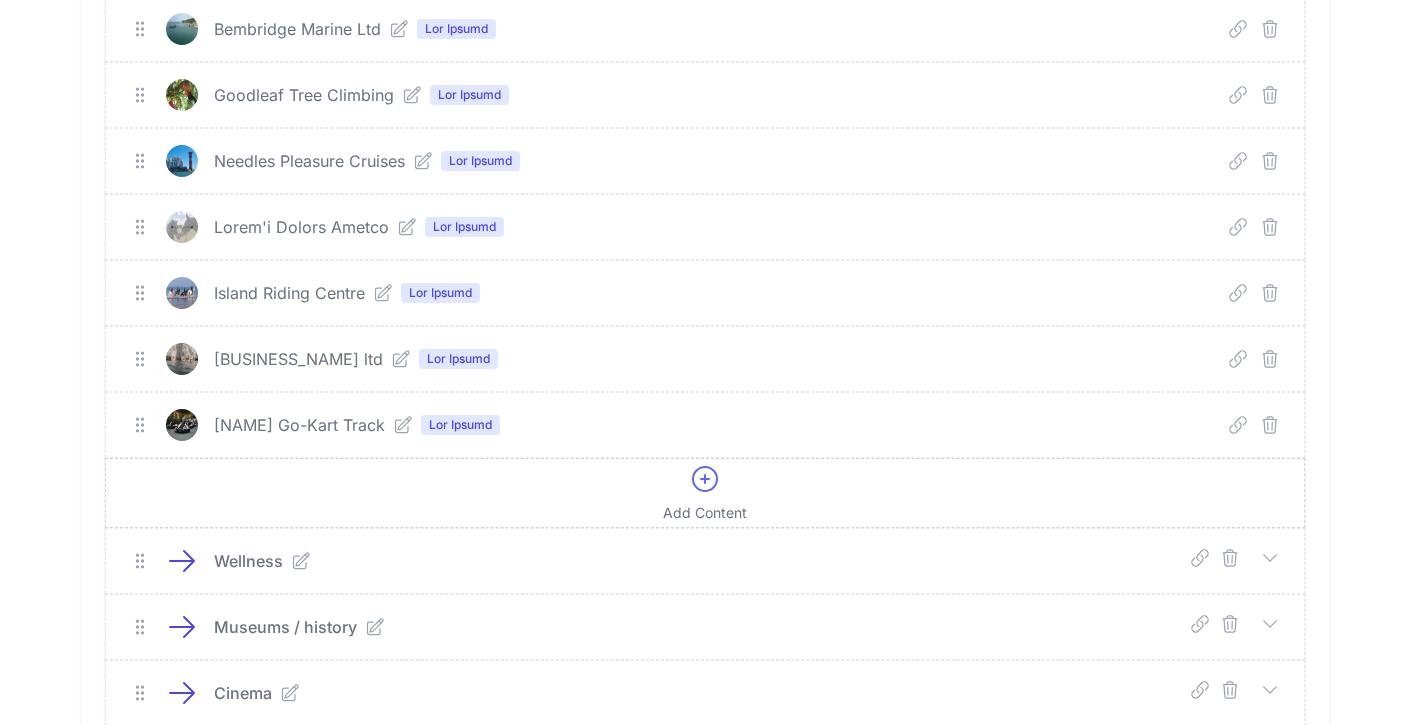click at bounding box center [705, 479] 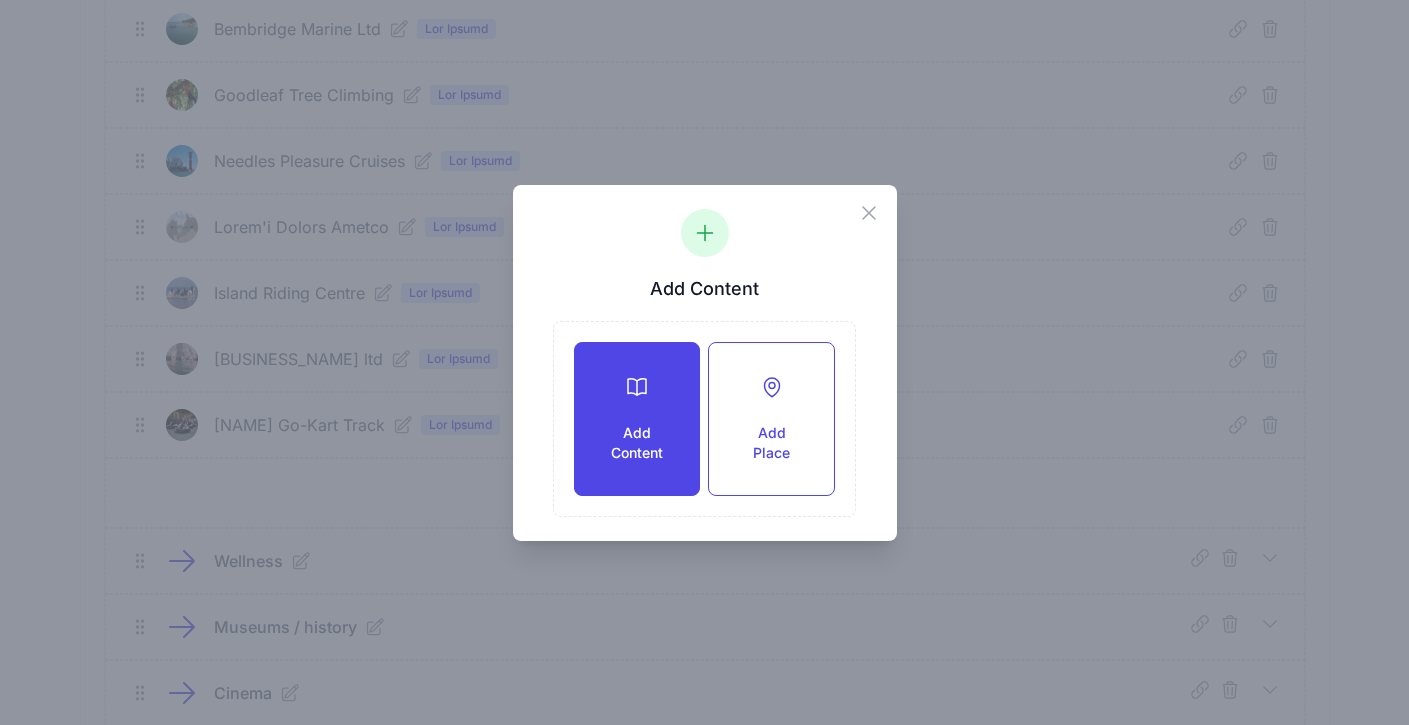 click on "Add Content" at bounding box center [637, 419] 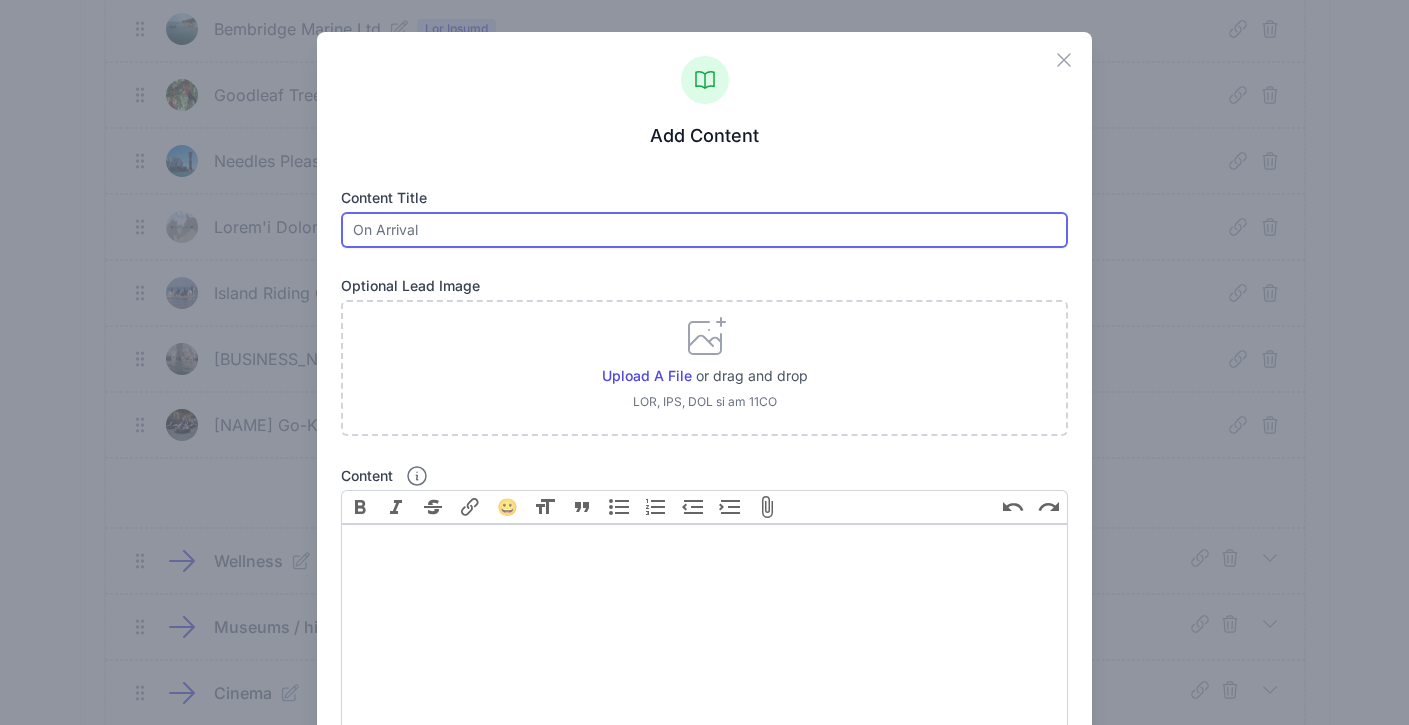 click at bounding box center (704, 230) 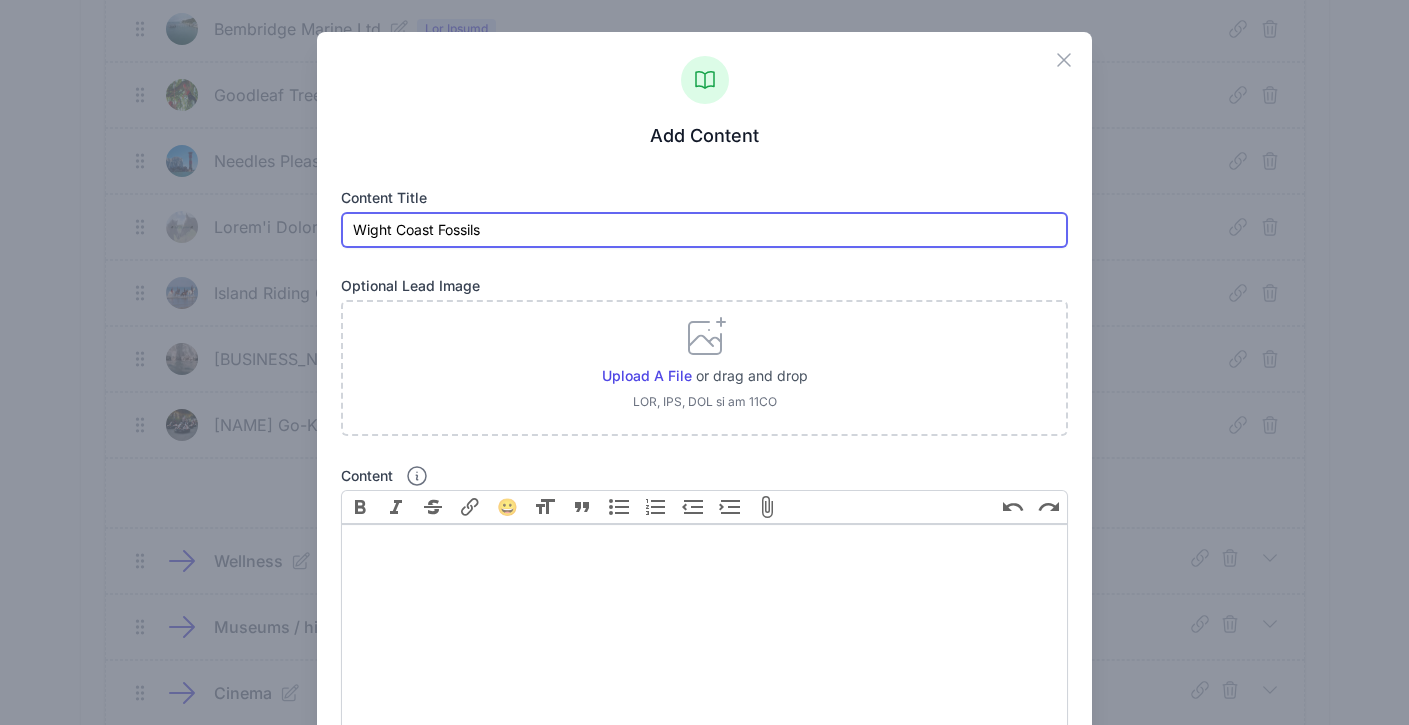 type on "Wight Coast Fossils" 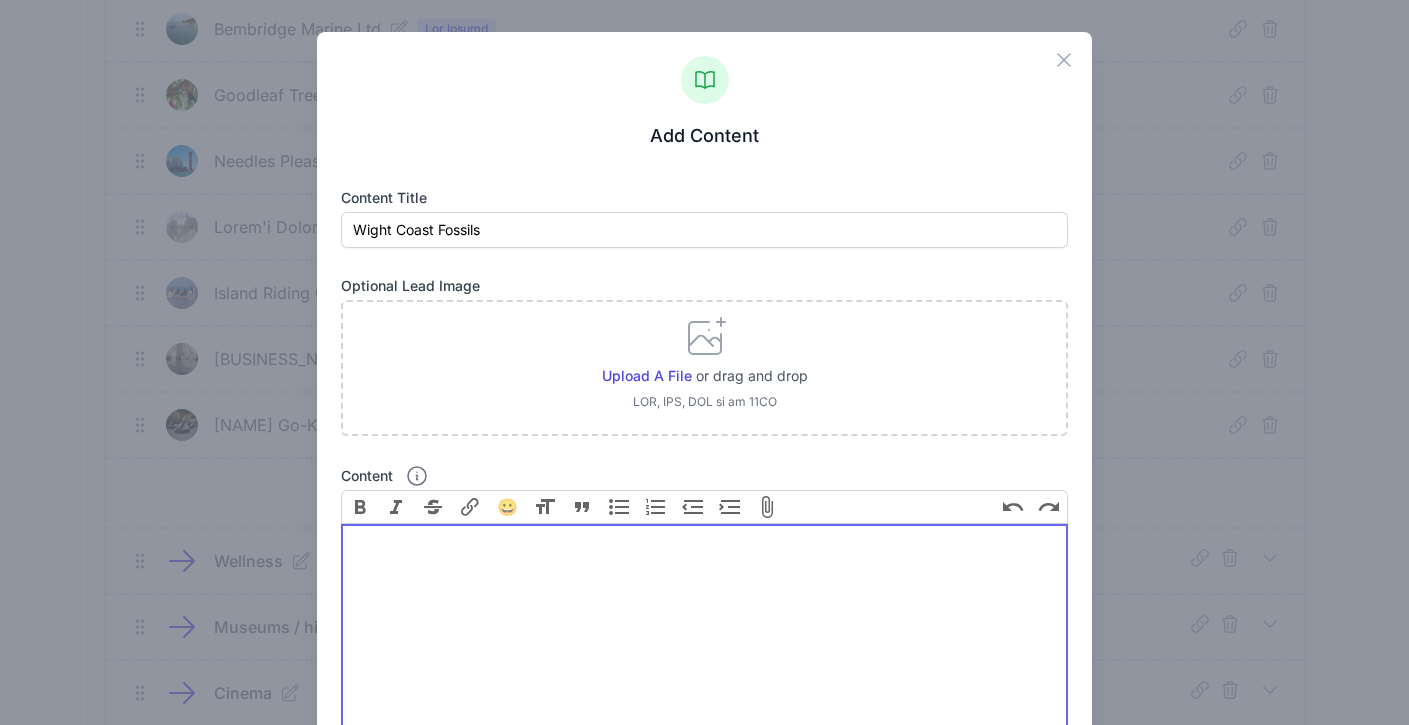 click at bounding box center [704, 636] 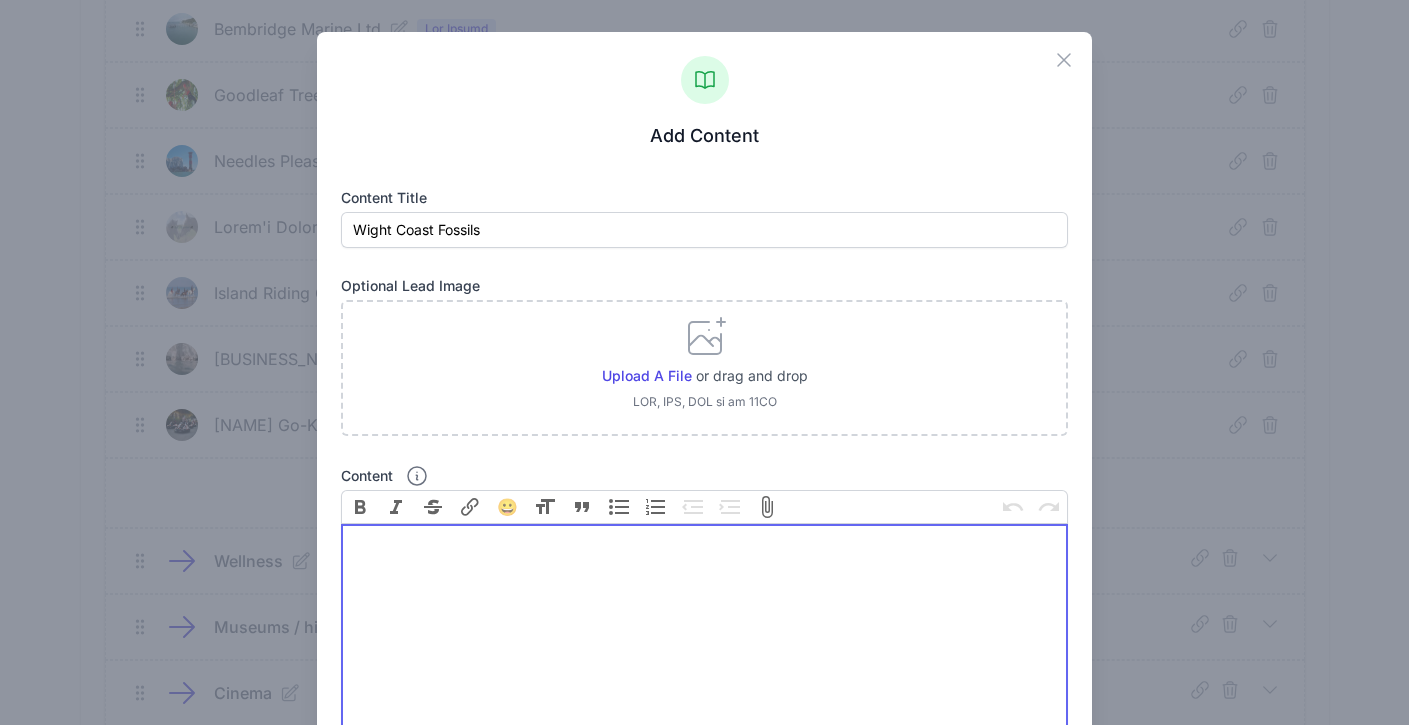 paste on "<div><a href="https://wightcoastfossils.co.uk/">https://wightcoastfossils.co.uk/</a></div>" 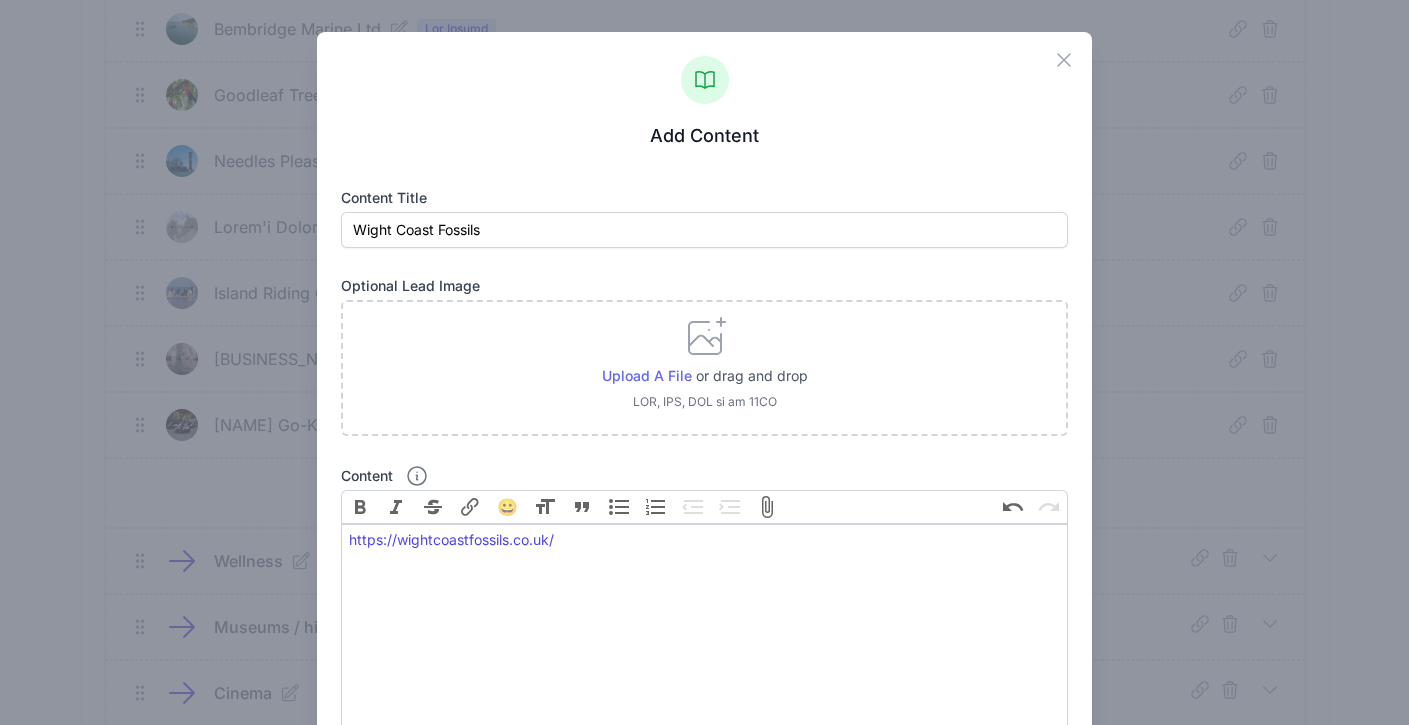 click on "Upload a file" at bounding box center [647, 375] 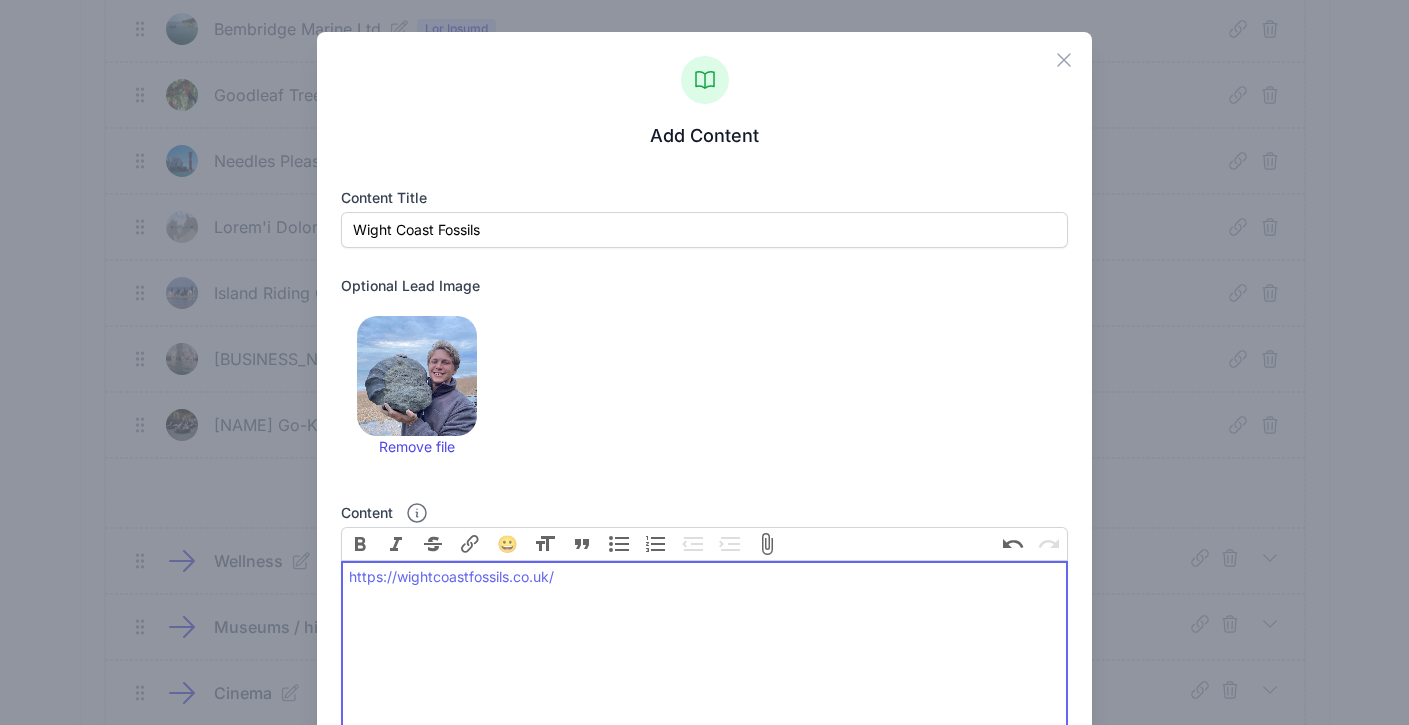 click on "https://wightcoastfossils.co.uk/" at bounding box center (451, 576) 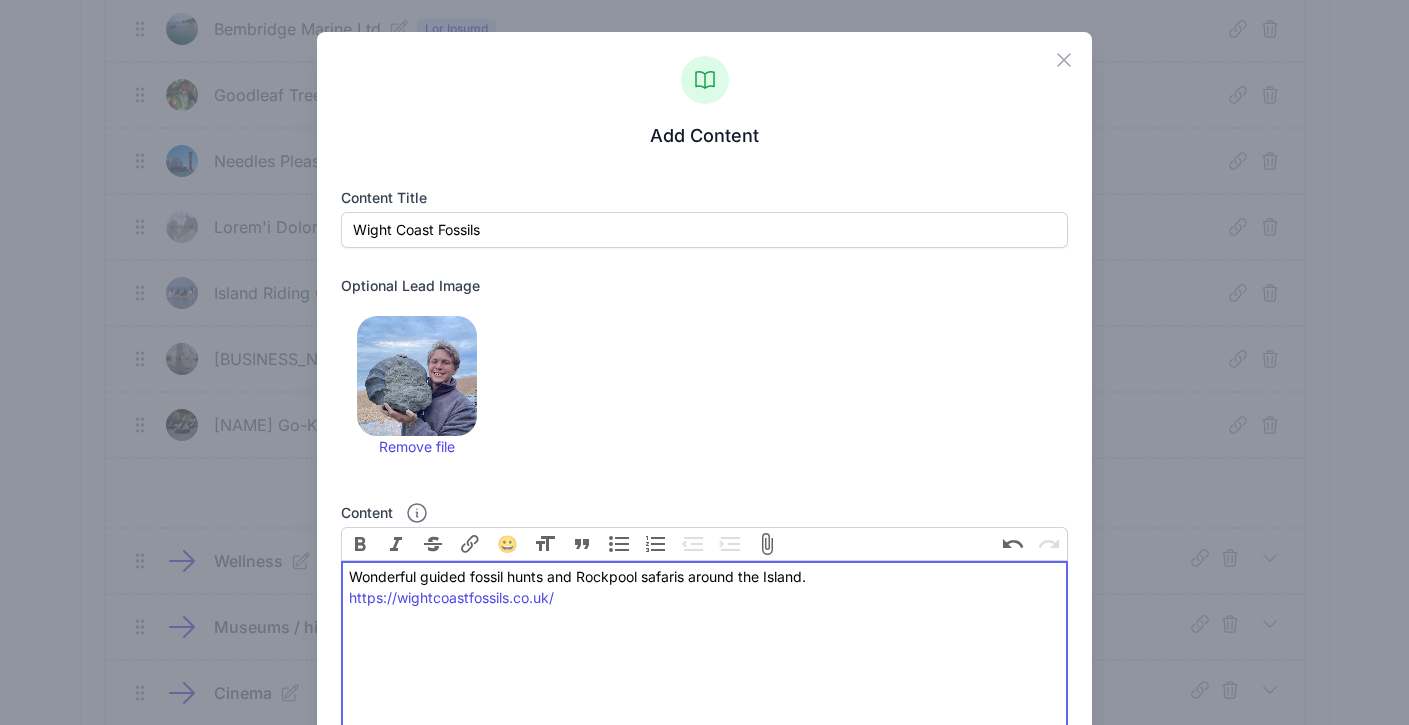 type on "<div>Wonderful guided fossil hunts and Rockpool safaris around the Island.<br><br><a href="https://wightcoastfossils.co.uk/">https://wightcoastfossils.co.uk/</a></div>" 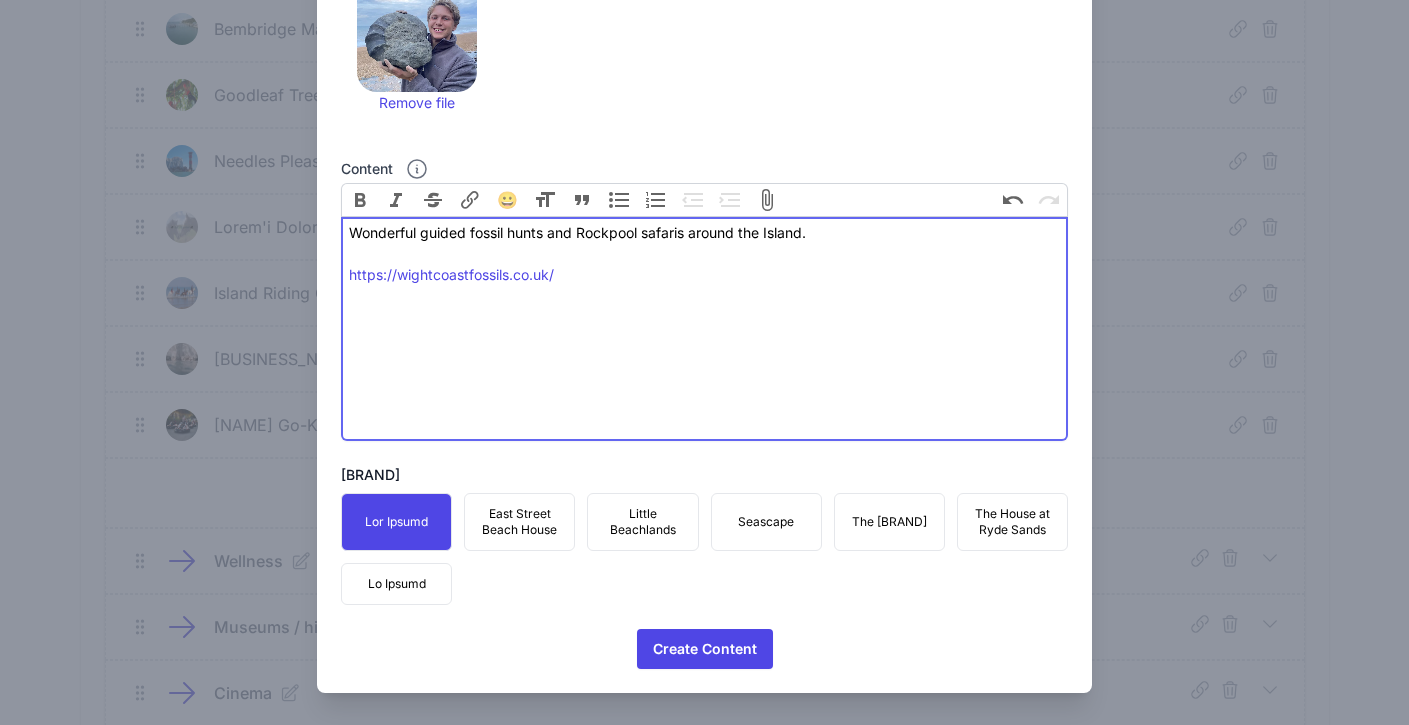 scroll, scrollTop: 344, scrollLeft: 0, axis: vertical 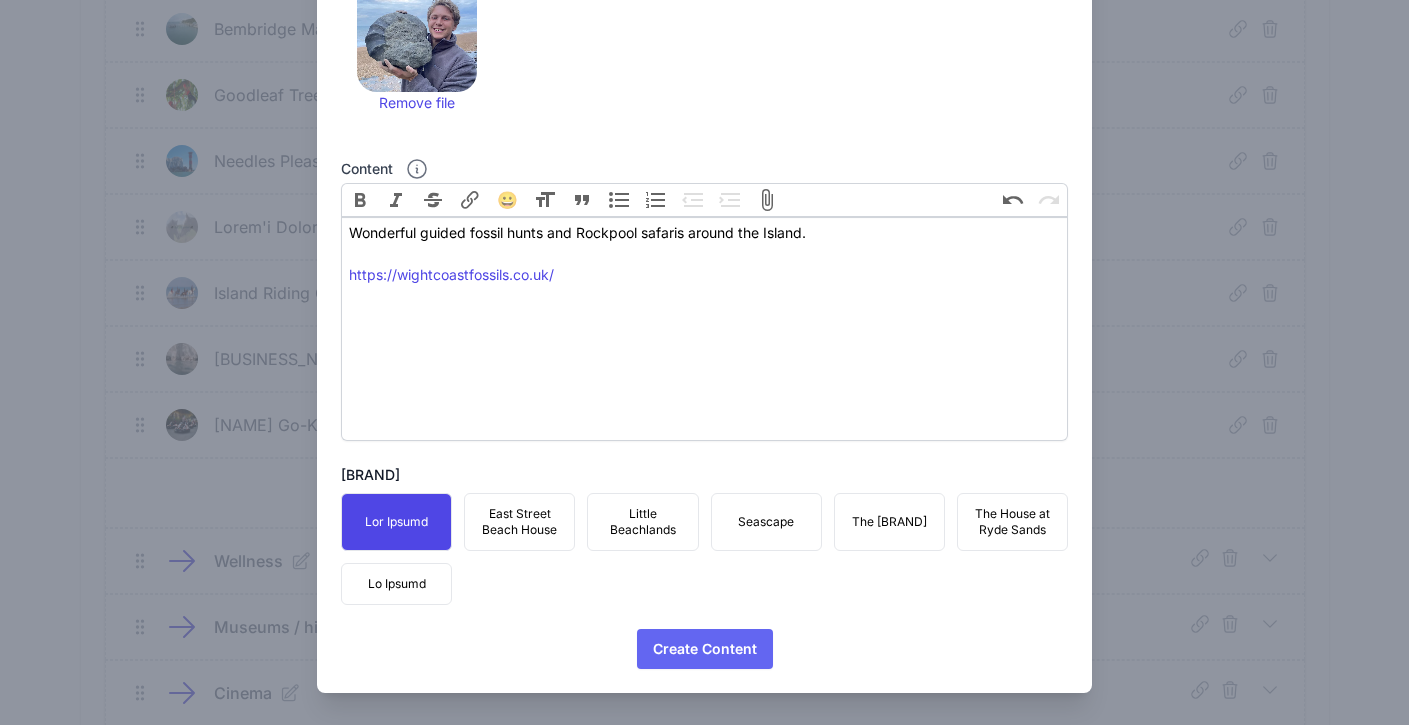 click on "Create Content" at bounding box center [705, 649] 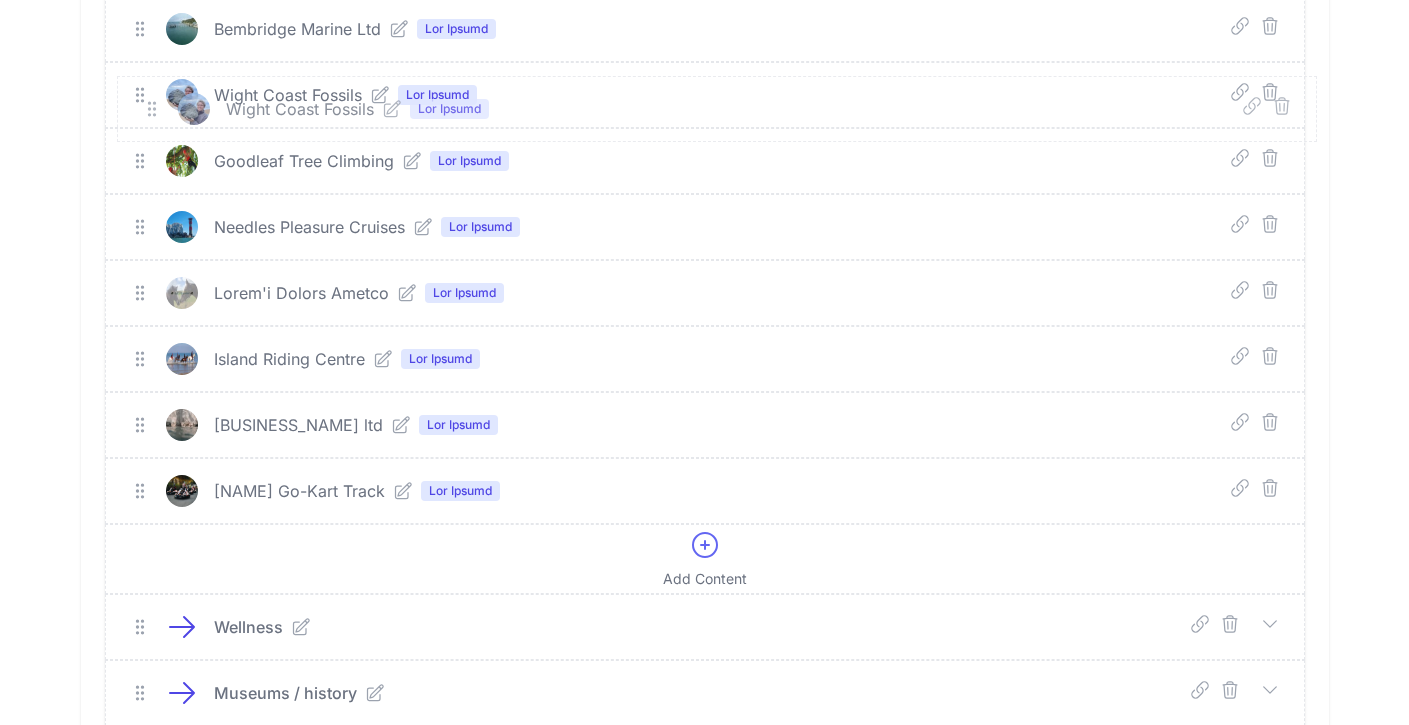 drag, startPoint x: 138, startPoint y: 493, endPoint x: 150, endPoint y: 112, distance: 381.18893 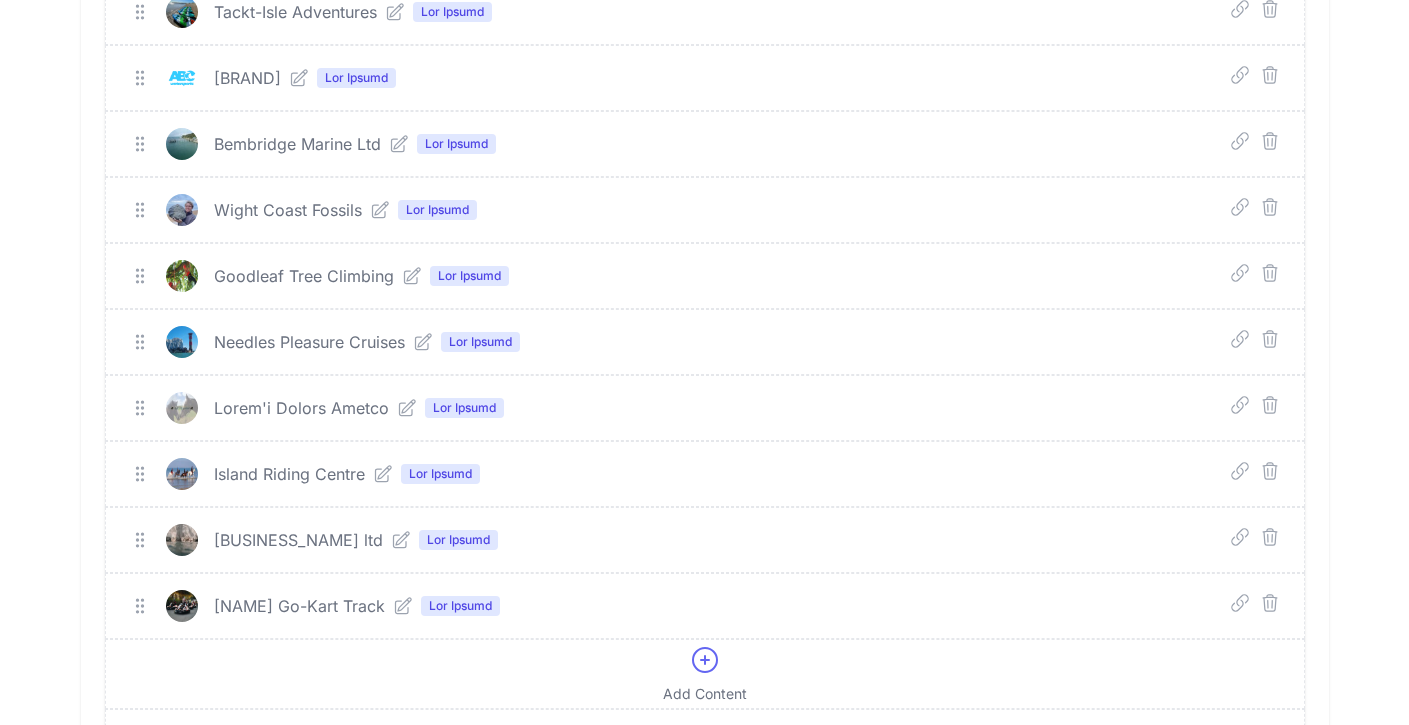 scroll, scrollTop: 1306, scrollLeft: 0, axis: vertical 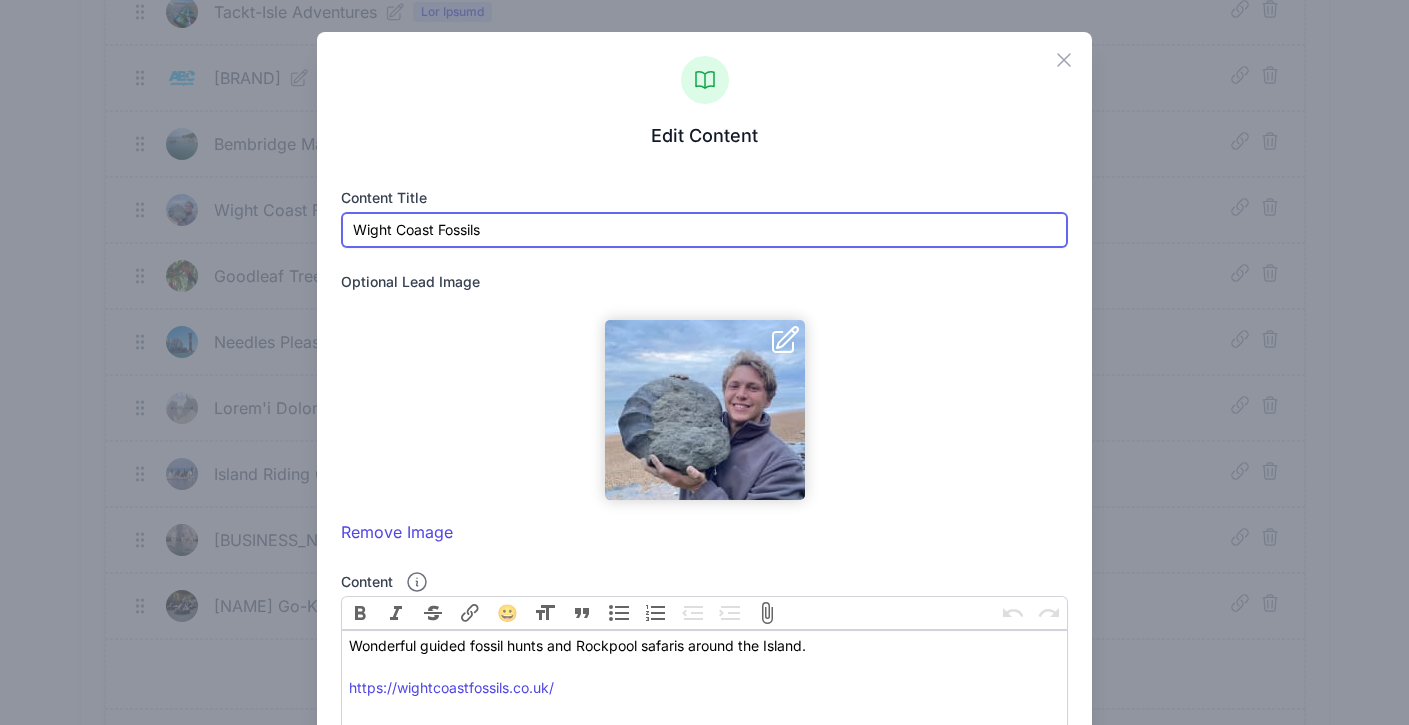 click on "Wight Coast Fossils" at bounding box center (704, 230) 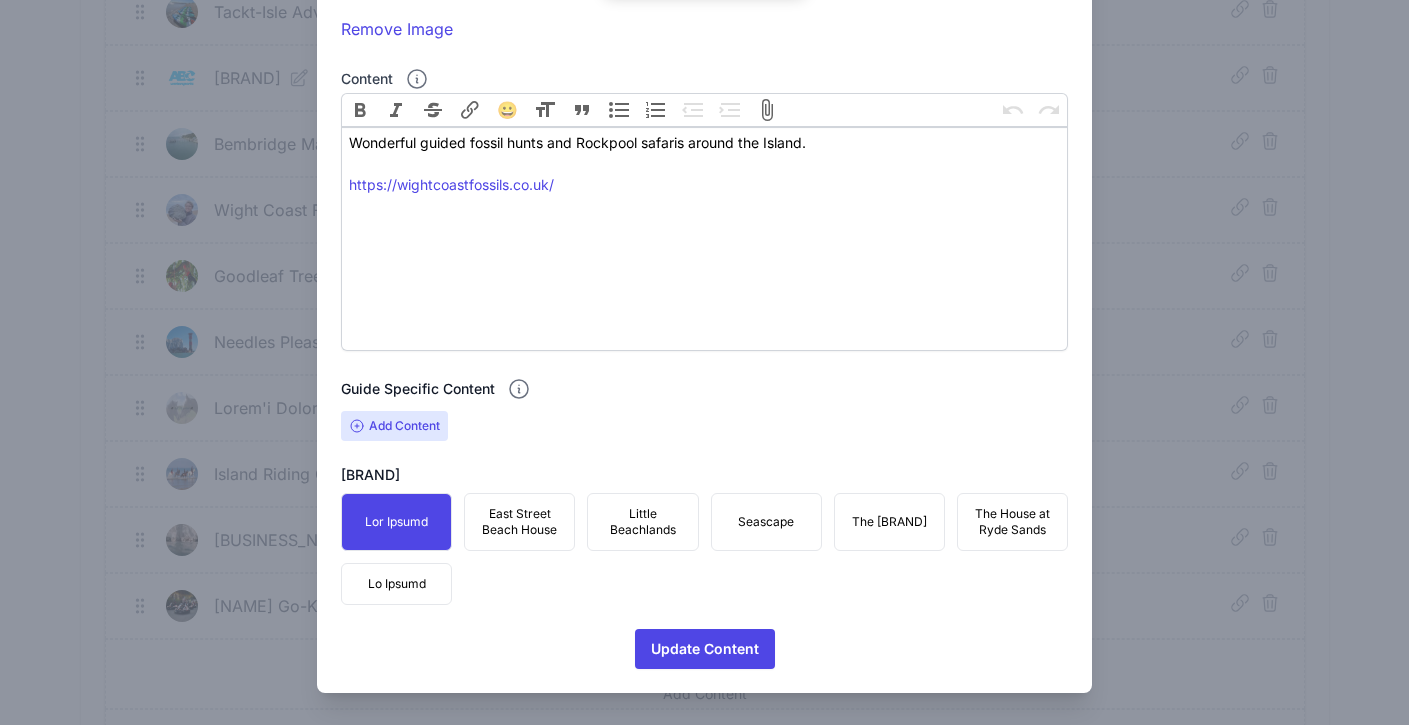 scroll, scrollTop: 503, scrollLeft: 0, axis: vertical 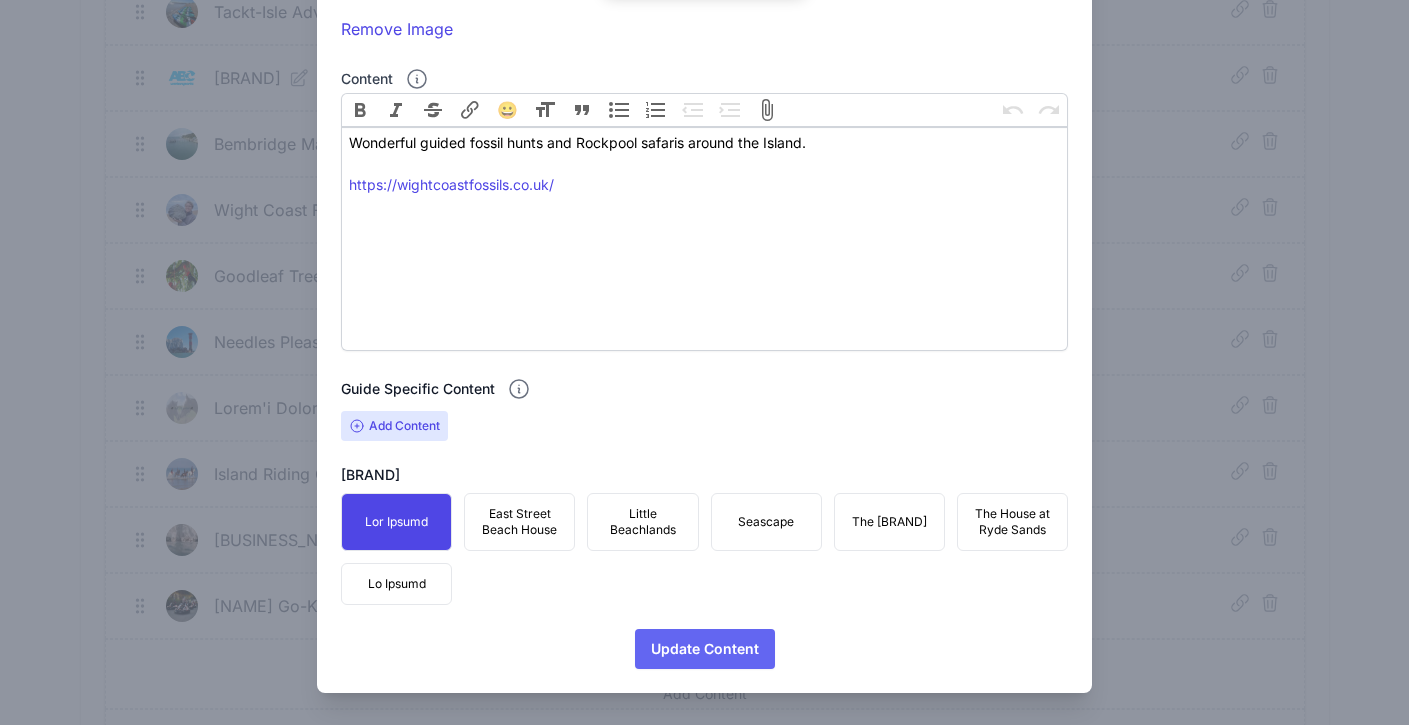 type on "Wight Coast Fossils and Rockpool Safaris" 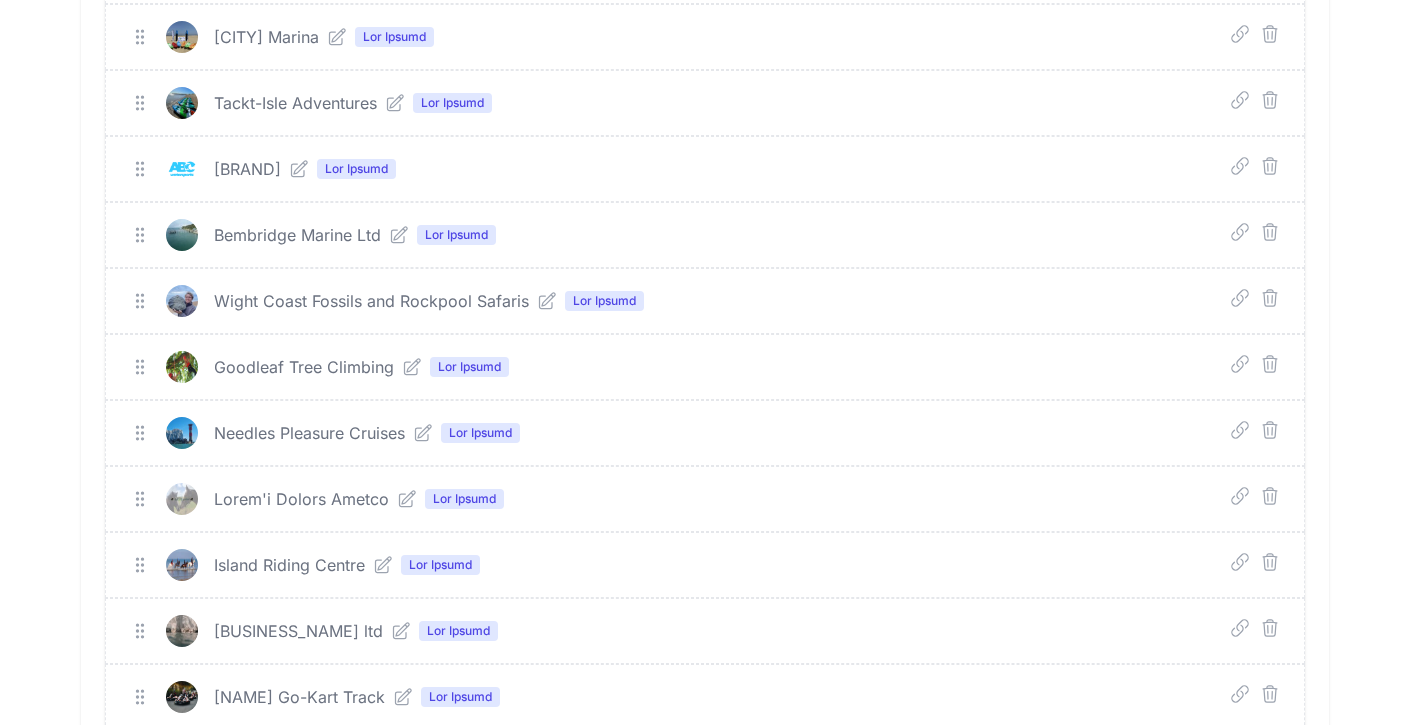 scroll, scrollTop: 1209, scrollLeft: 0, axis: vertical 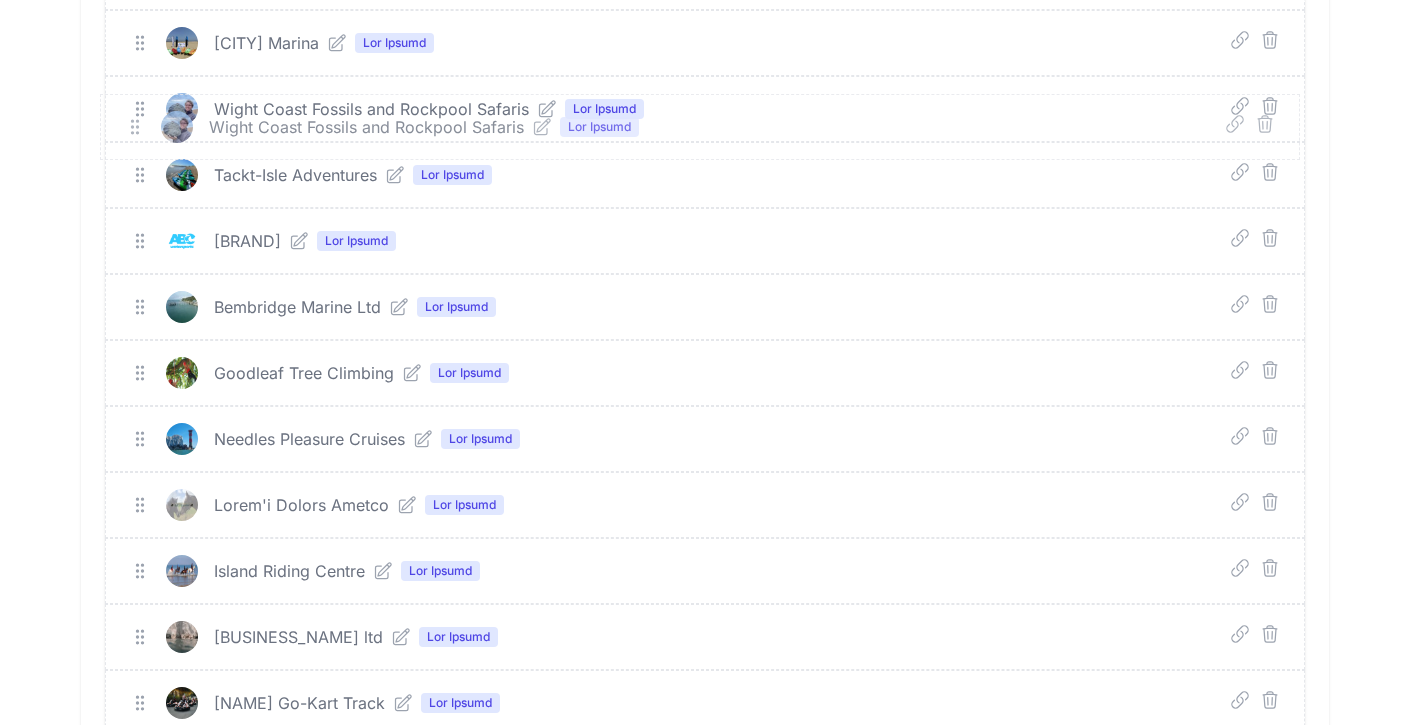 drag, startPoint x: 140, startPoint y: 307, endPoint x: 135, endPoint y: 122, distance: 185.06755 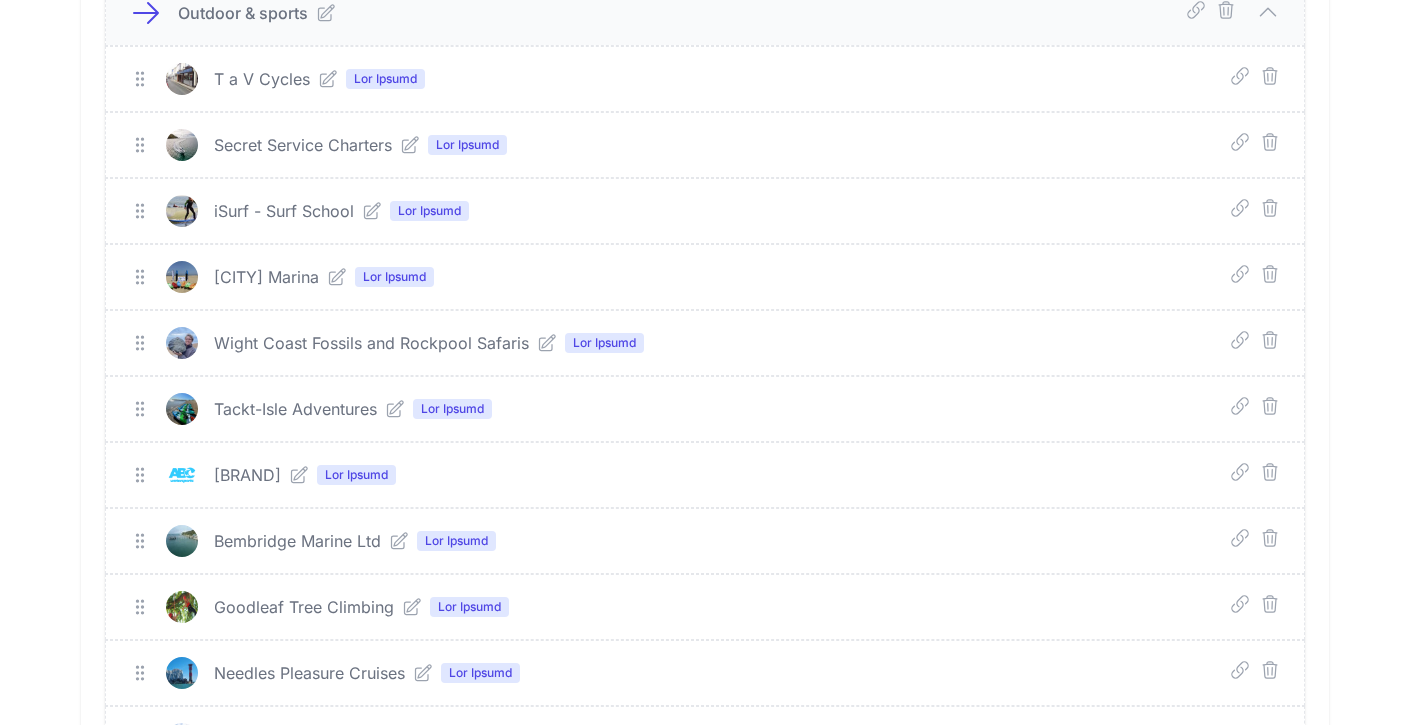 scroll, scrollTop: 941, scrollLeft: 0, axis: vertical 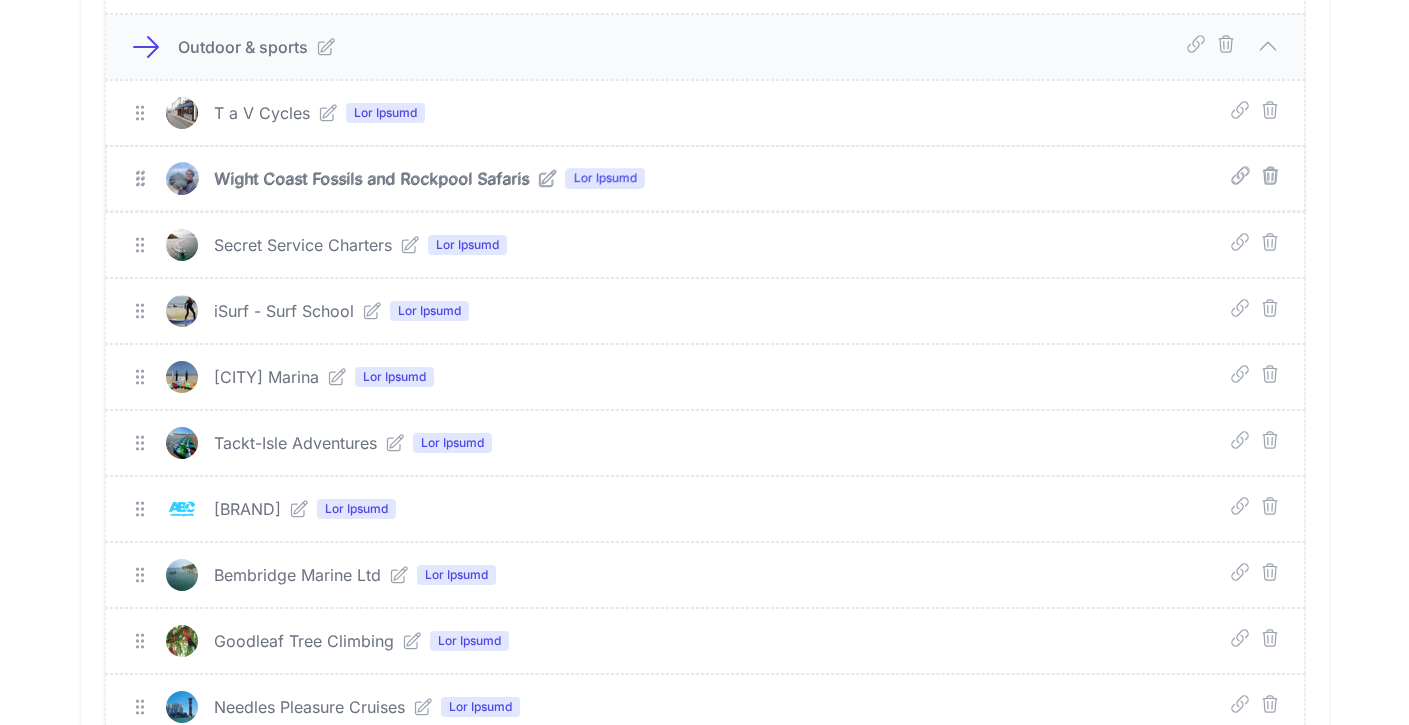 drag, startPoint x: 142, startPoint y: 376, endPoint x: 143, endPoint y: 176, distance: 200.0025 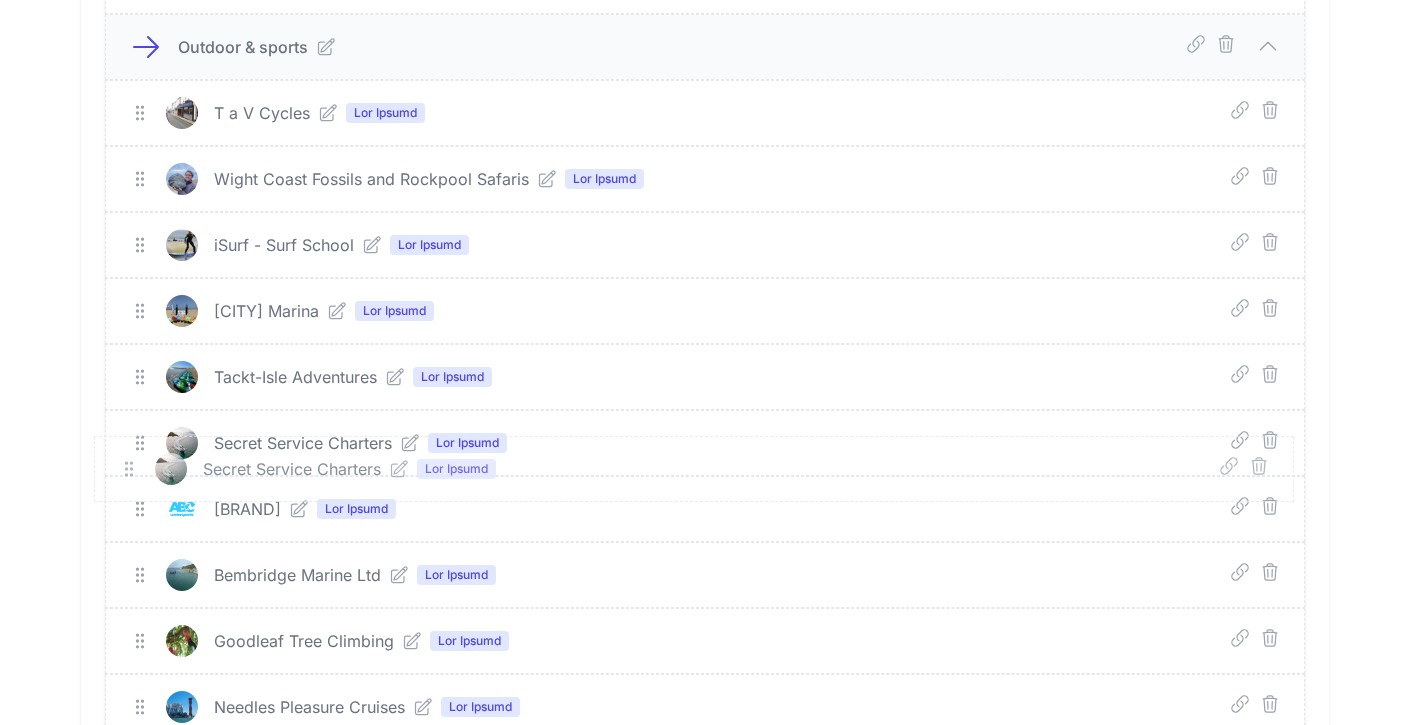 drag, startPoint x: 144, startPoint y: 248, endPoint x: 133, endPoint y: 472, distance: 224.26993 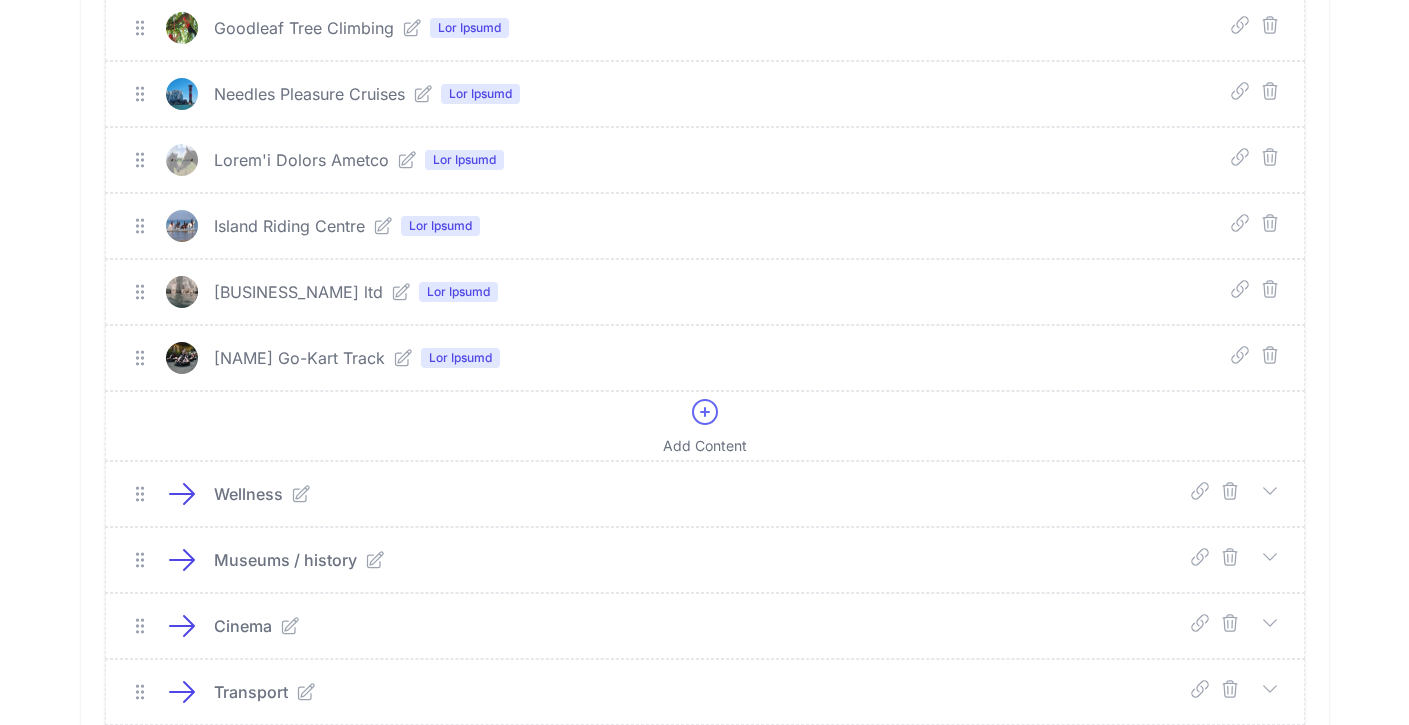 scroll, scrollTop: 1567, scrollLeft: 0, axis: vertical 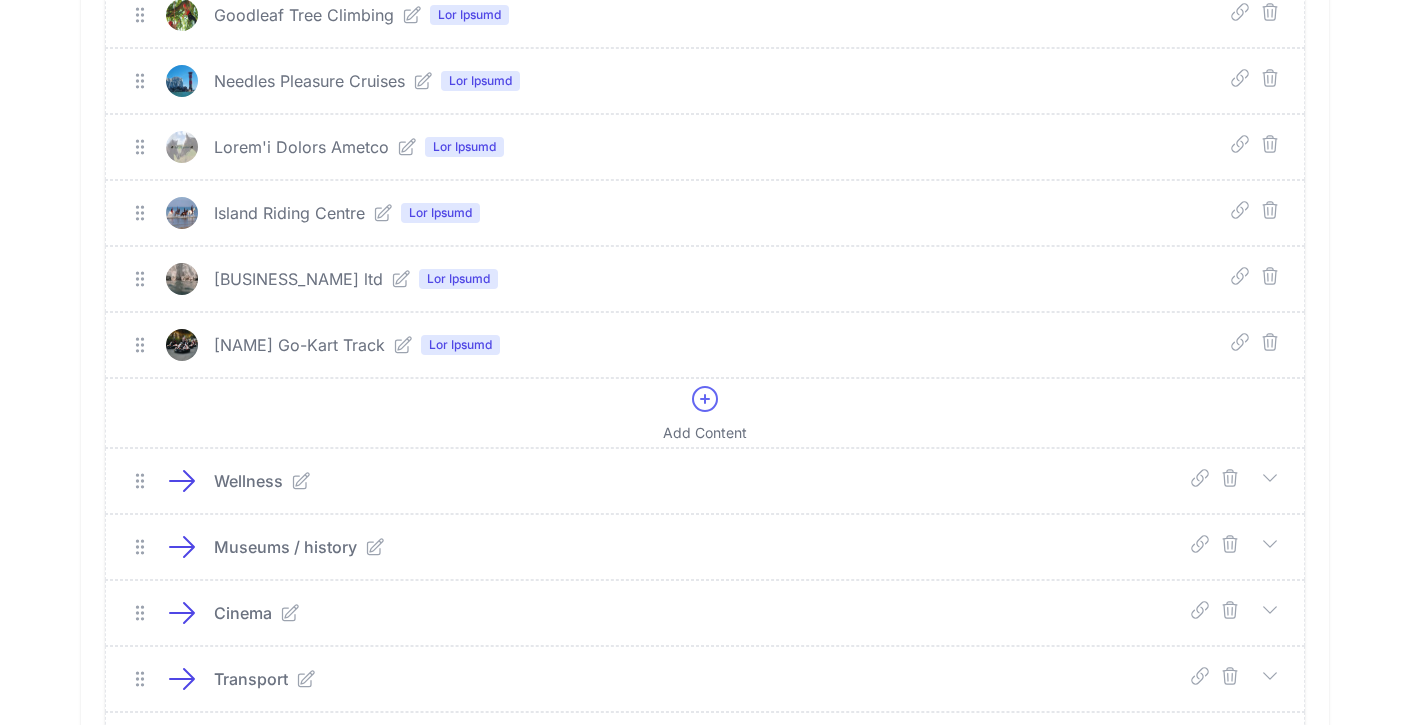 click at bounding box center [1270, 478] 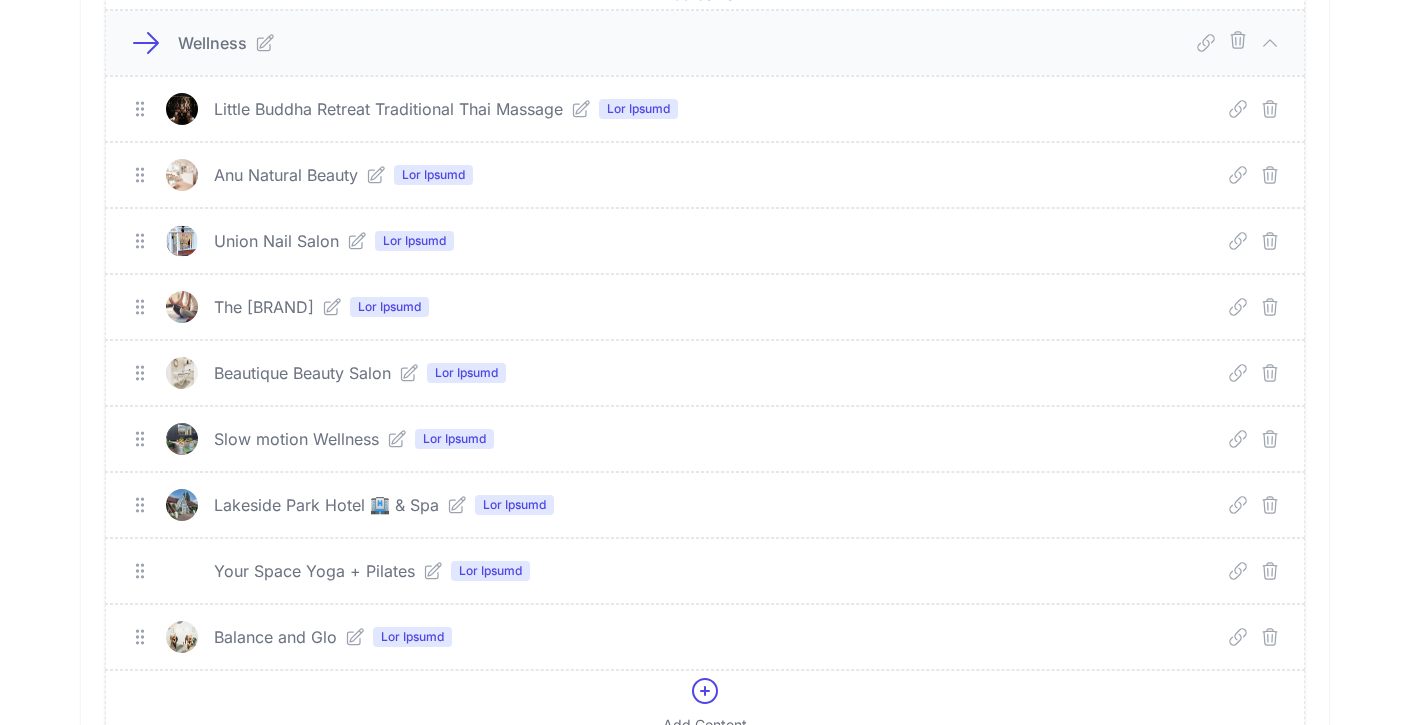 scroll, scrollTop: 1990, scrollLeft: 0, axis: vertical 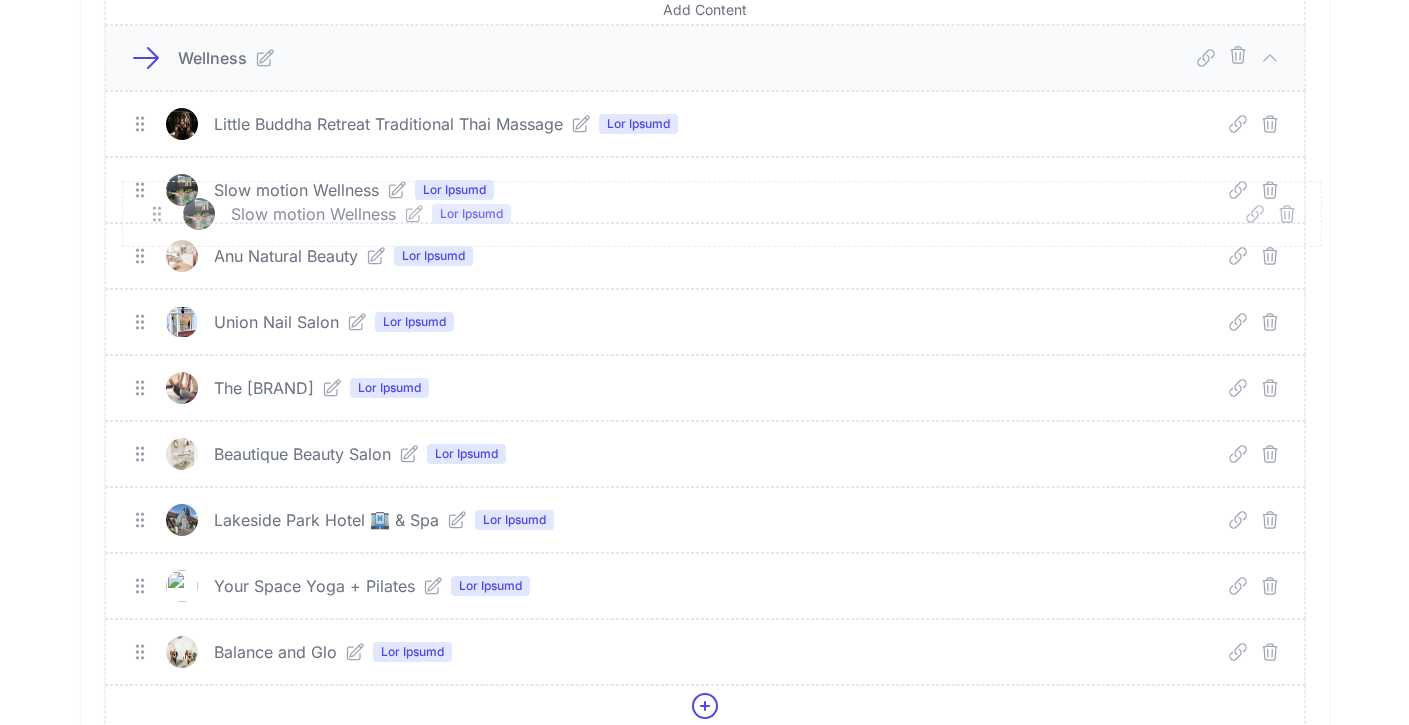 drag, startPoint x: 137, startPoint y: 448, endPoint x: 154, endPoint y: 205, distance: 243.59392 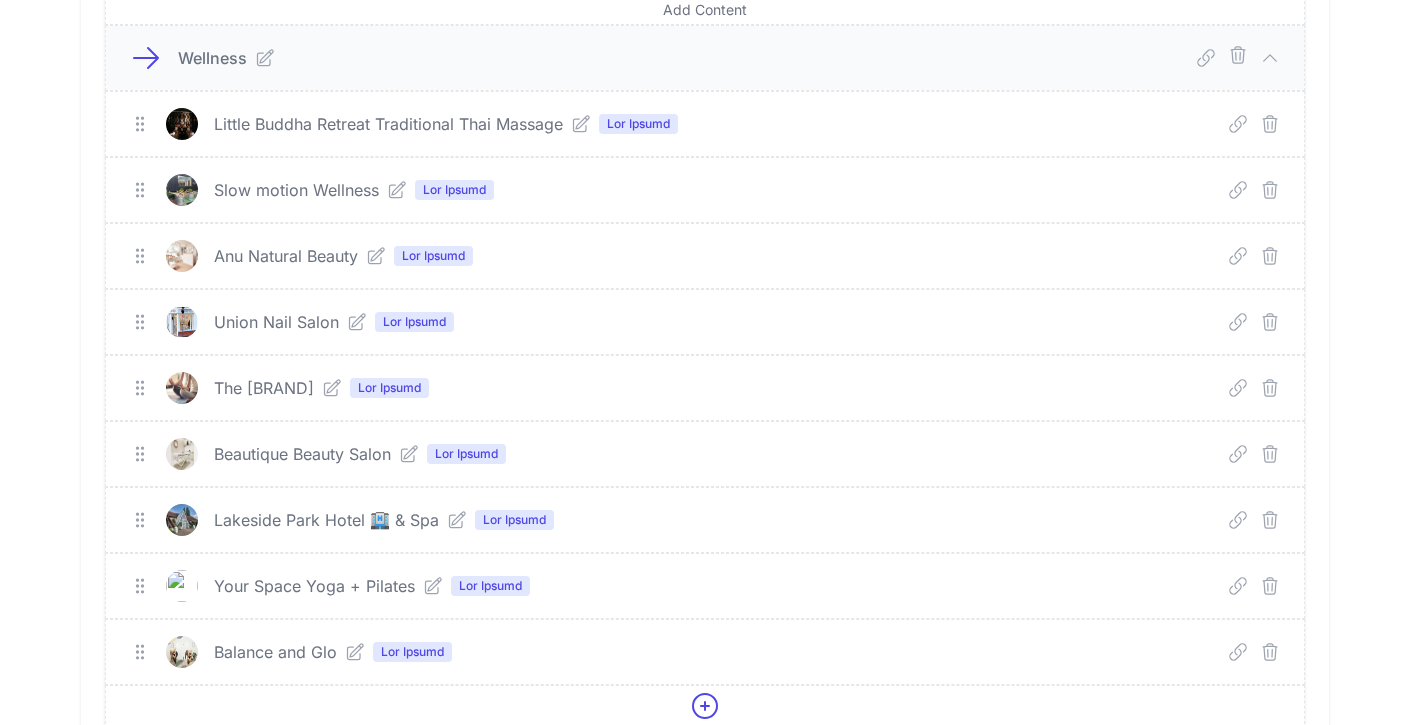 click at bounding box center (1270, 586) 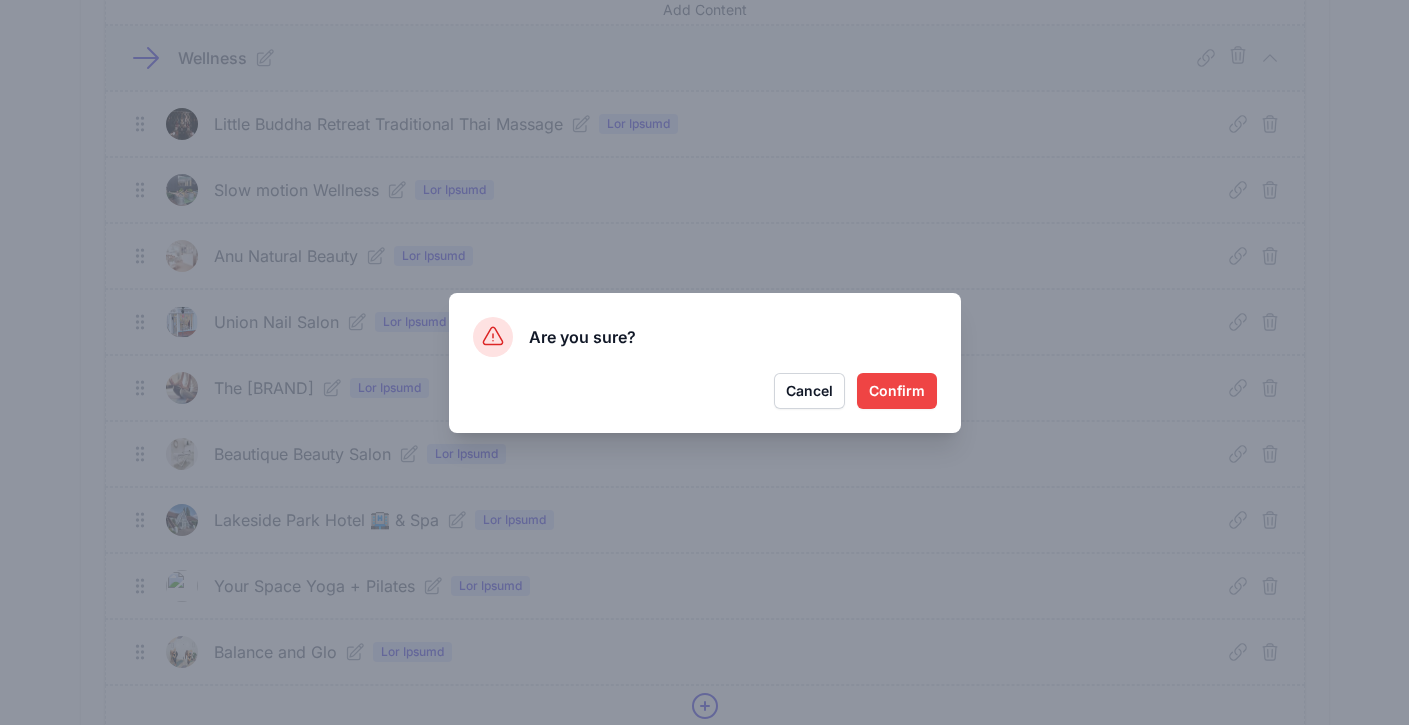 click on "Confirm" at bounding box center (897, 391) 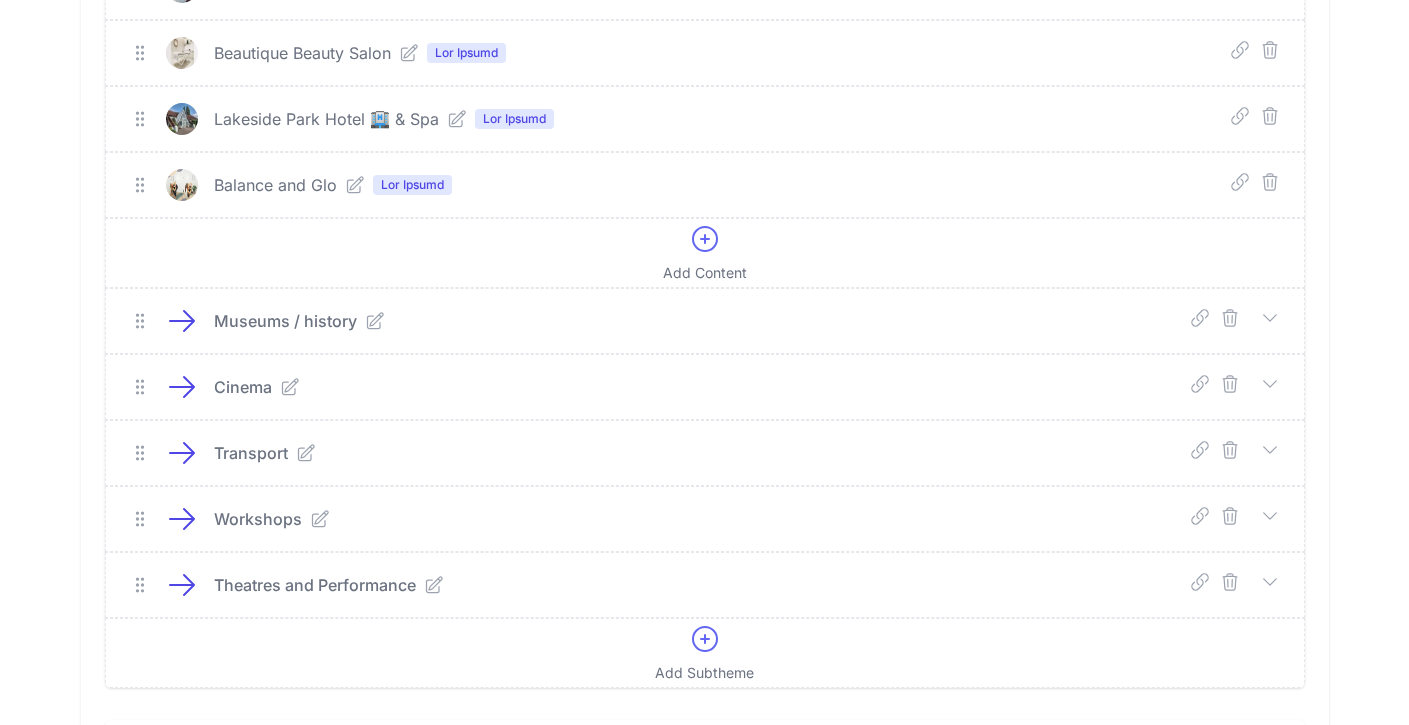 scroll, scrollTop: 1406, scrollLeft: 0, axis: vertical 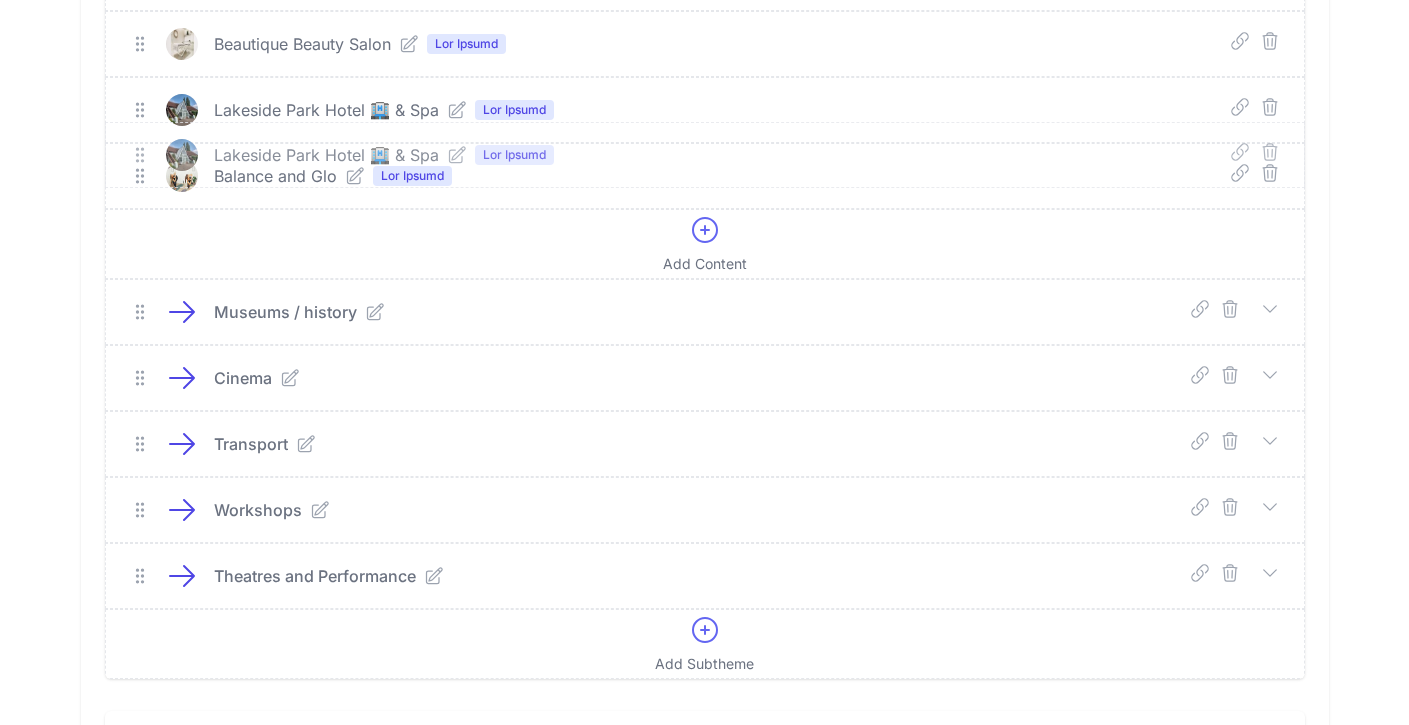 drag, startPoint x: 143, startPoint y: 116, endPoint x: 143, endPoint y: 172, distance: 56 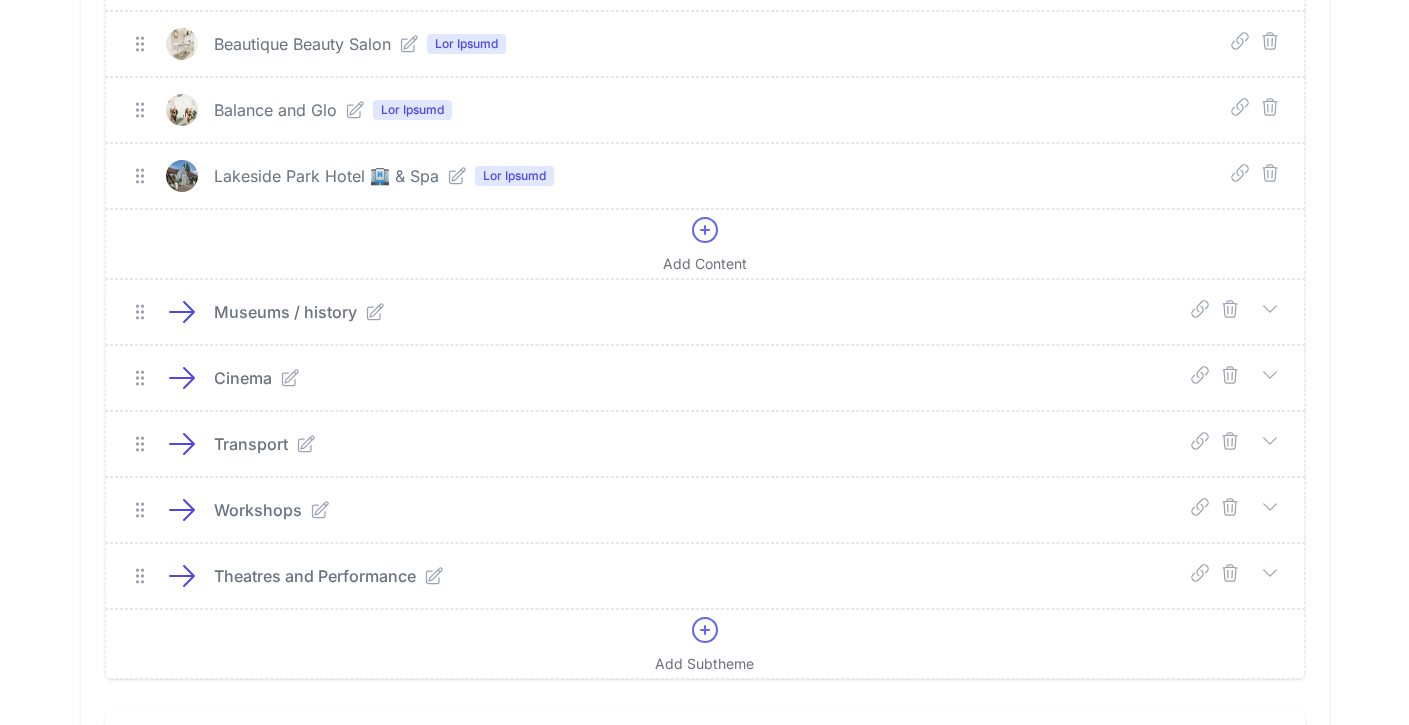 click at bounding box center (1270, 309) 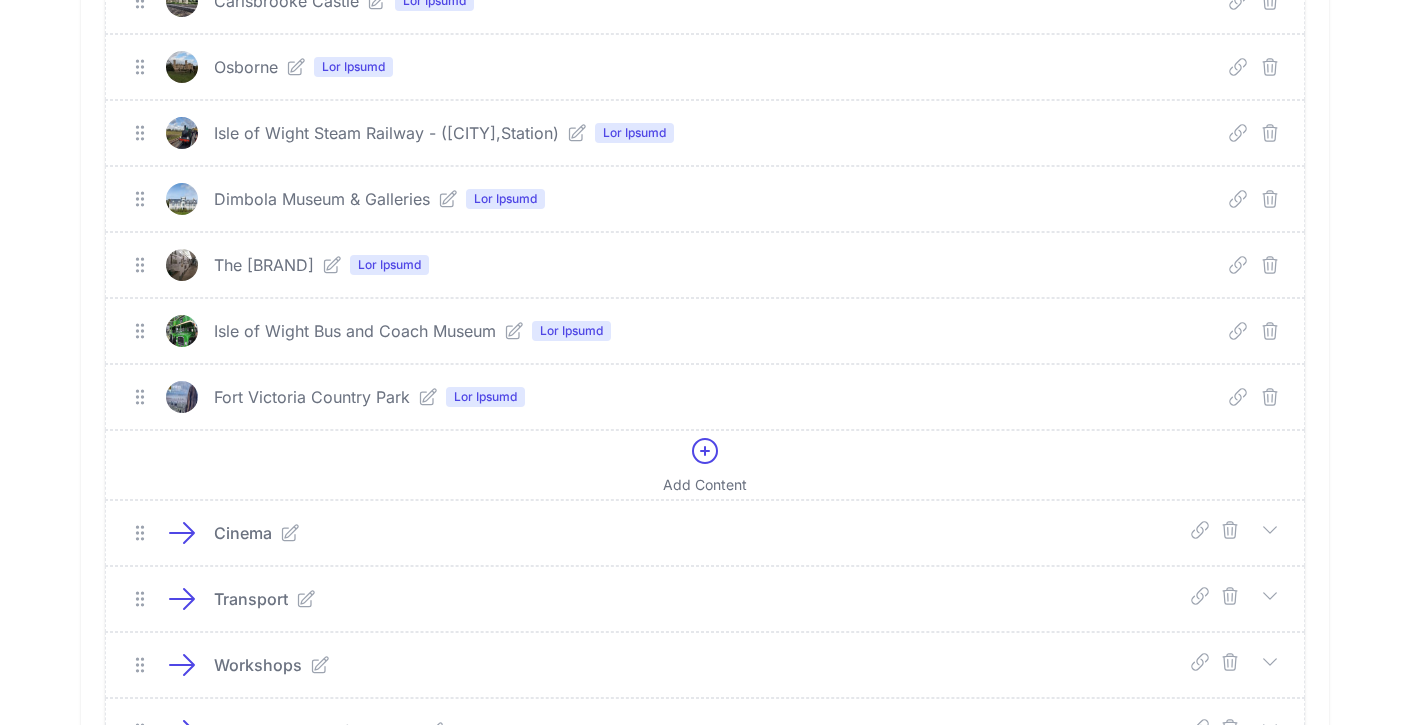 scroll, scrollTop: 1929, scrollLeft: 0, axis: vertical 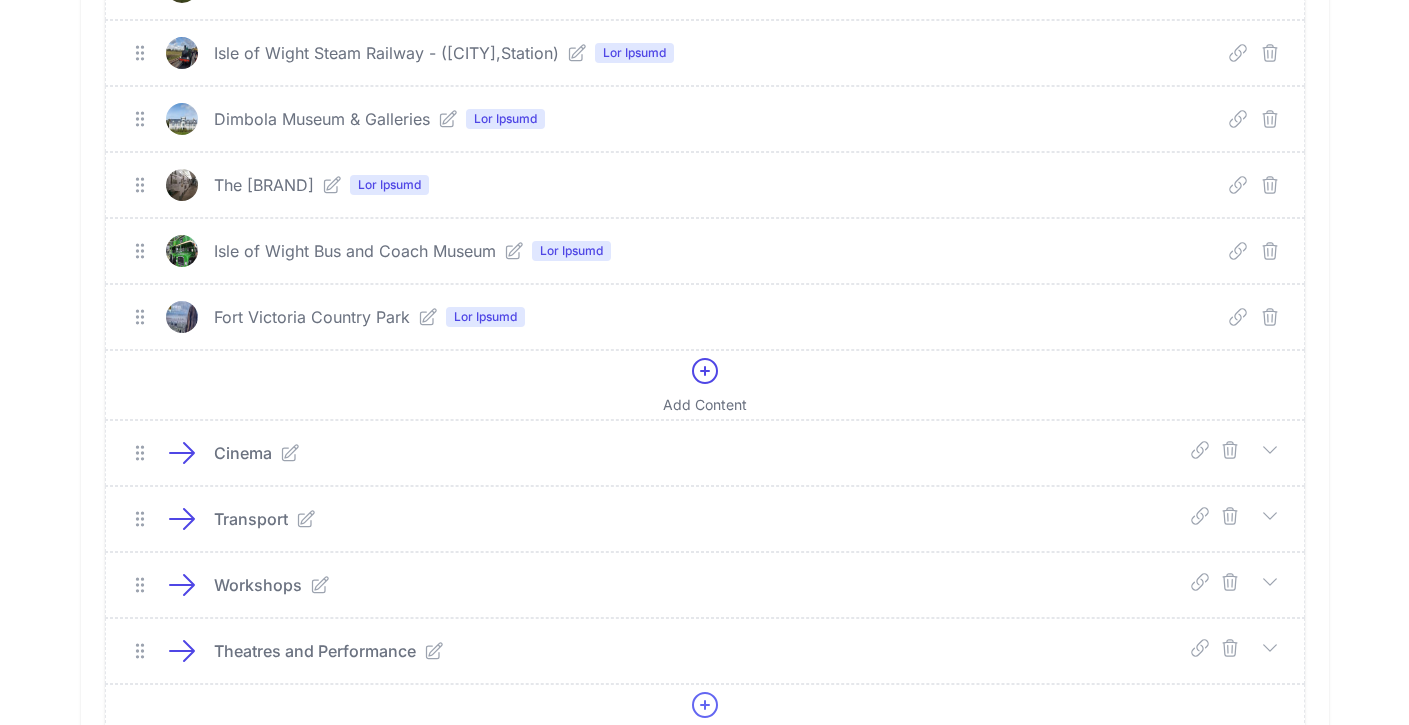 click at bounding box center [1270, 450] 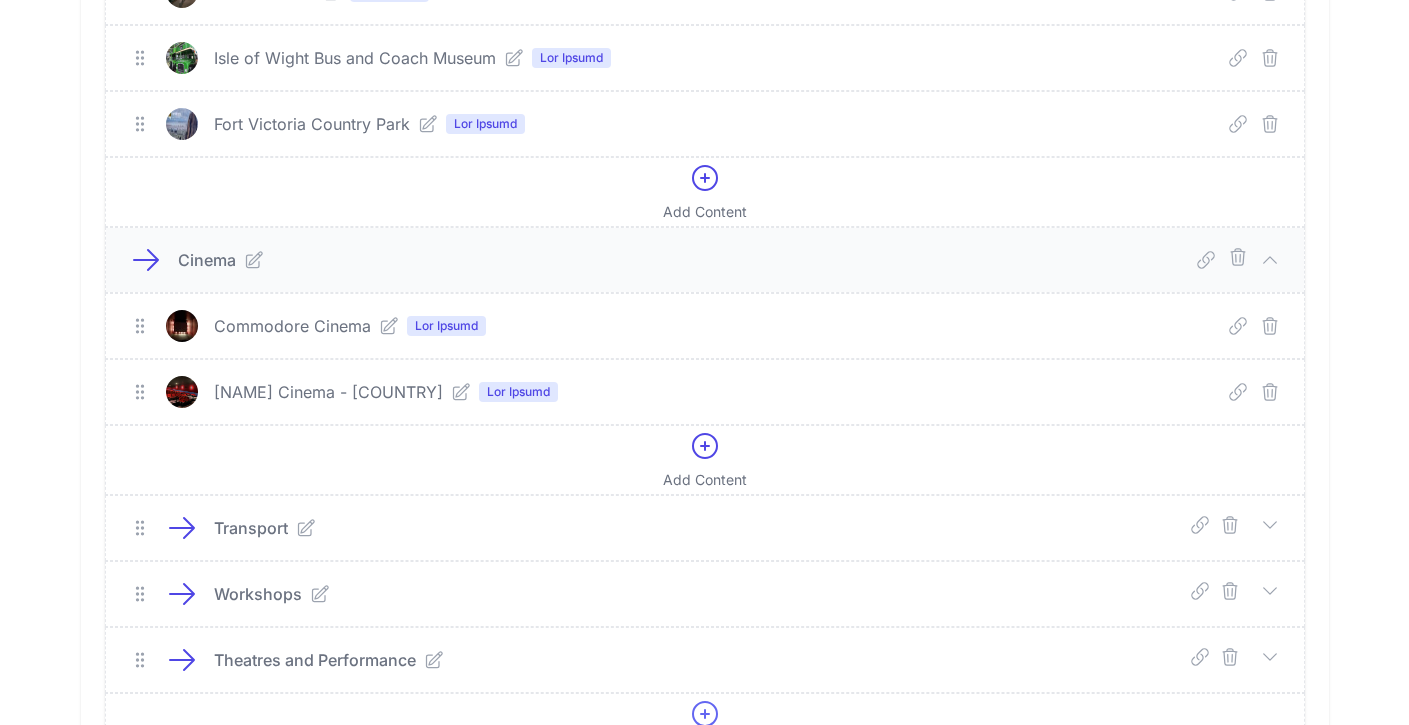 scroll, scrollTop: 2136, scrollLeft: 0, axis: vertical 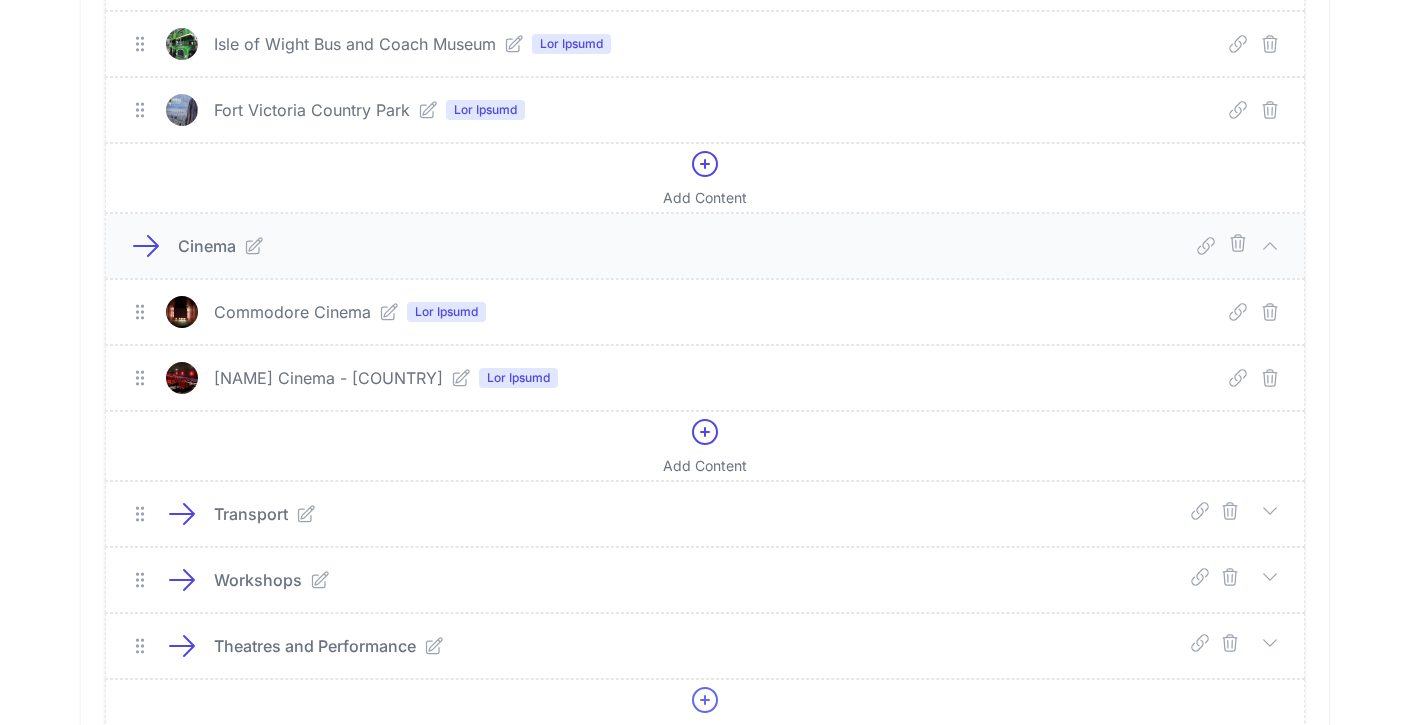 click at bounding box center [1270, 511] 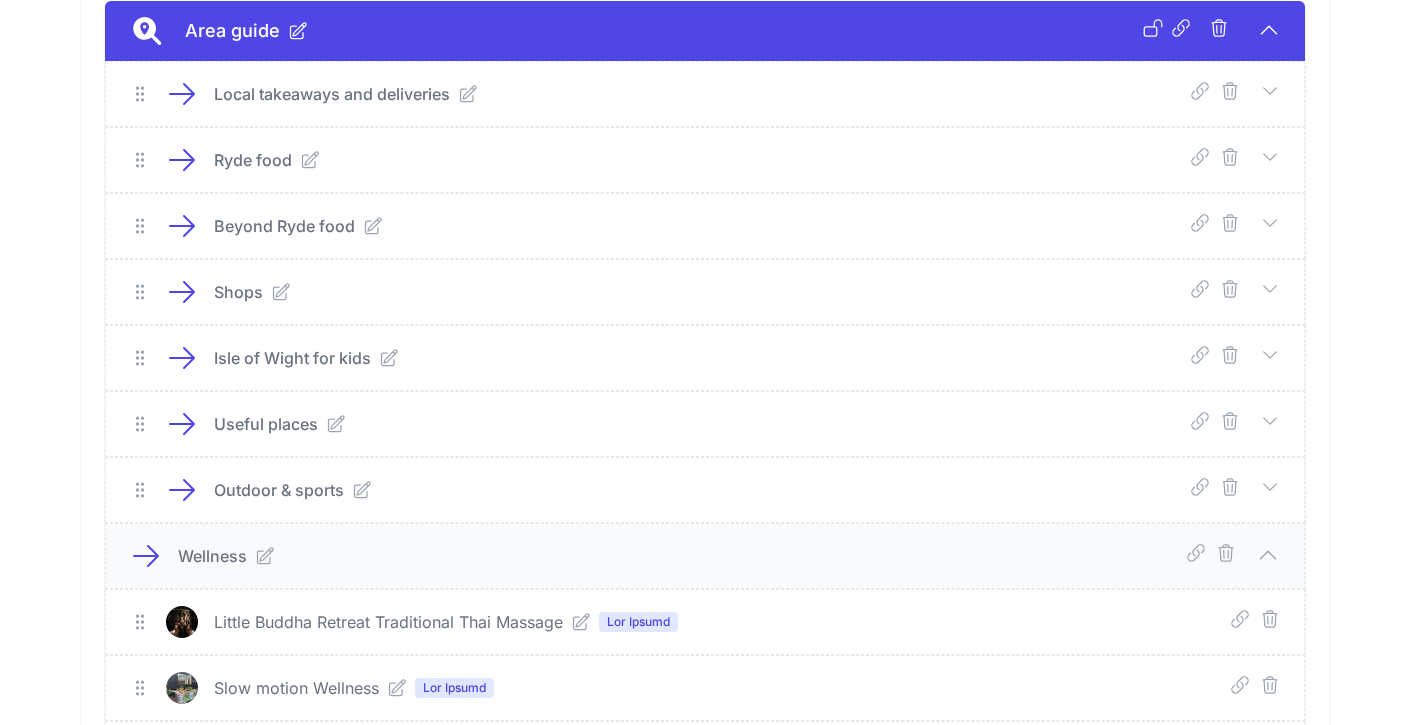 scroll, scrollTop: 496, scrollLeft: 0, axis: vertical 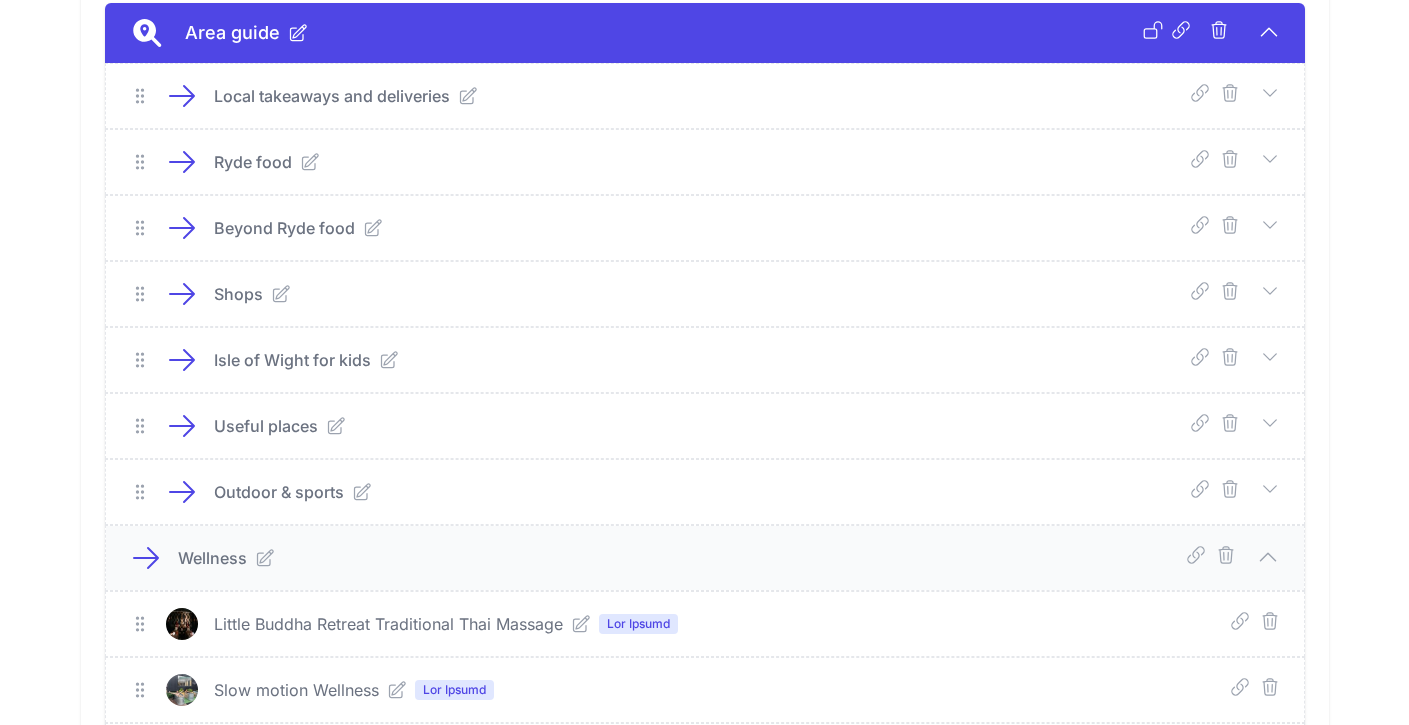 click on "[COUNTRY] for kids
Deep Link
Select a guide and copy the deep link to send to guests.
Select a Guide
Select Guide
East Street Beach House
The Cabana
Little Beachlands
Seascape
The House at Ryde Sands
Link
Copy
Close" at bounding box center [705, 360] 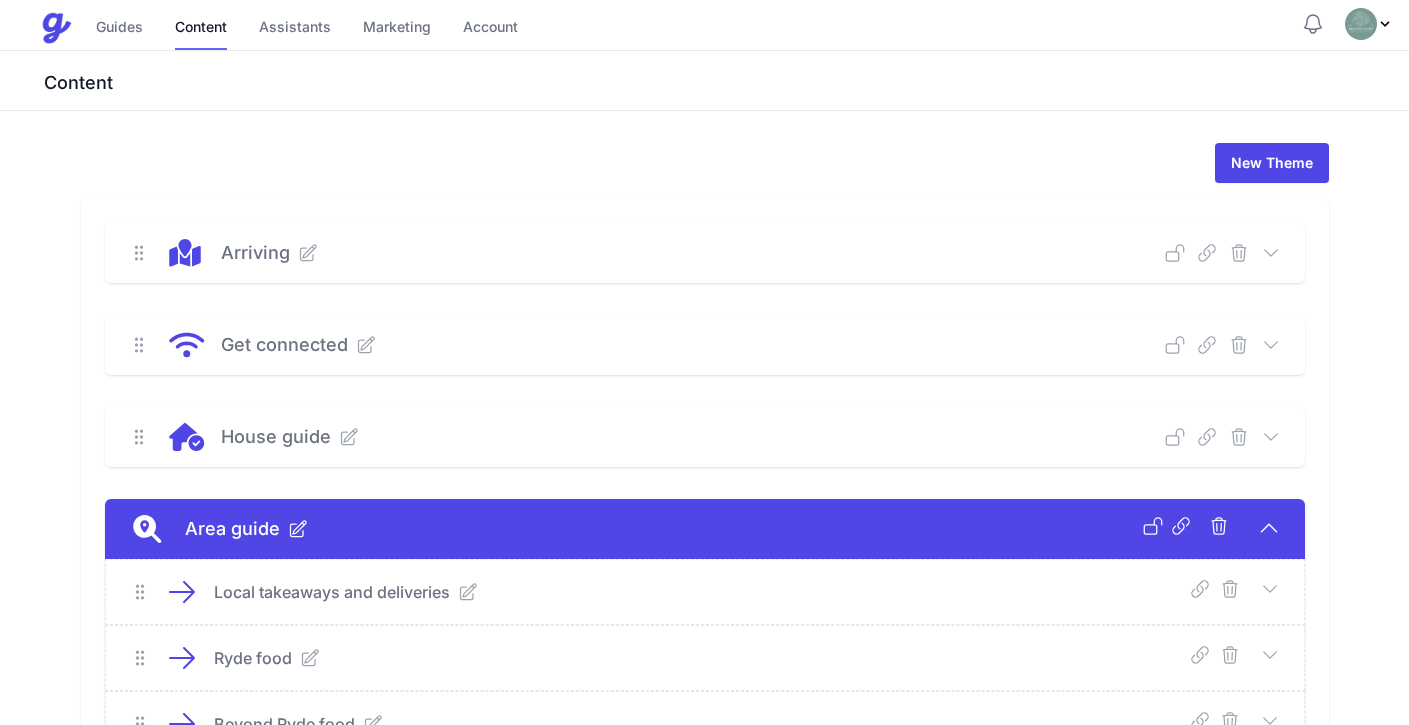 scroll, scrollTop: 0, scrollLeft: 0, axis: both 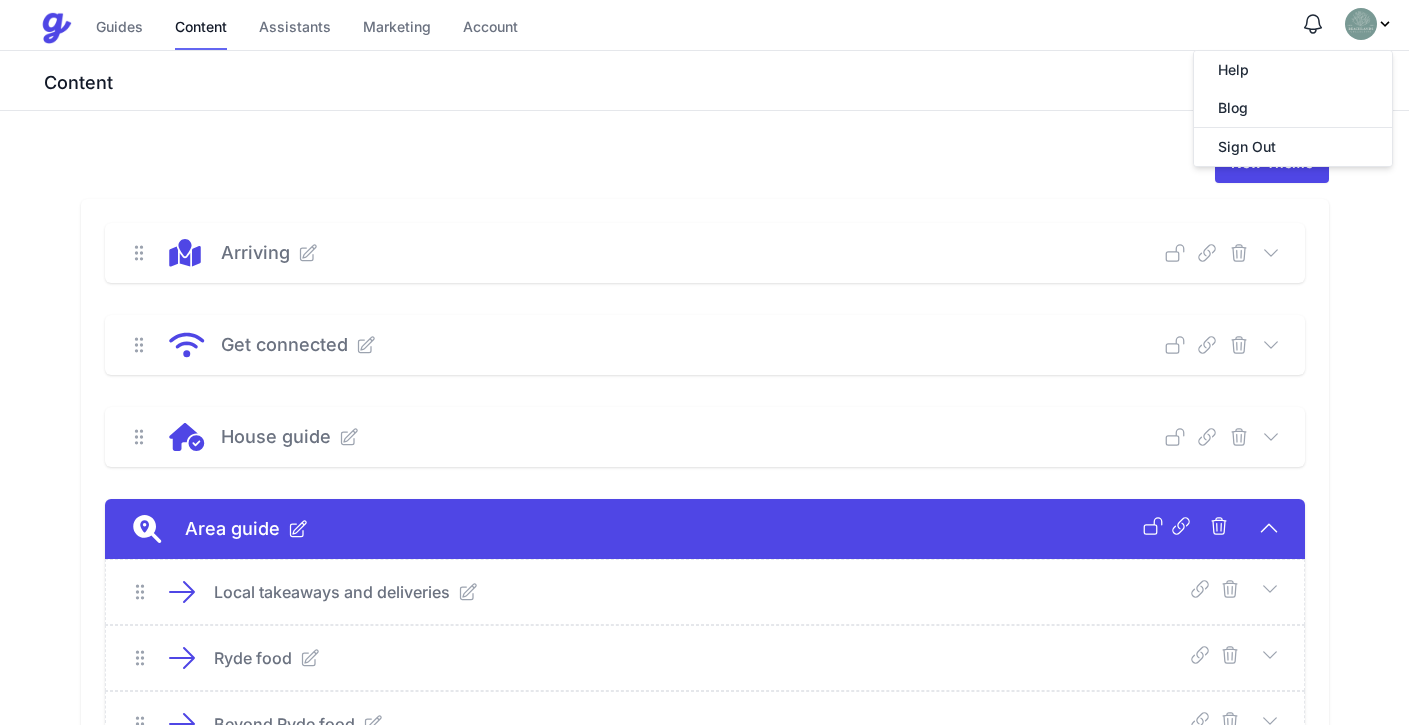 click at bounding box center (1313, 24) 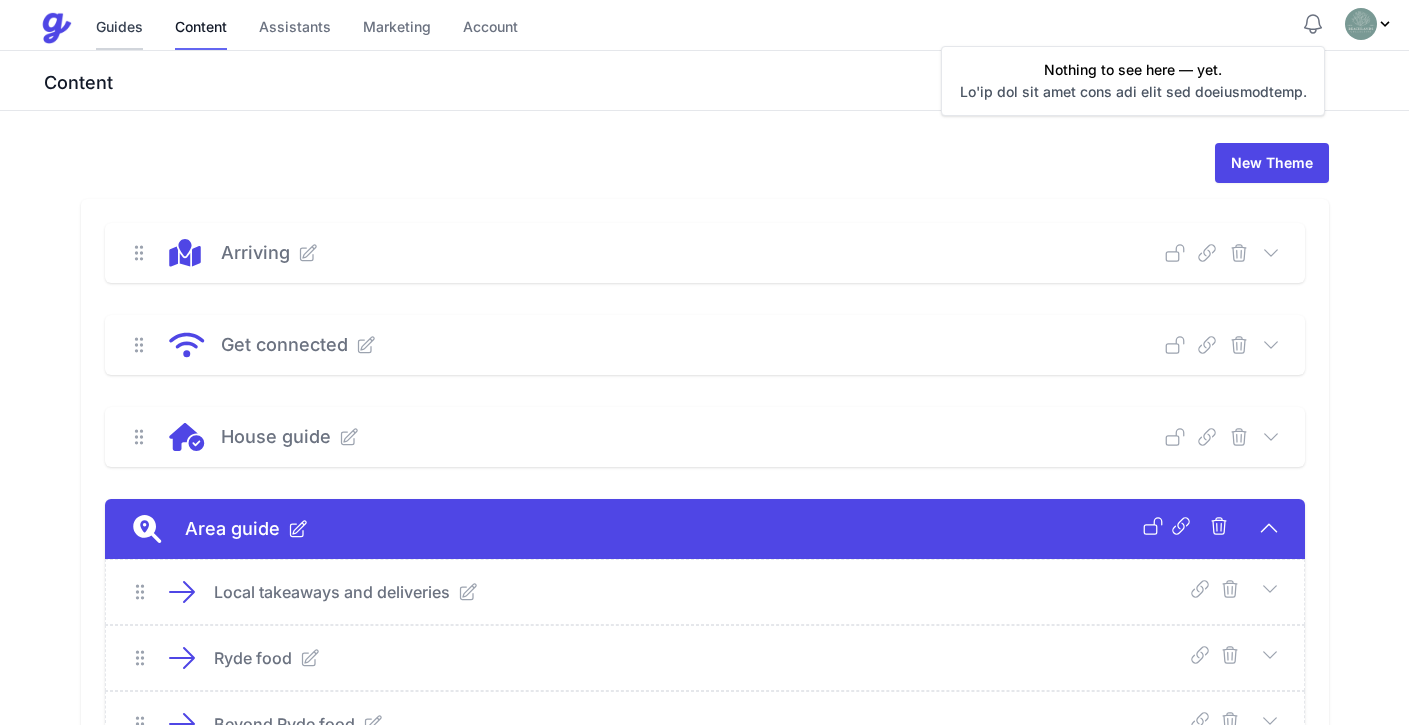 click on "Guides" at bounding box center [119, 28] 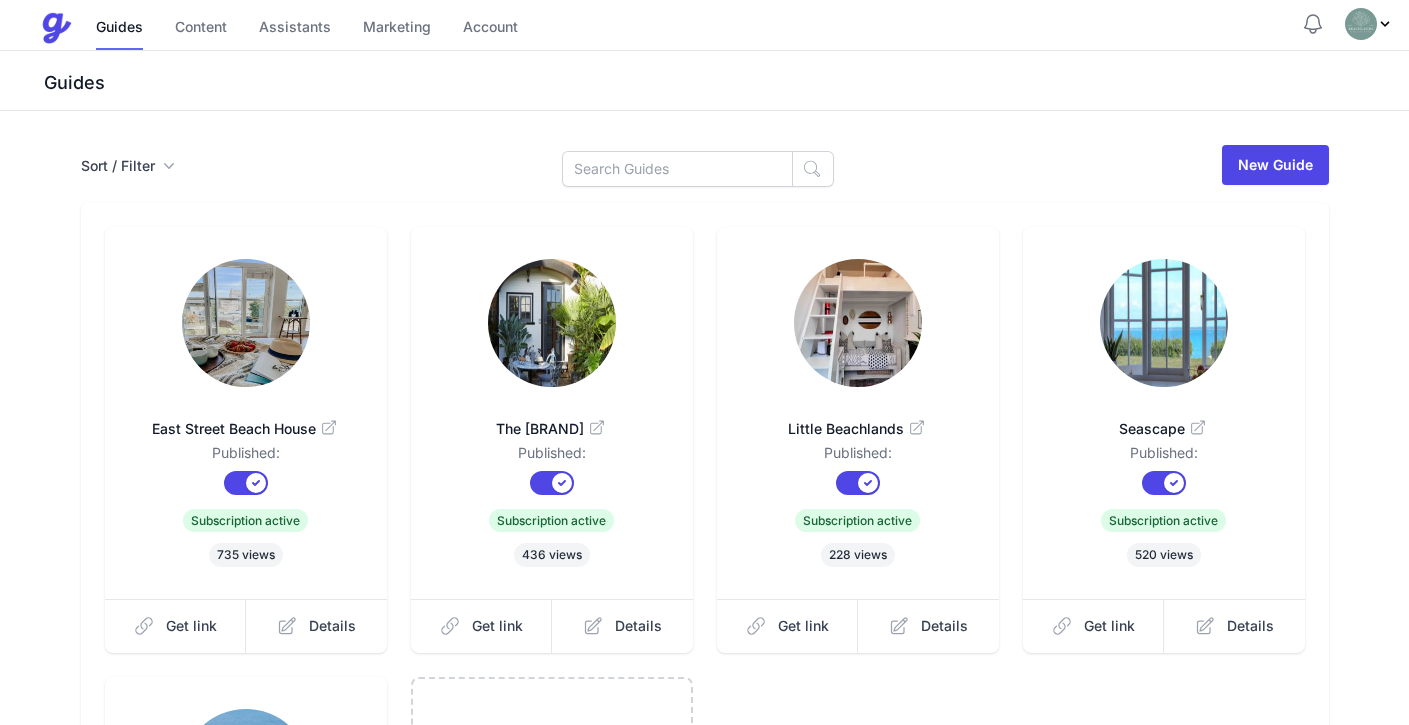 click at bounding box center (1385, 24) 